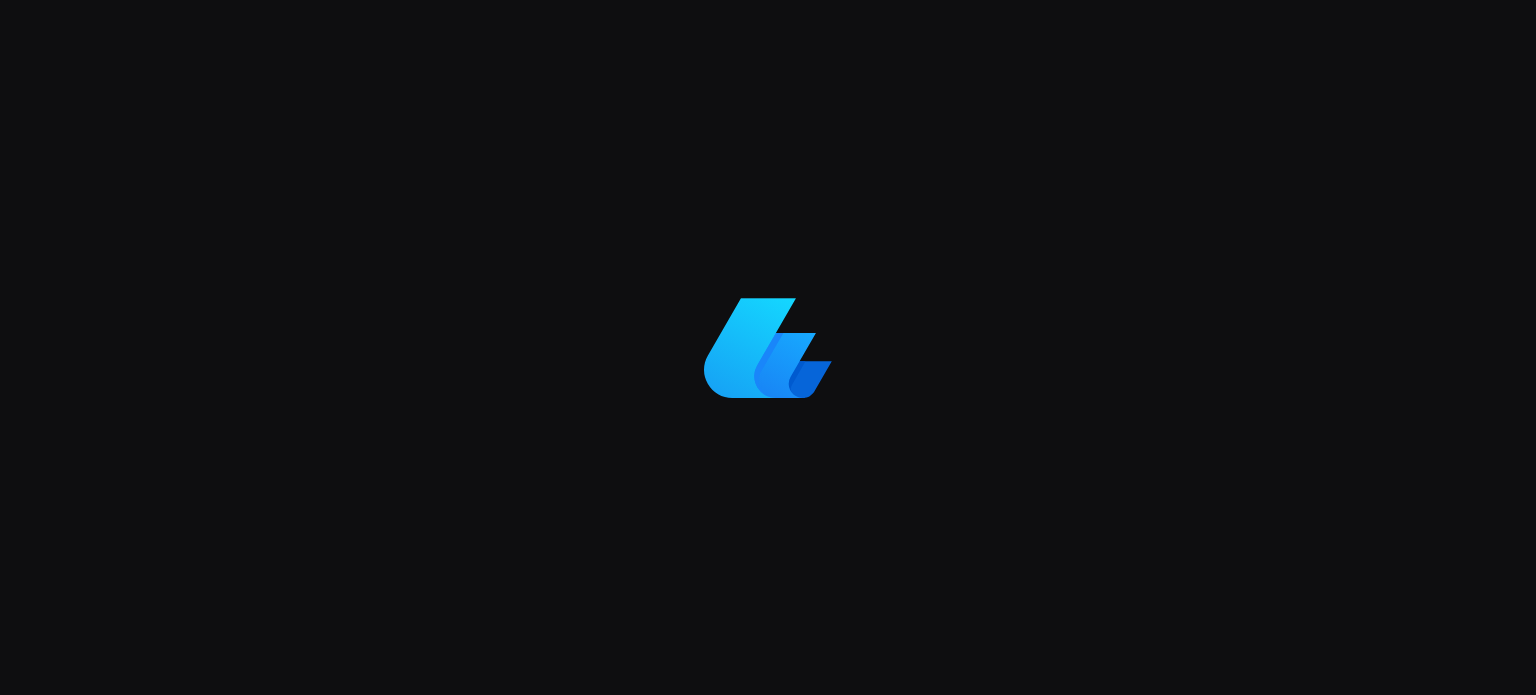 scroll, scrollTop: 0, scrollLeft: 0, axis: both 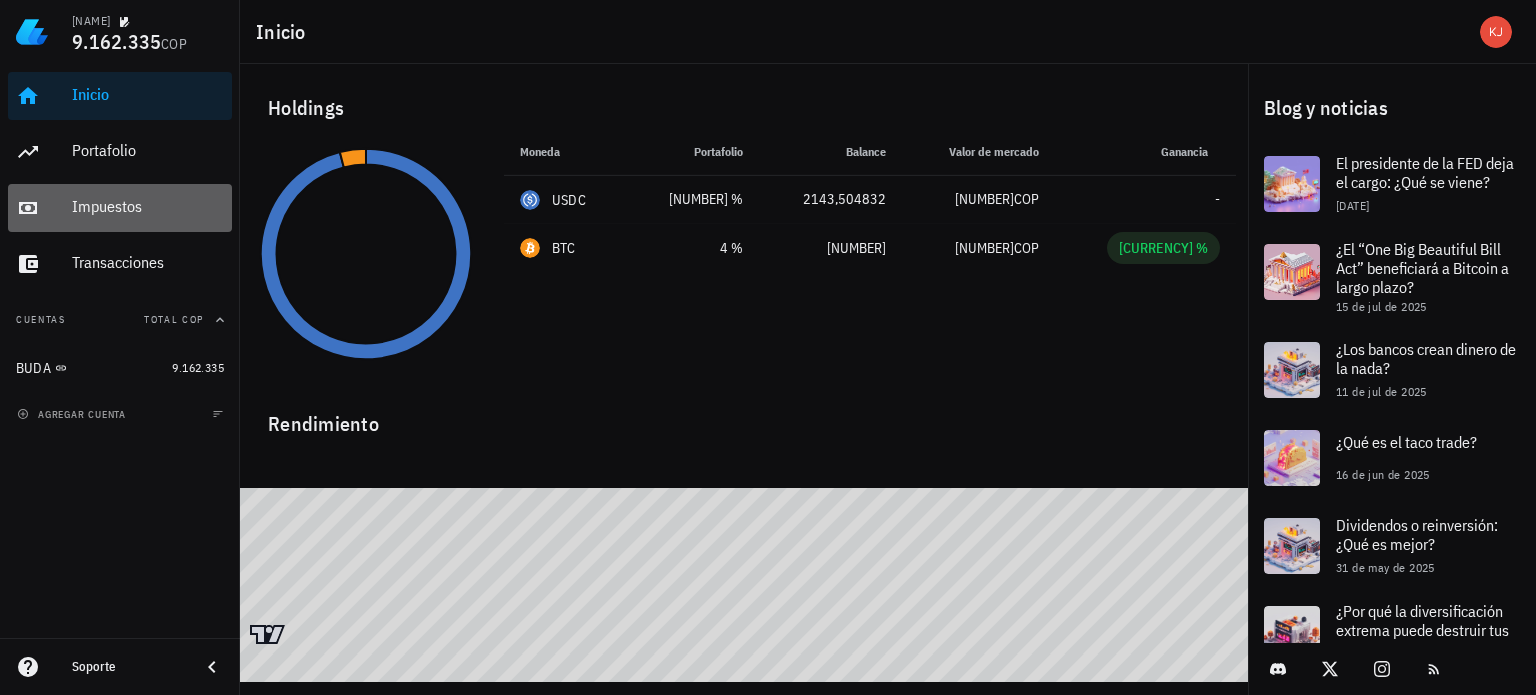 click on "Impuestos" at bounding box center (148, 207) 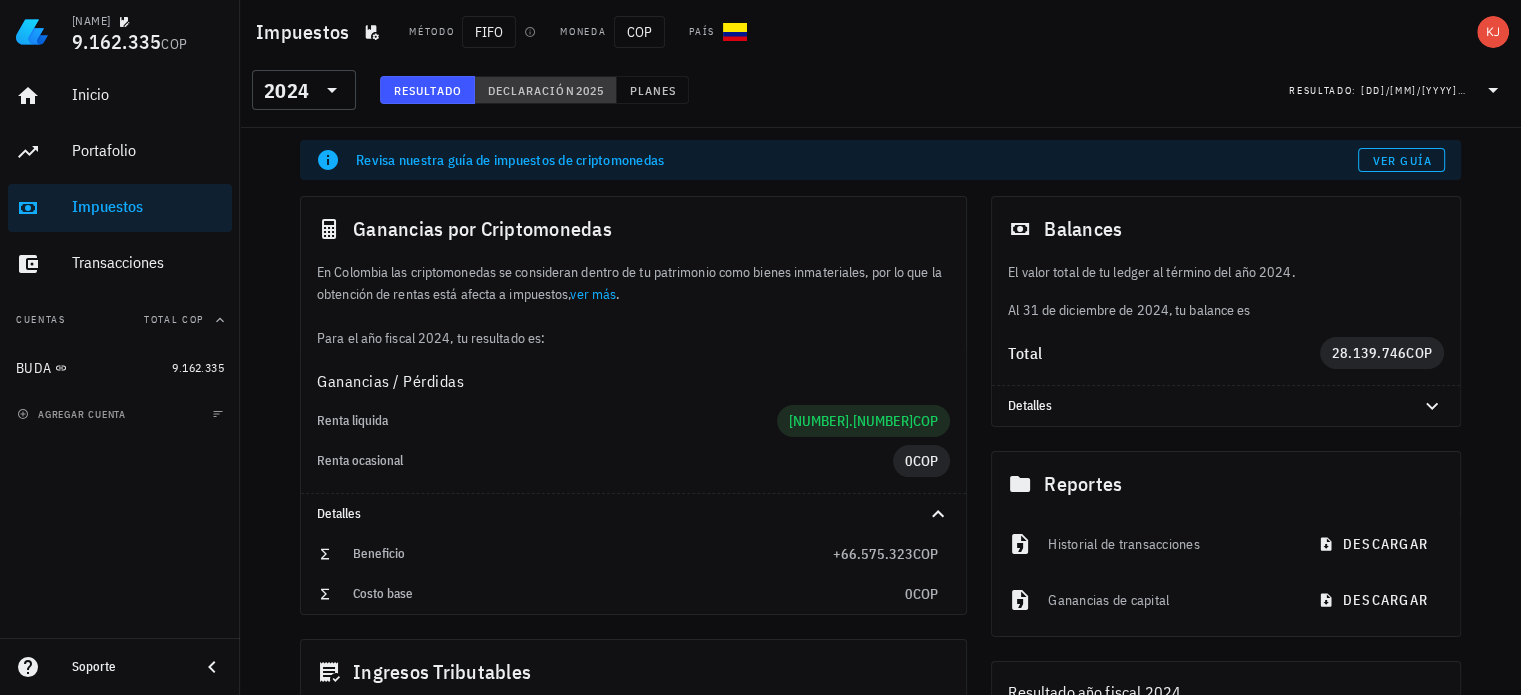 click on "Declaración" at bounding box center (531, 90) 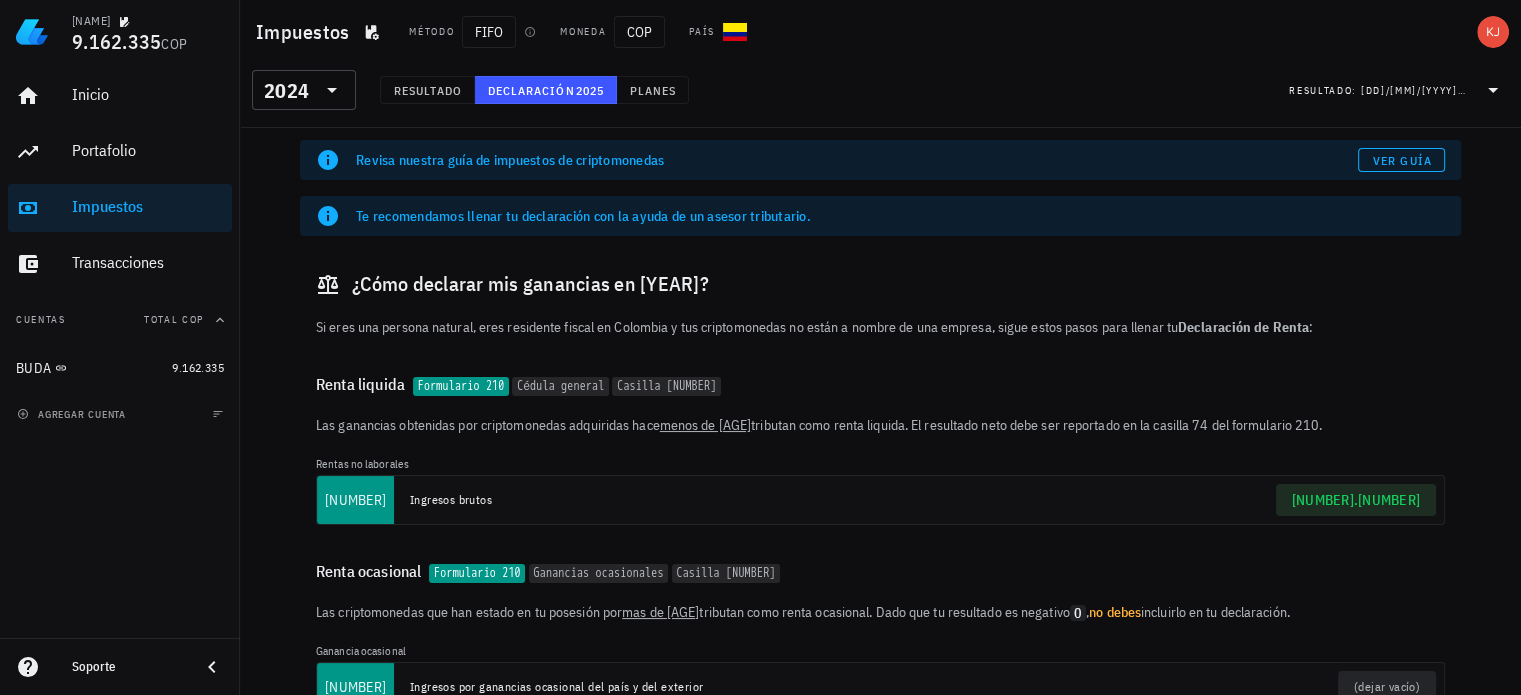 click on "Cédula general" at bounding box center (560, 387) 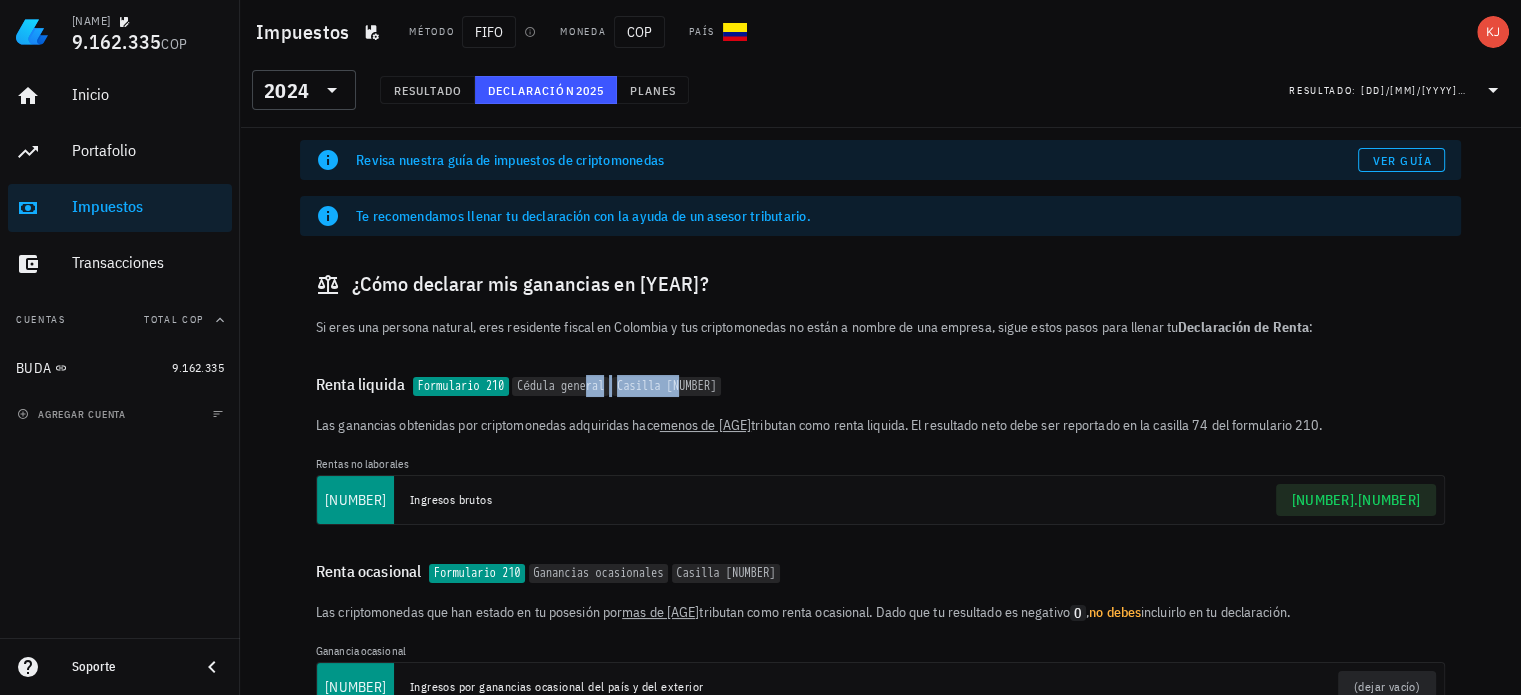 drag, startPoint x: 703, startPoint y: 389, endPoint x: 603, endPoint y: 389, distance: 100 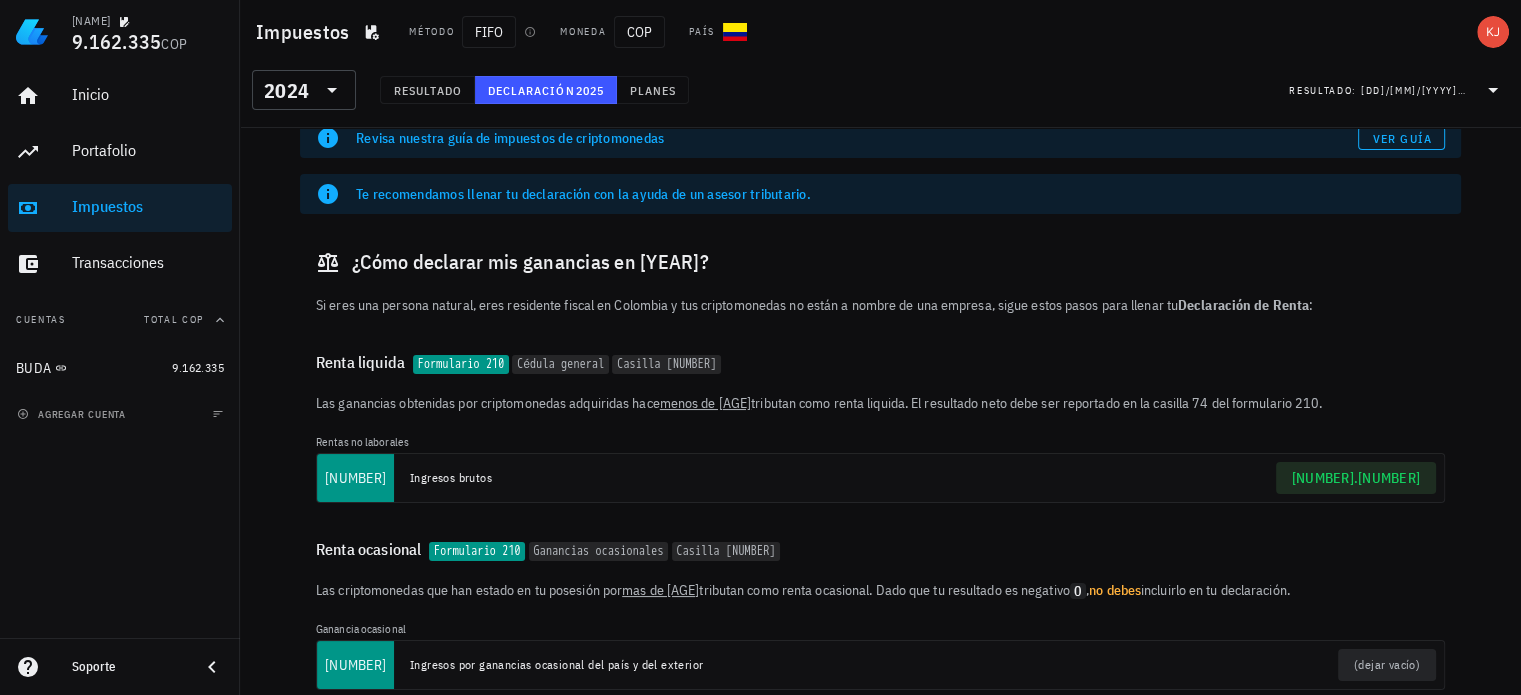 scroll, scrollTop: 0, scrollLeft: 0, axis: both 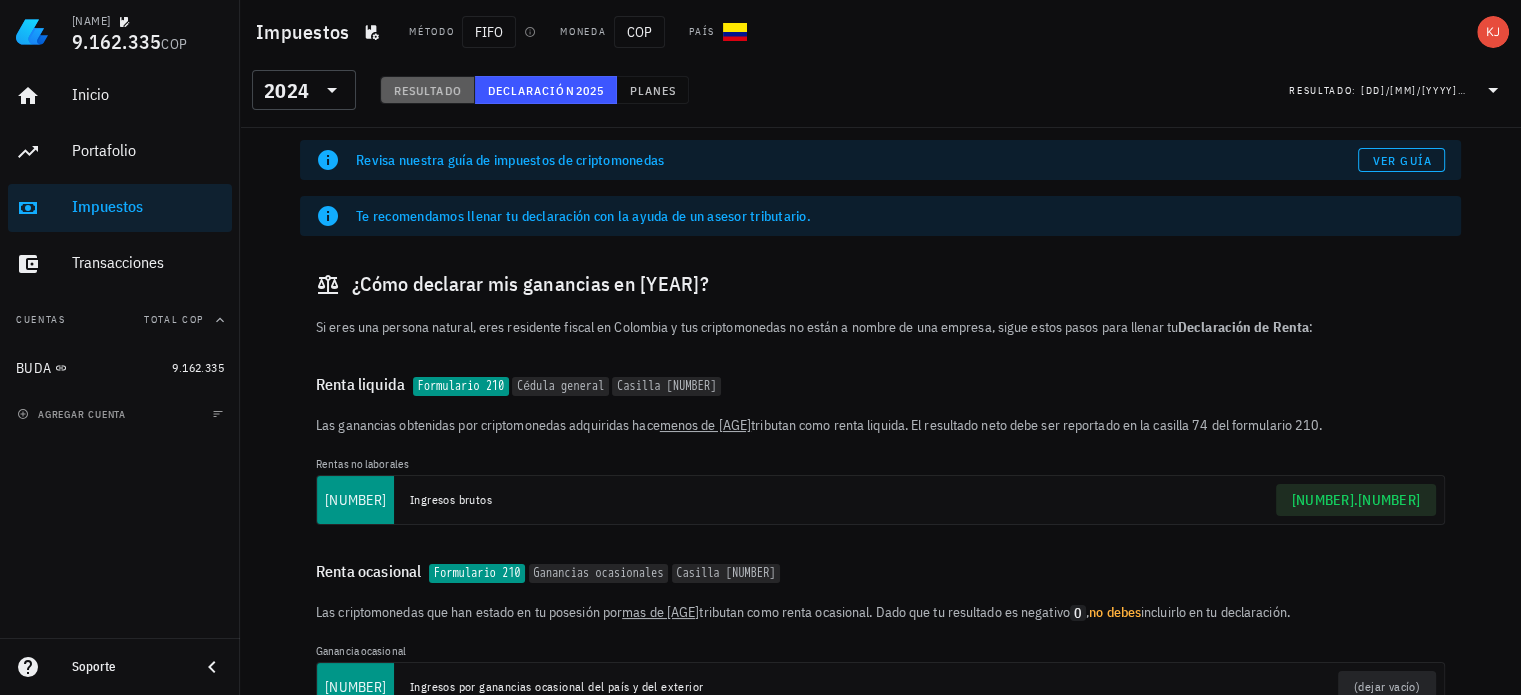 click on "Resultado" at bounding box center (427, 90) 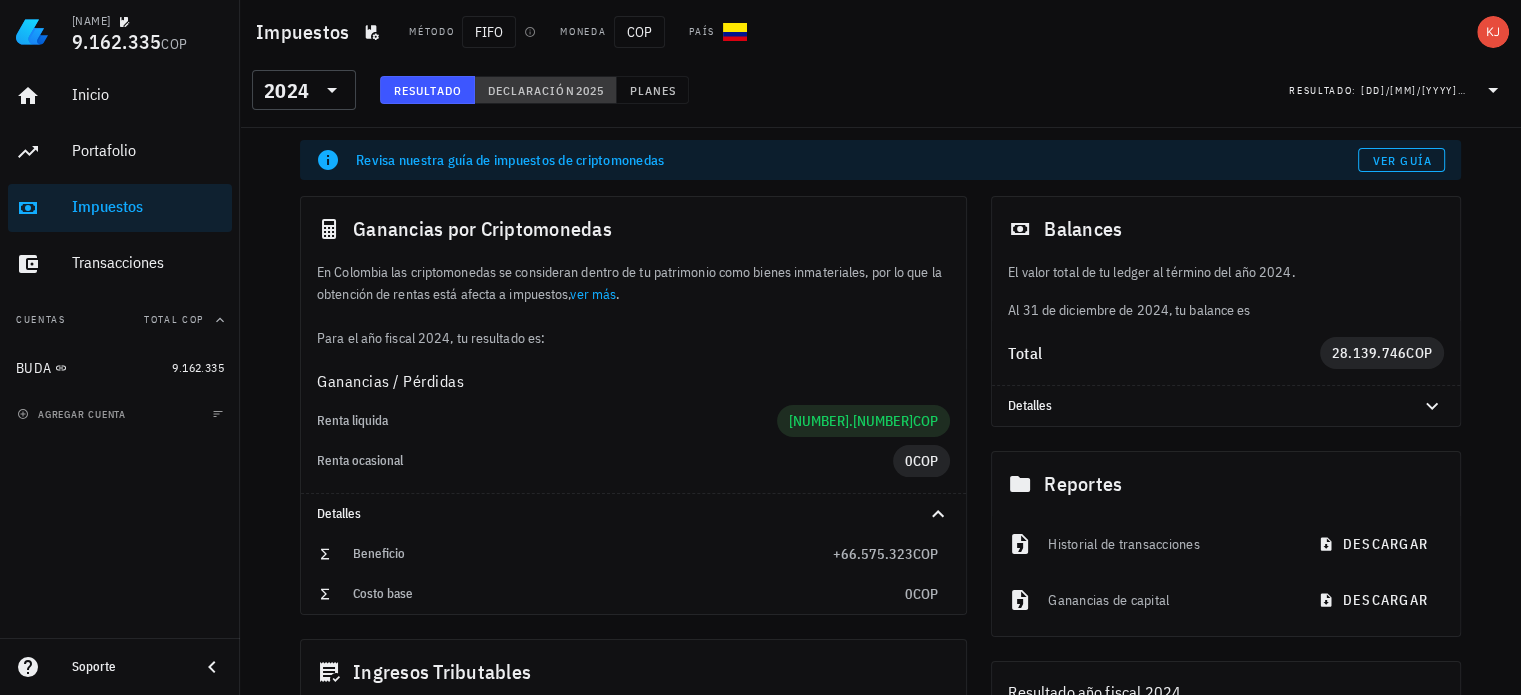 click on "Declaración" at bounding box center (531, 90) 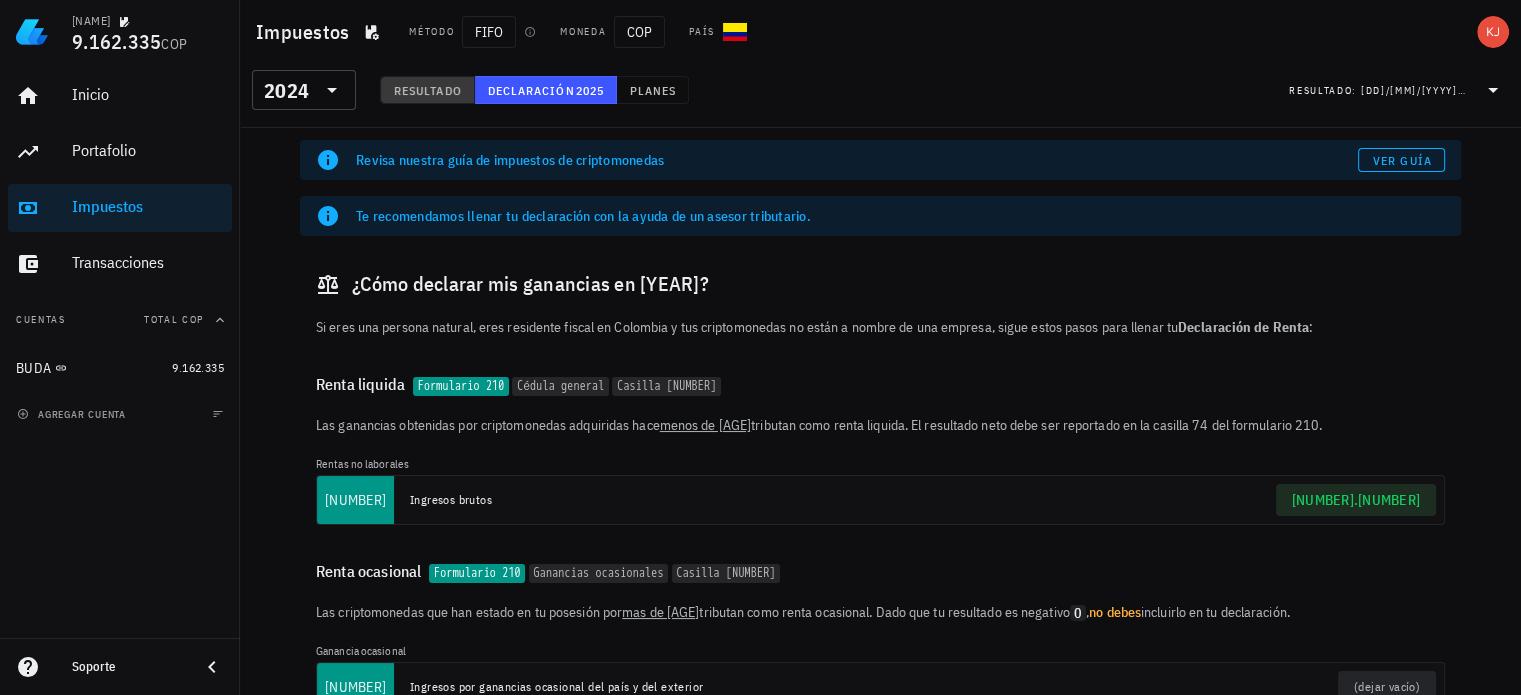 click on "Resultado" at bounding box center (427, 90) 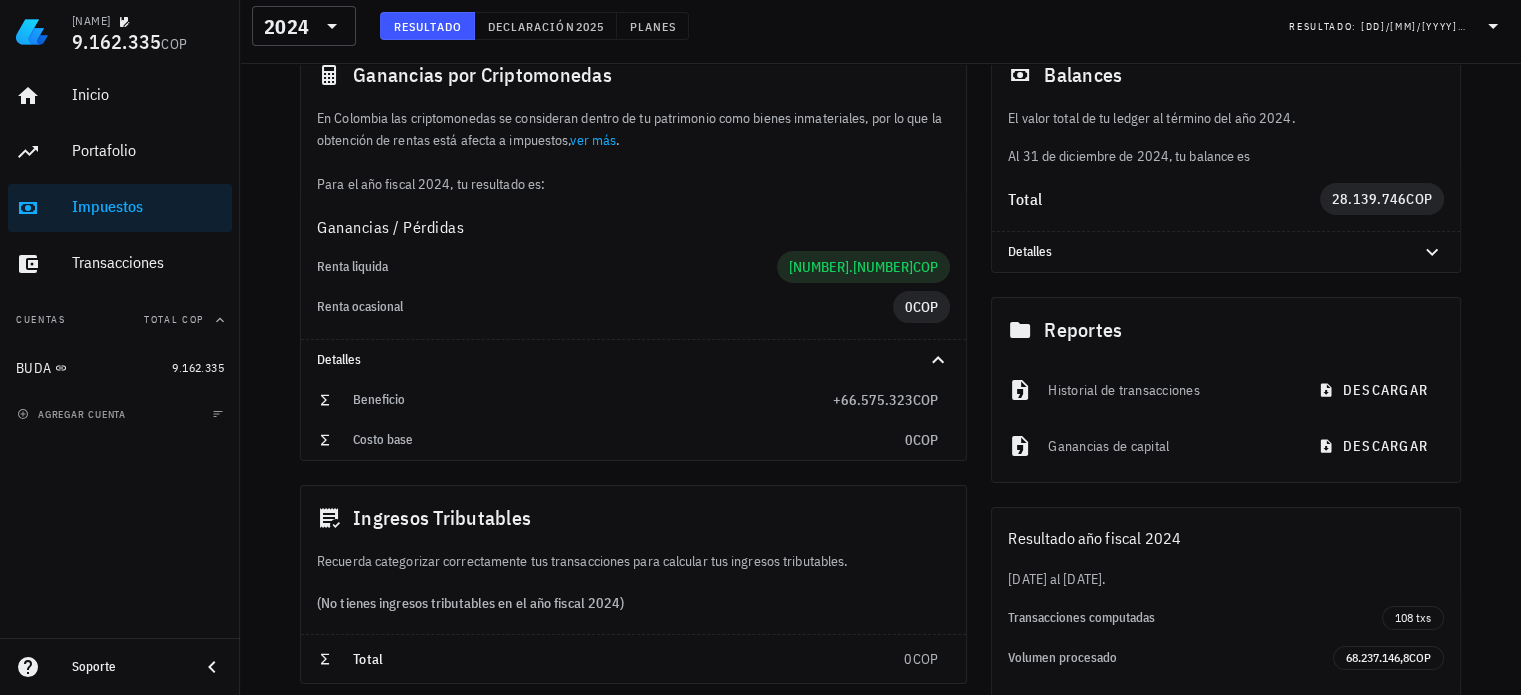 scroll, scrollTop: 0, scrollLeft: 0, axis: both 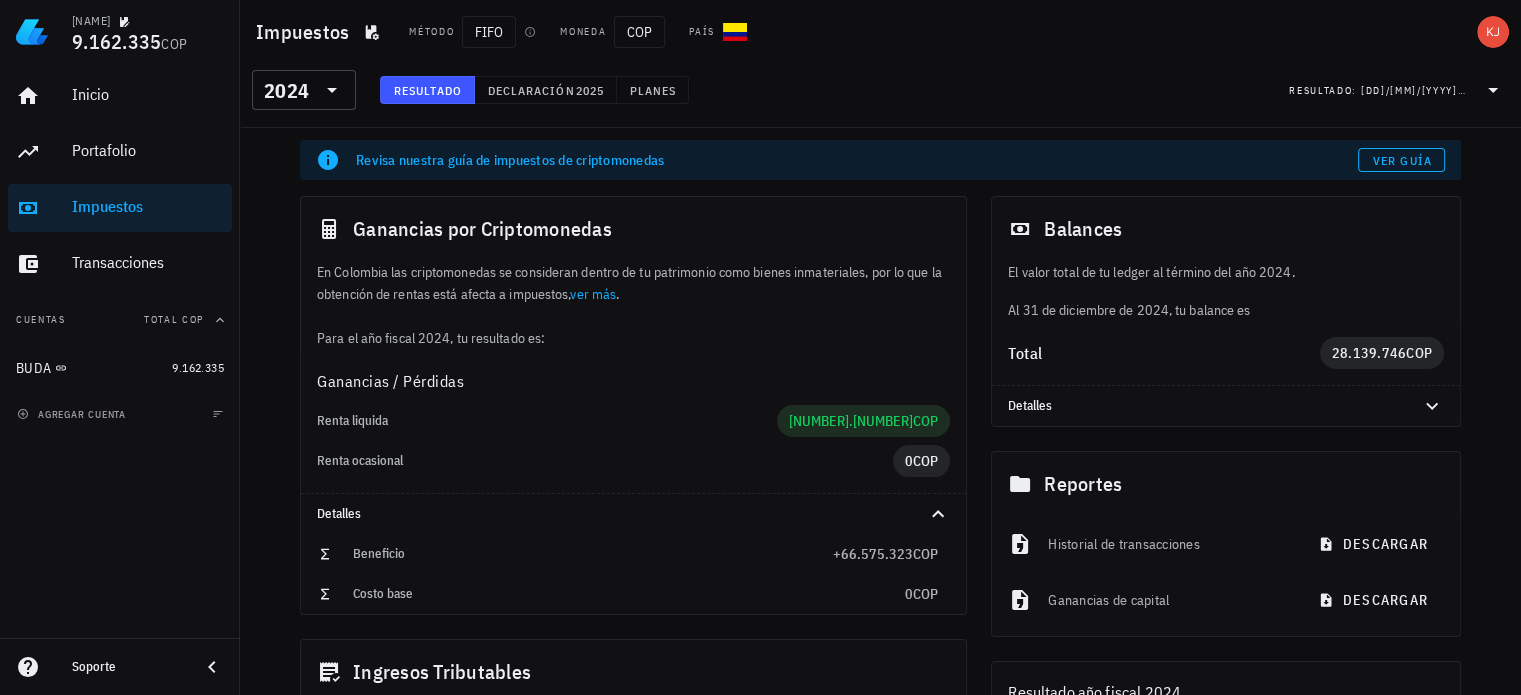 click on "ver más" at bounding box center (593, 294) 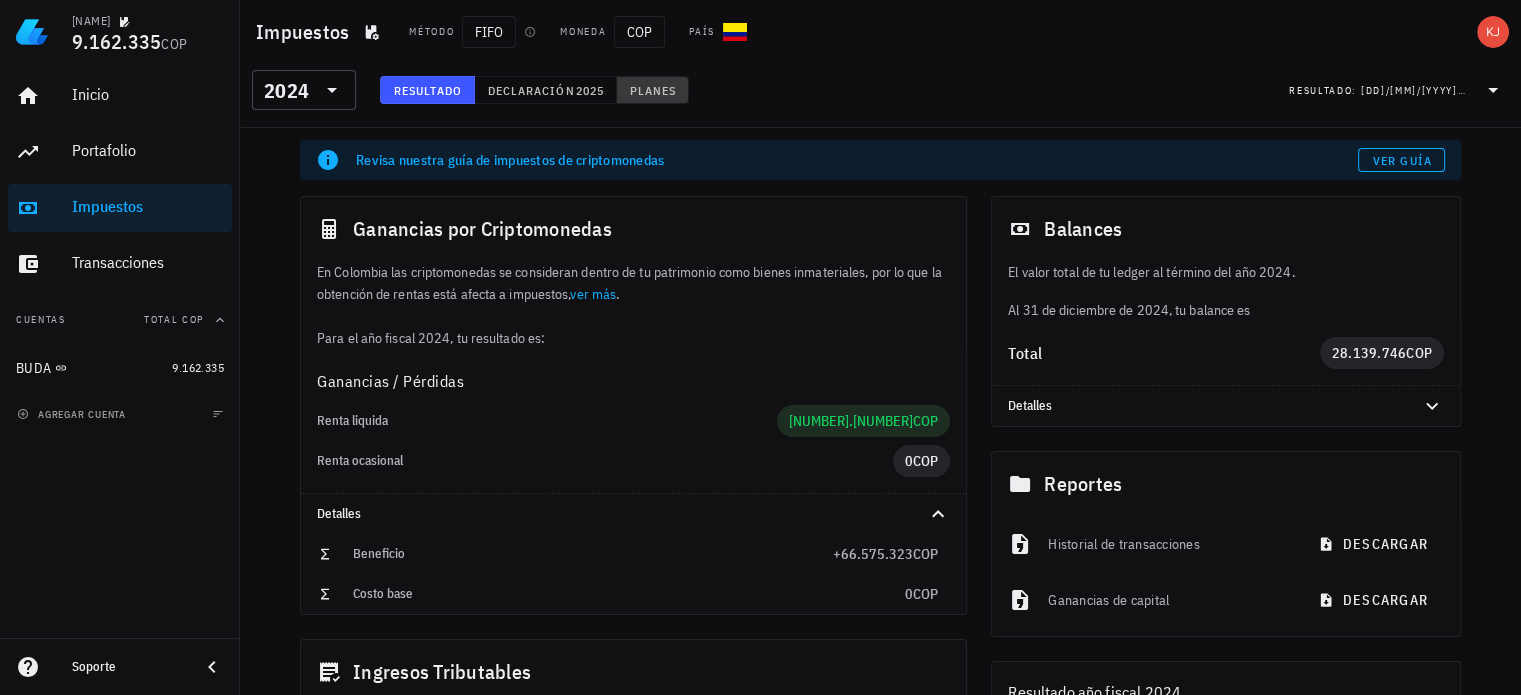 click on "Planes" at bounding box center (653, 90) 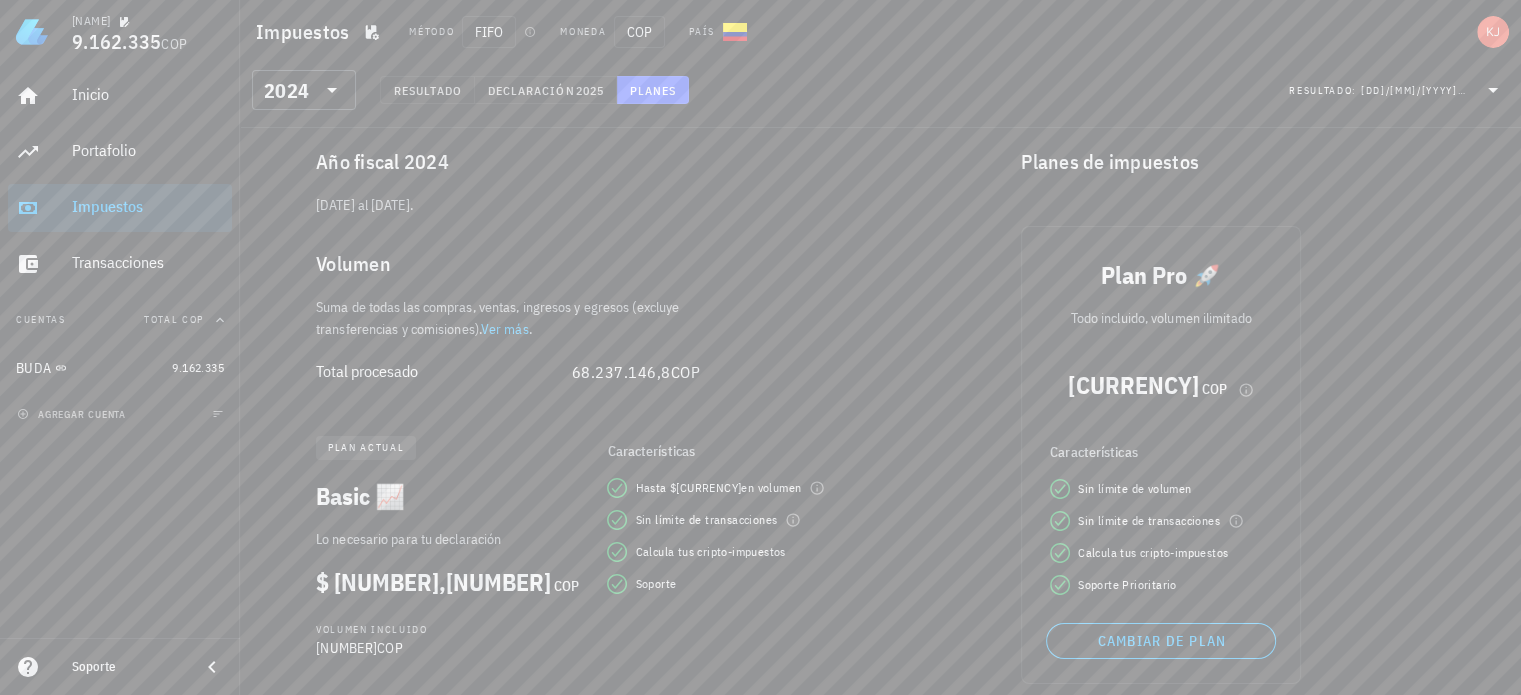 scroll, scrollTop: 0, scrollLeft: 0, axis: both 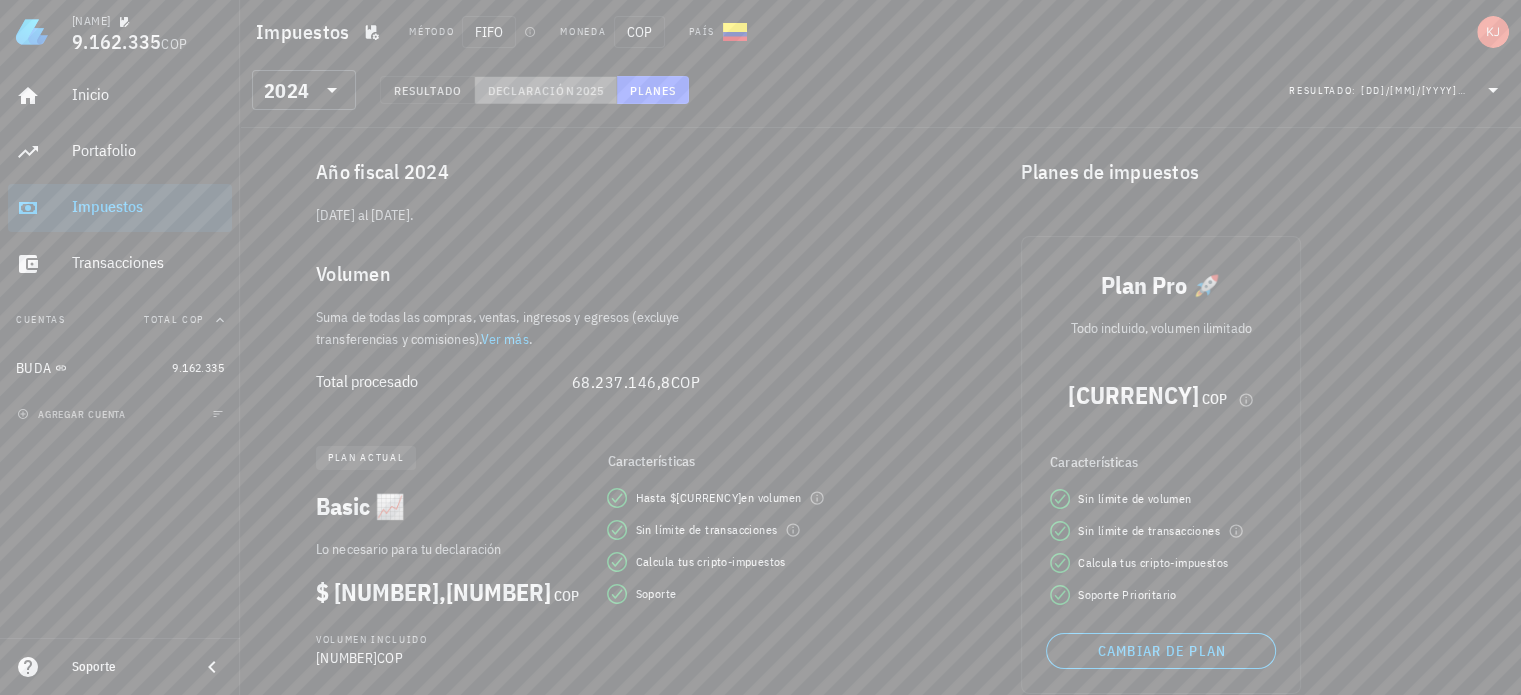 click on "Declaración" at bounding box center (531, 90) 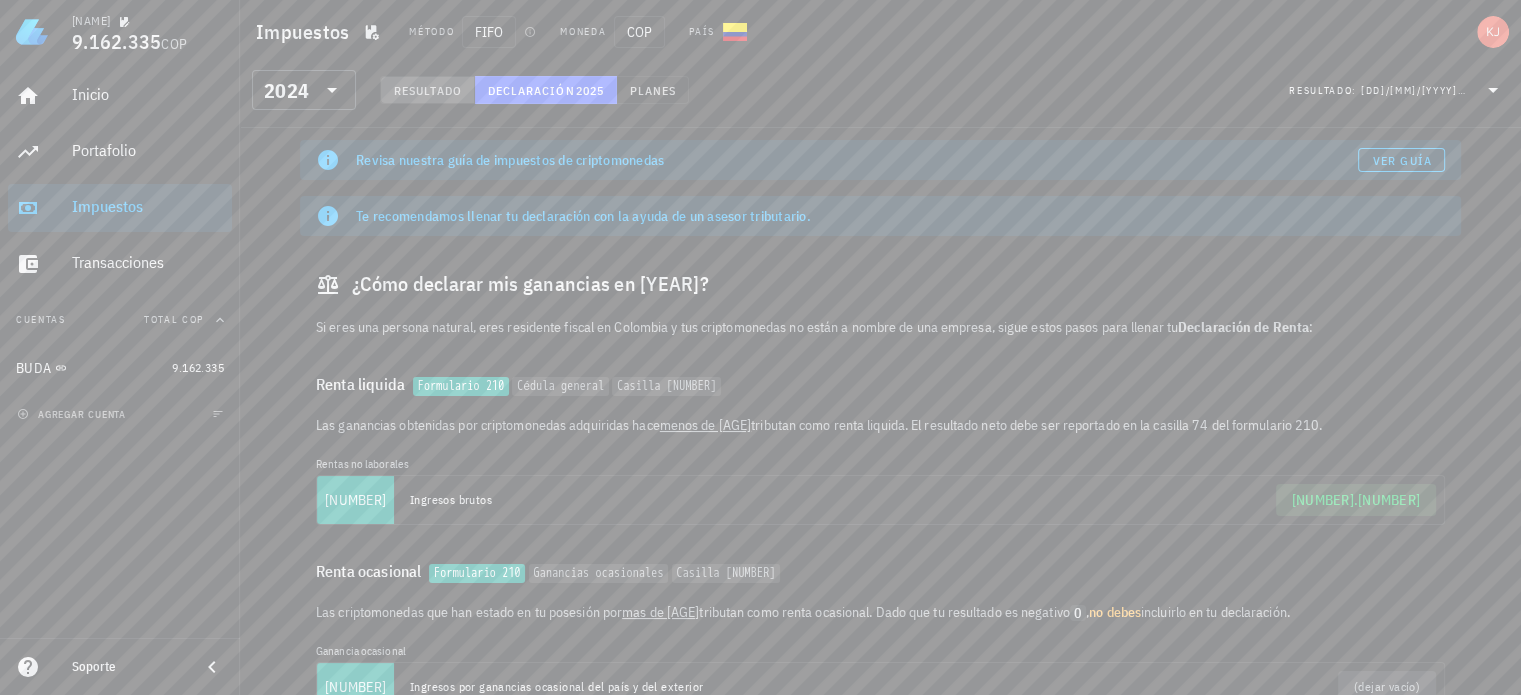 click on "Resultado" at bounding box center [427, 90] 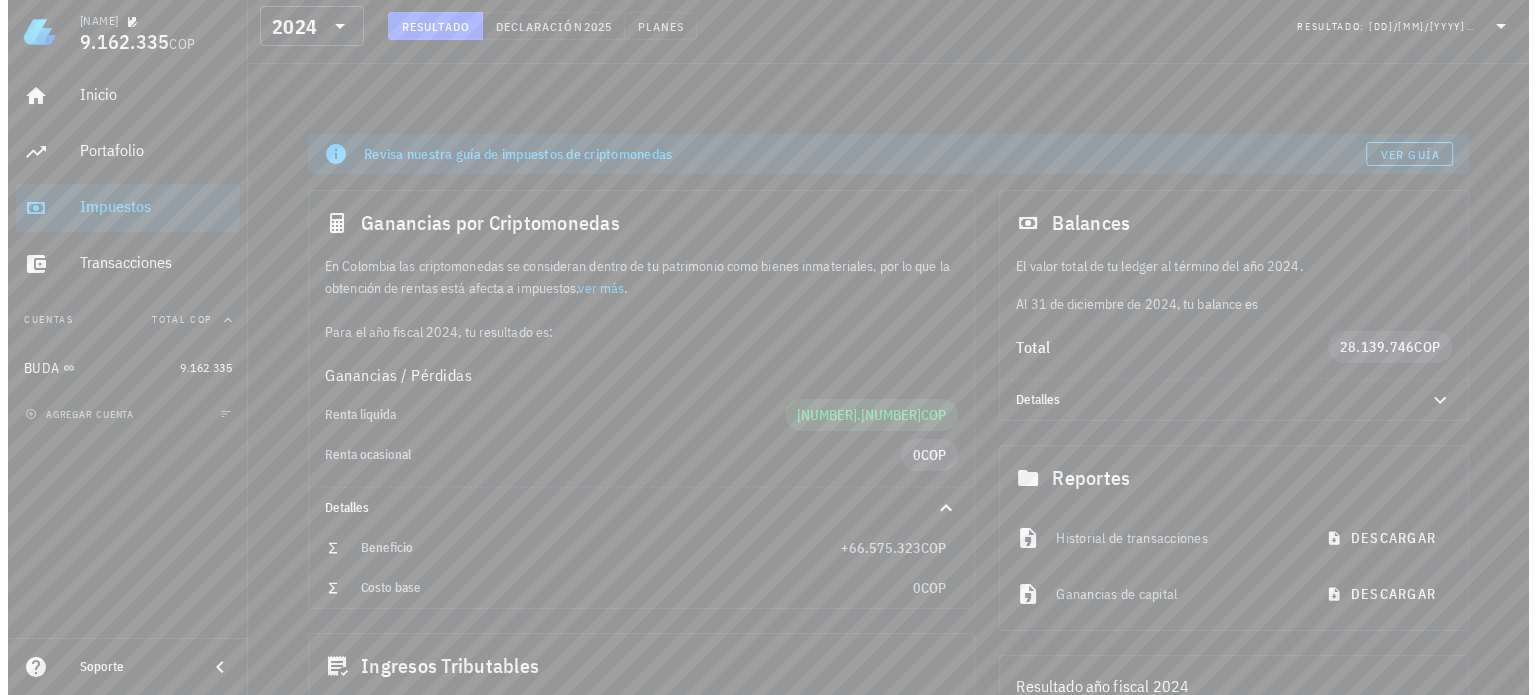 scroll, scrollTop: 0, scrollLeft: 0, axis: both 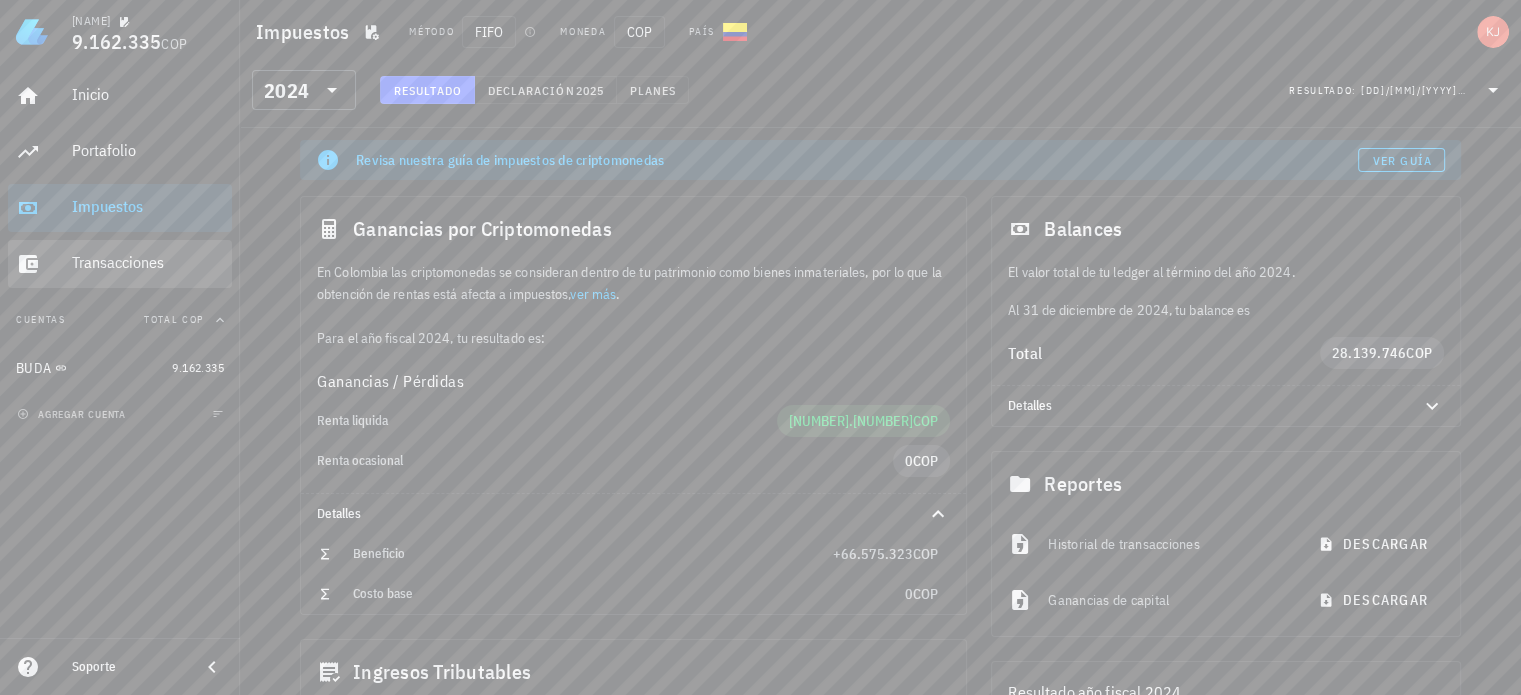 click on "Transacciones" at bounding box center [148, 263] 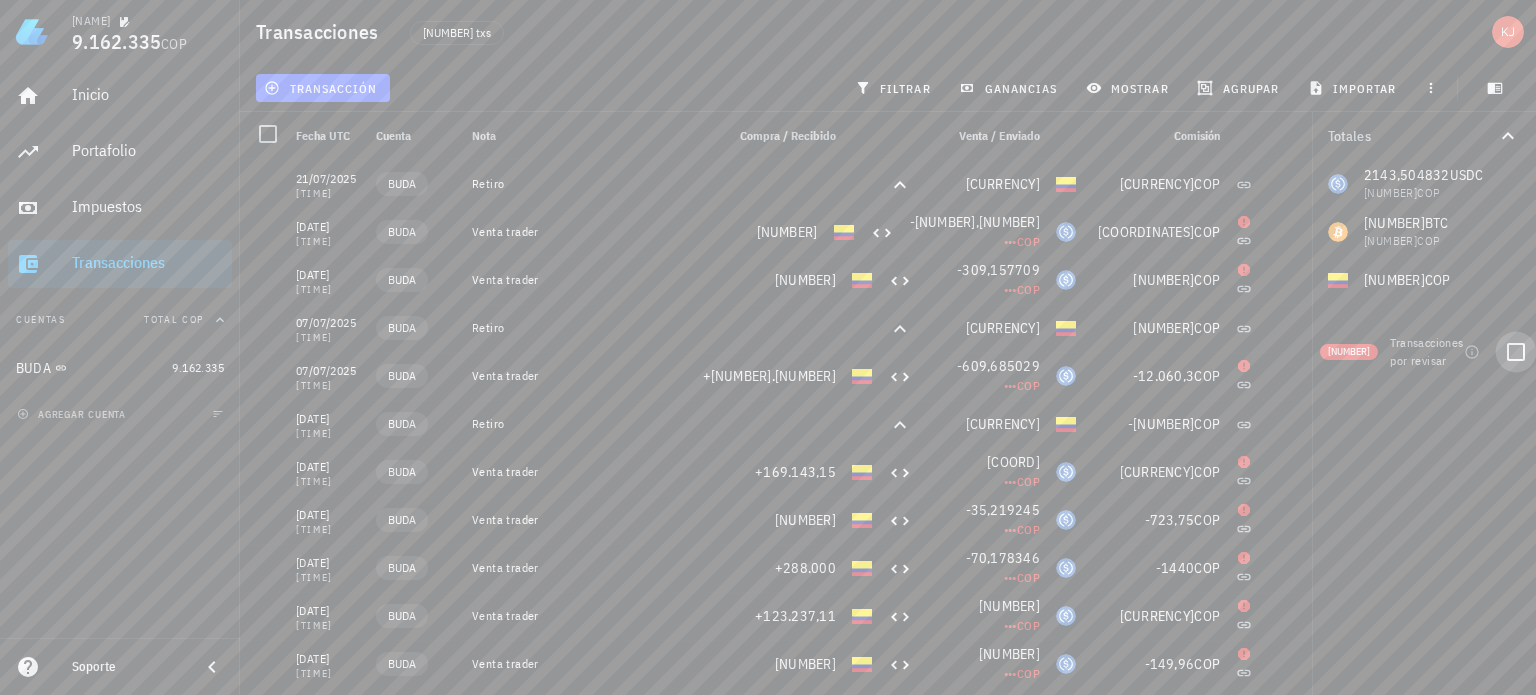 click at bounding box center [1516, 352] 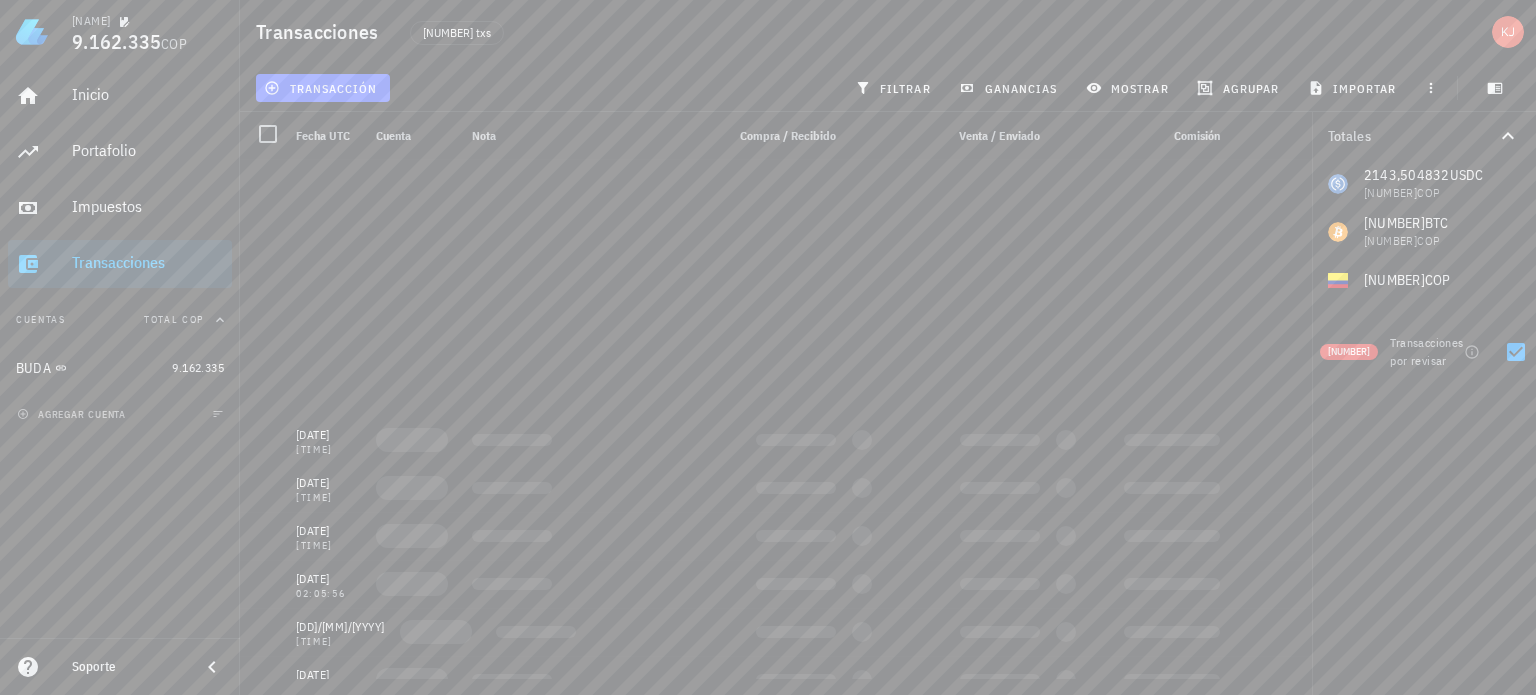 scroll, scrollTop: 1400, scrollLeft: 0, axis: vertical 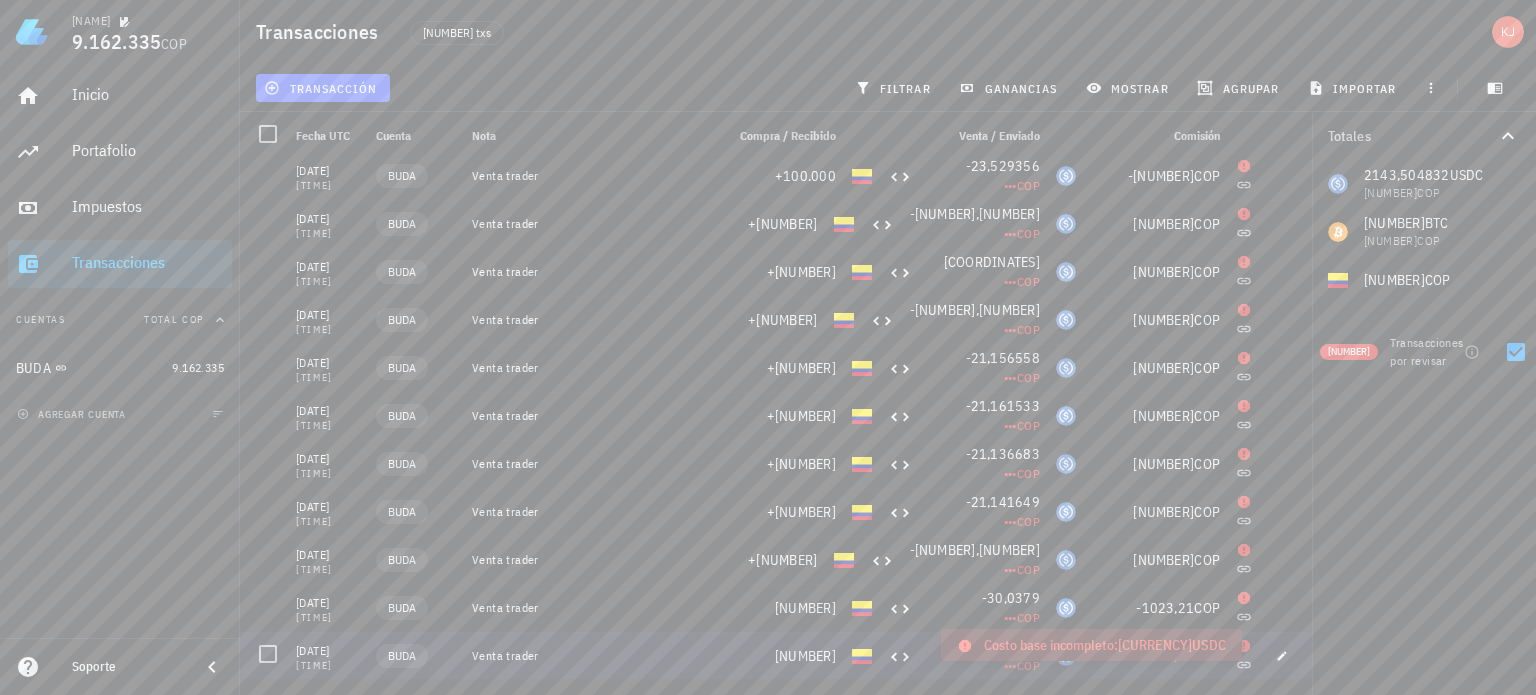 click 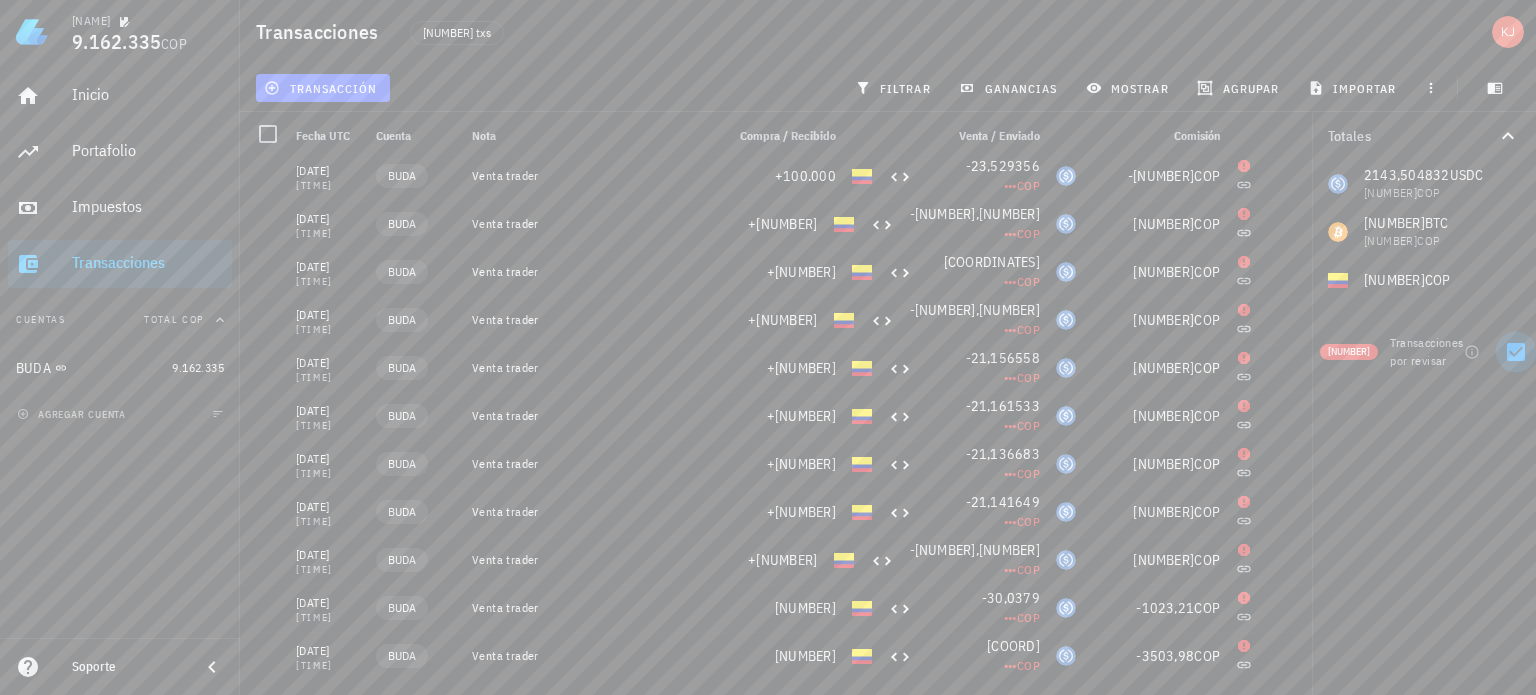 click at bounding box center (1516, 352) 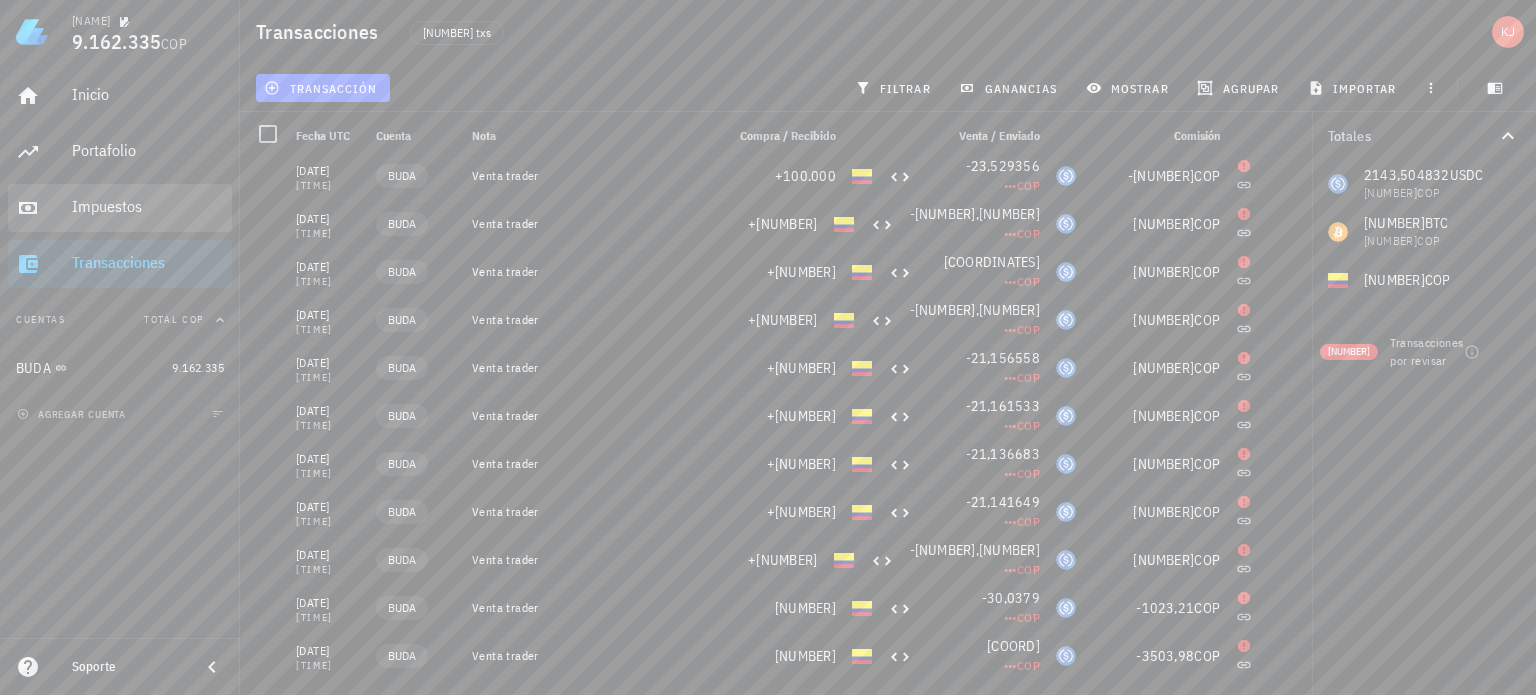 click on "Impuestos" at bounding box center (148, 207) 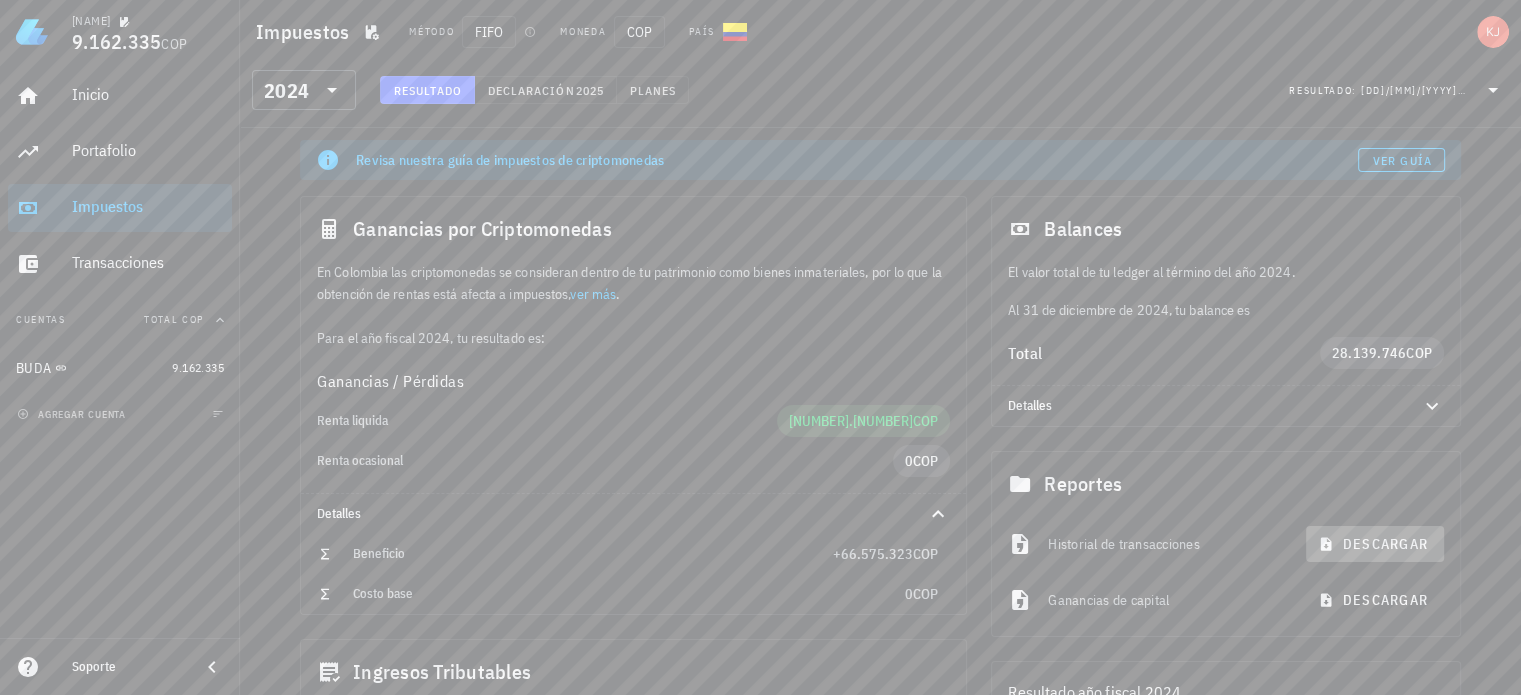 click 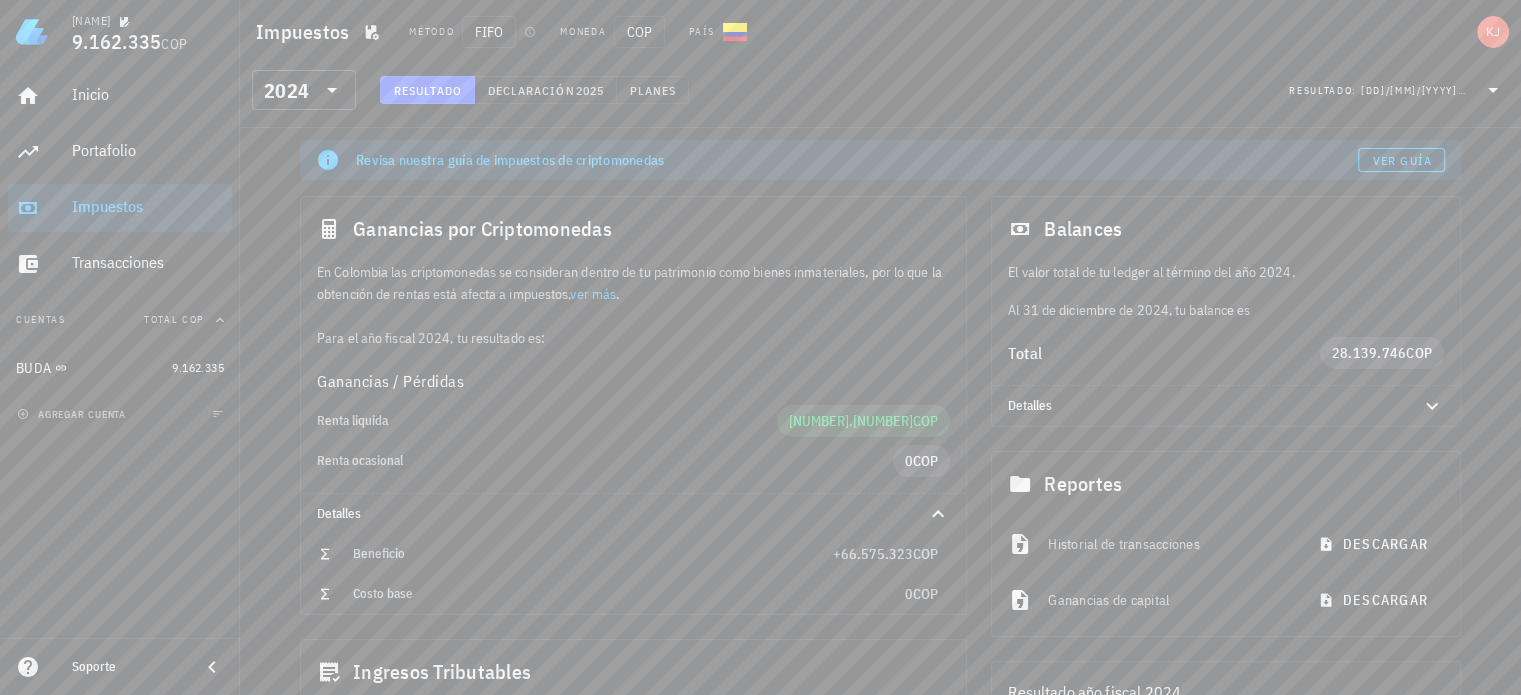 click at bounding box center (1506, 680) 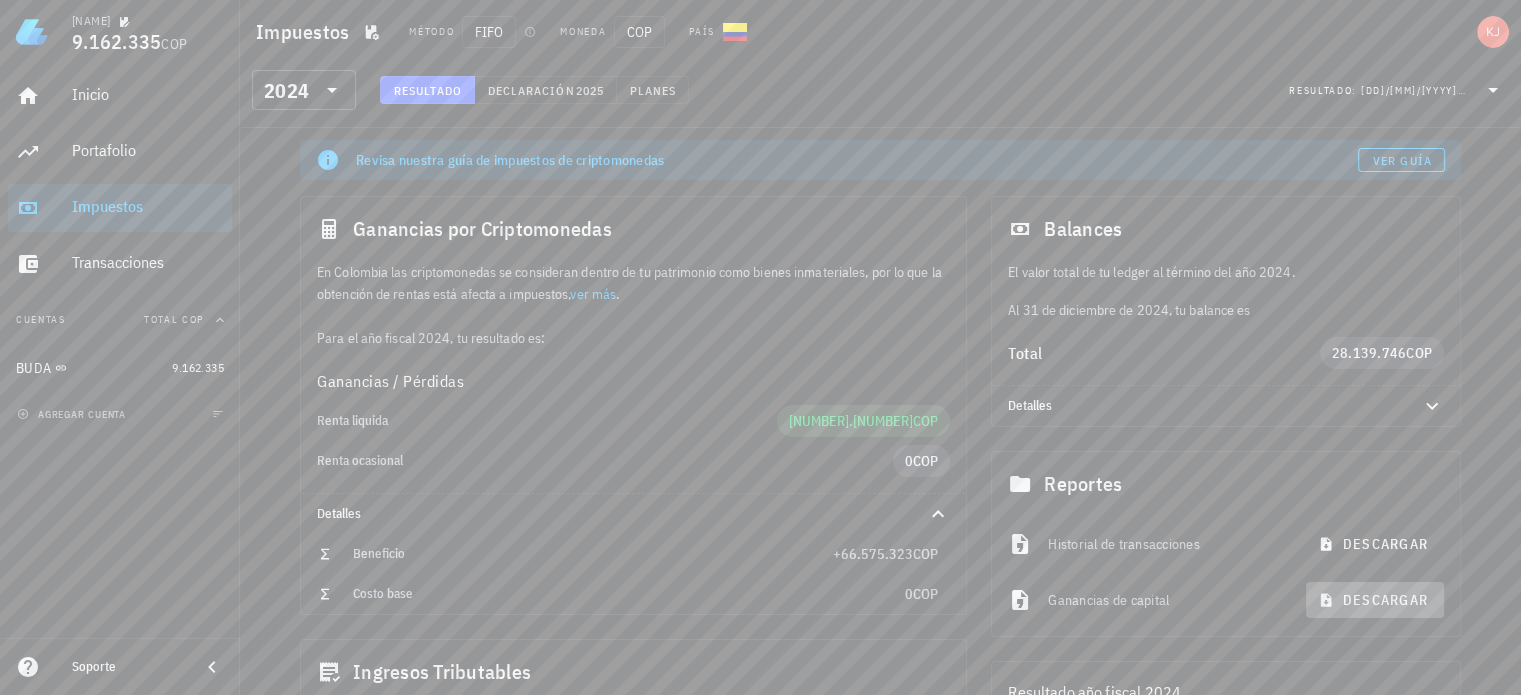 click on "descargar" at bounding box center (1375, 600) 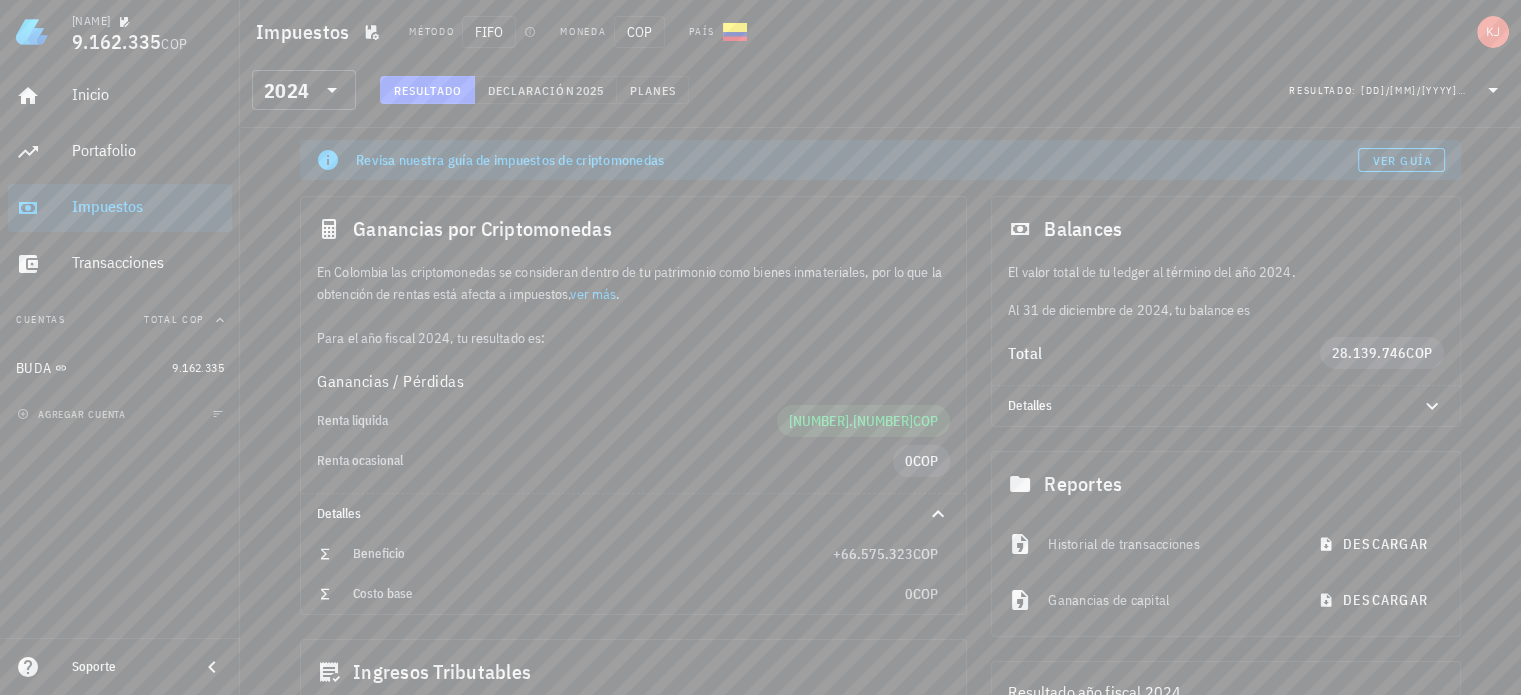 click at bounding box center (1506, 680) 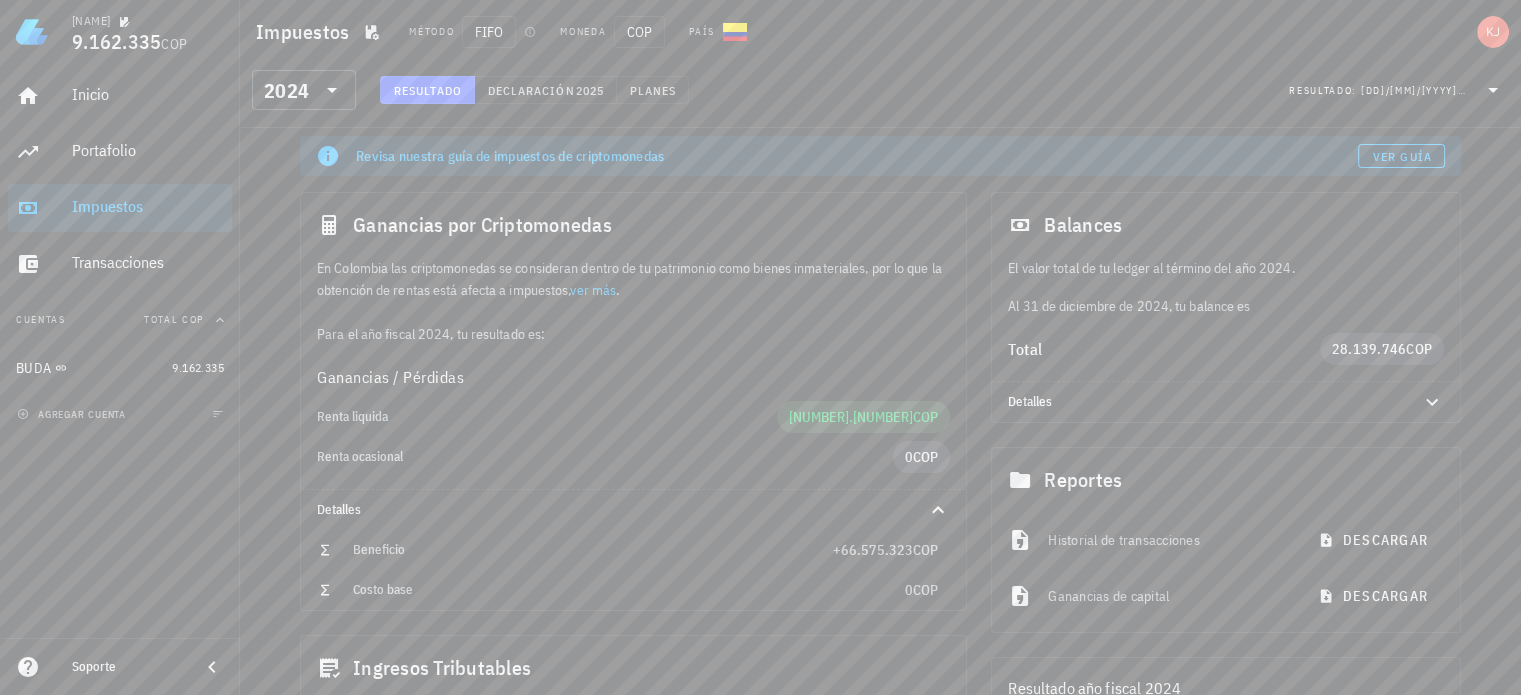 scroll, scrollTop: 0, scrollLeft: 0, axis: both 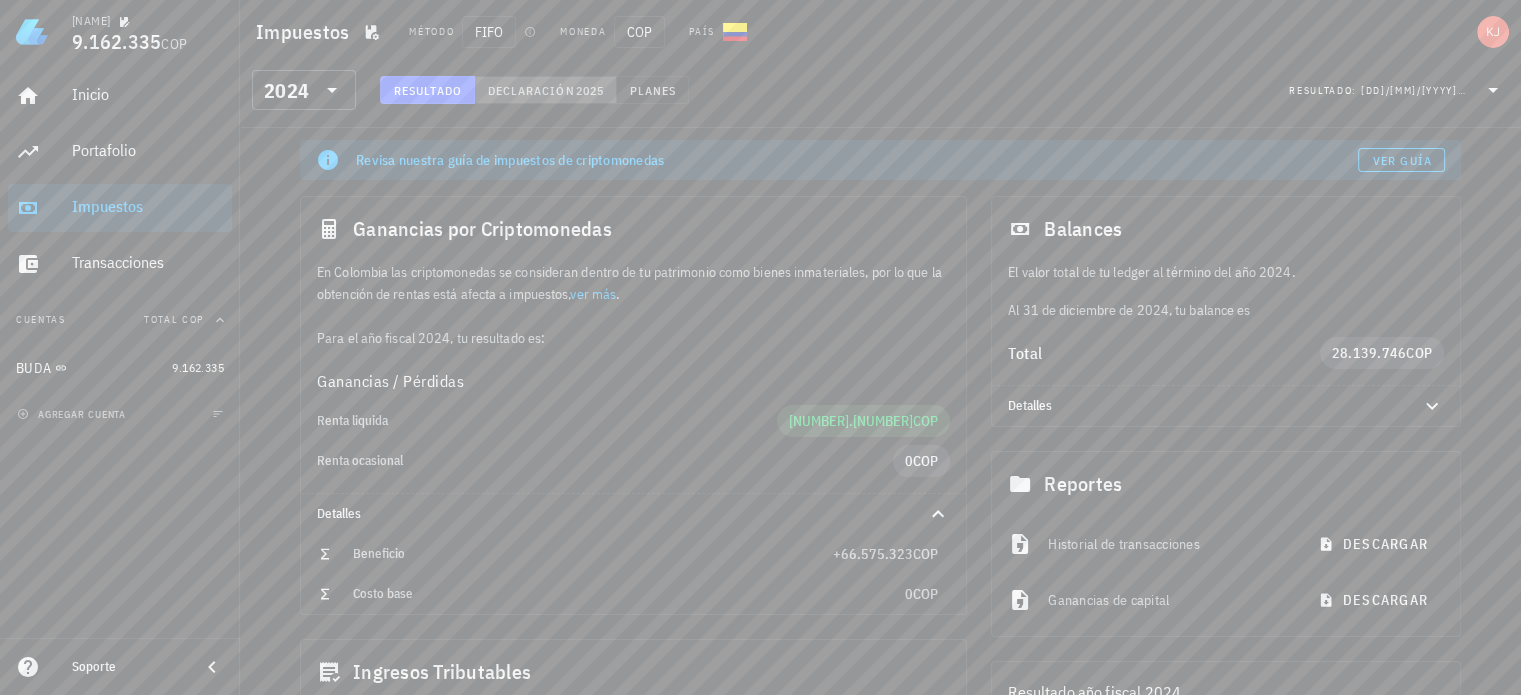 click on "Declaración" at bounding box center (531, 90) 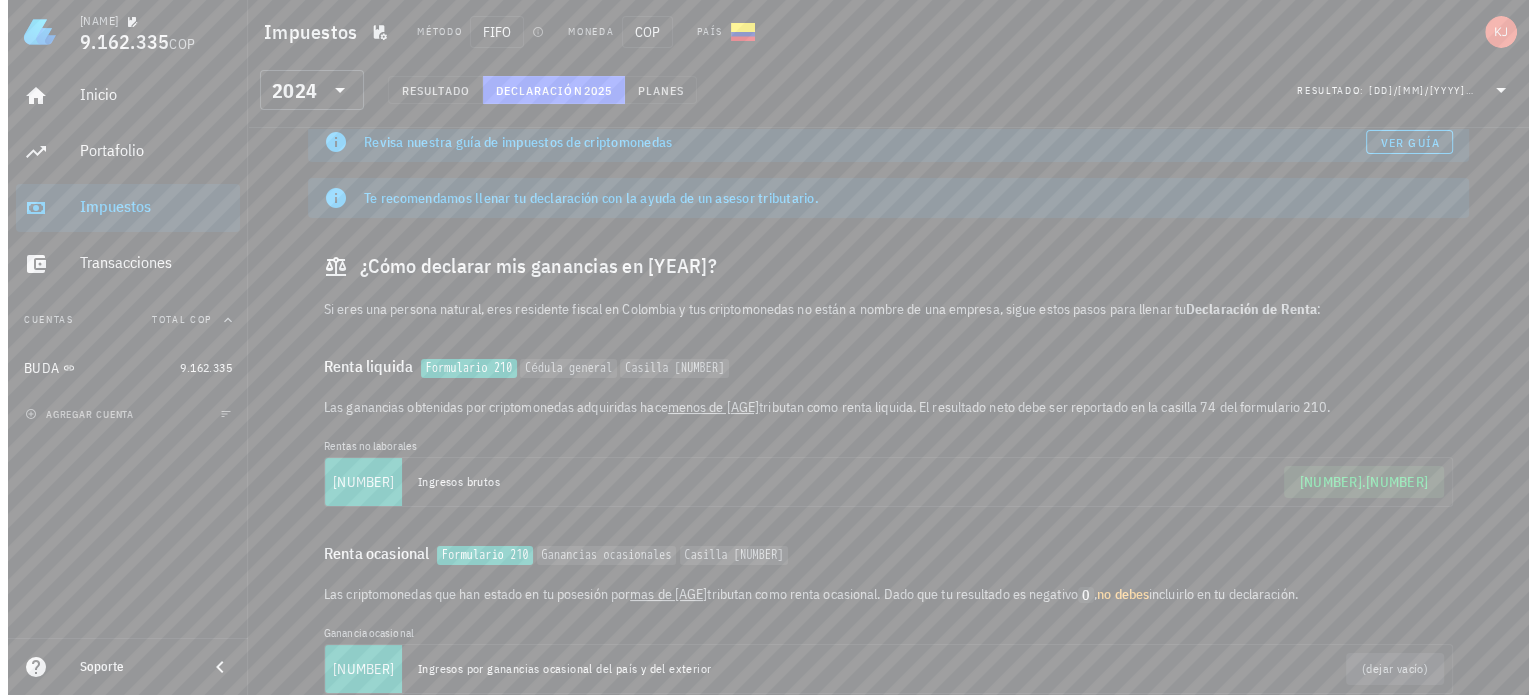scroll, scrollTop: 0, scrollLeft: 0, axis: both 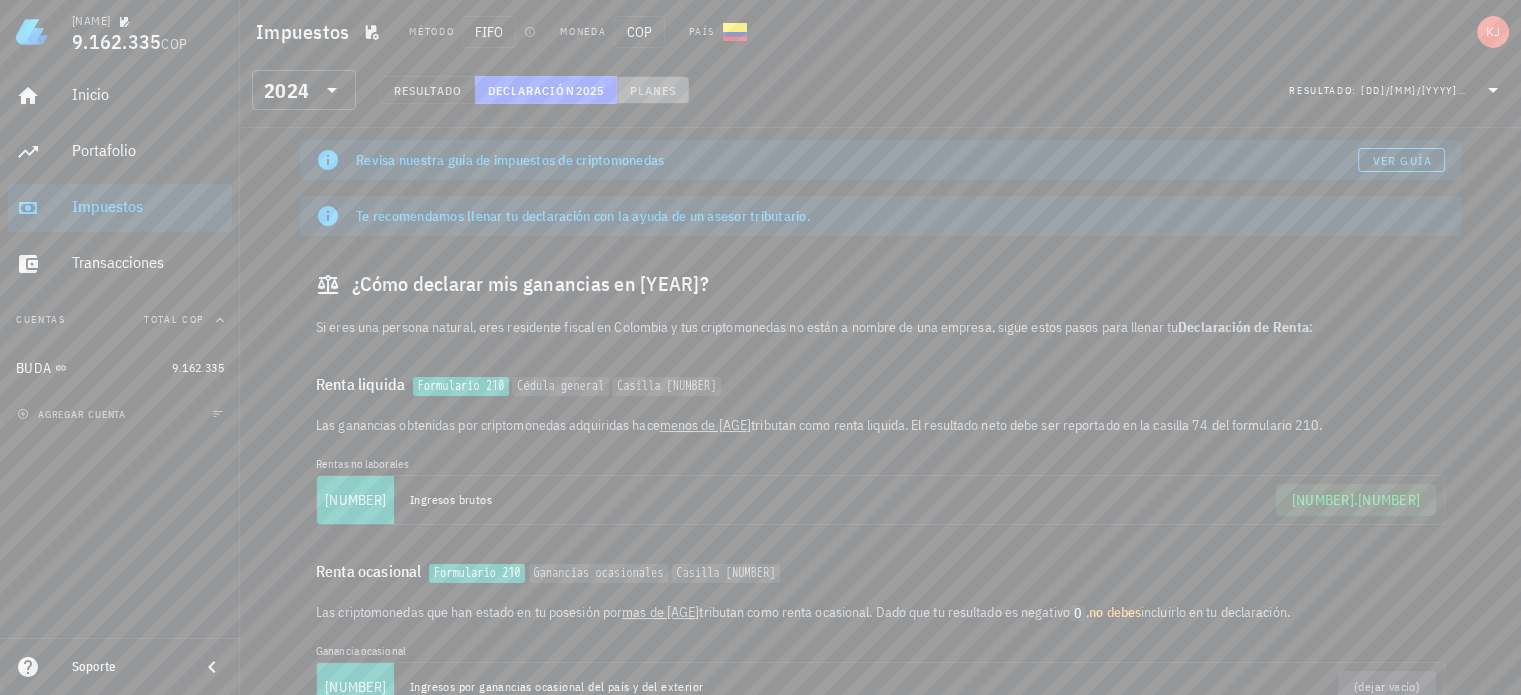 click on "Planes" at bounding box center (653, 90) 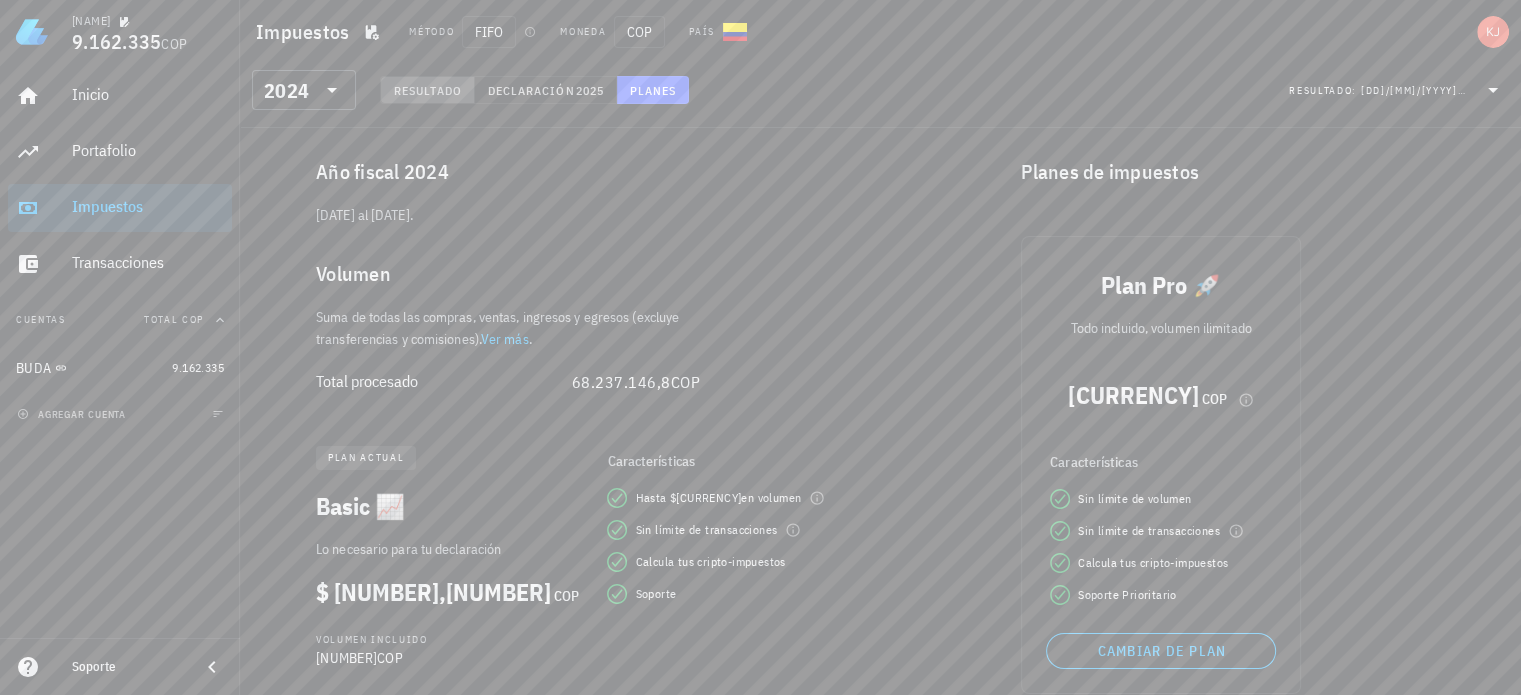 click on "Resultado" at bounding box center [427, 90] 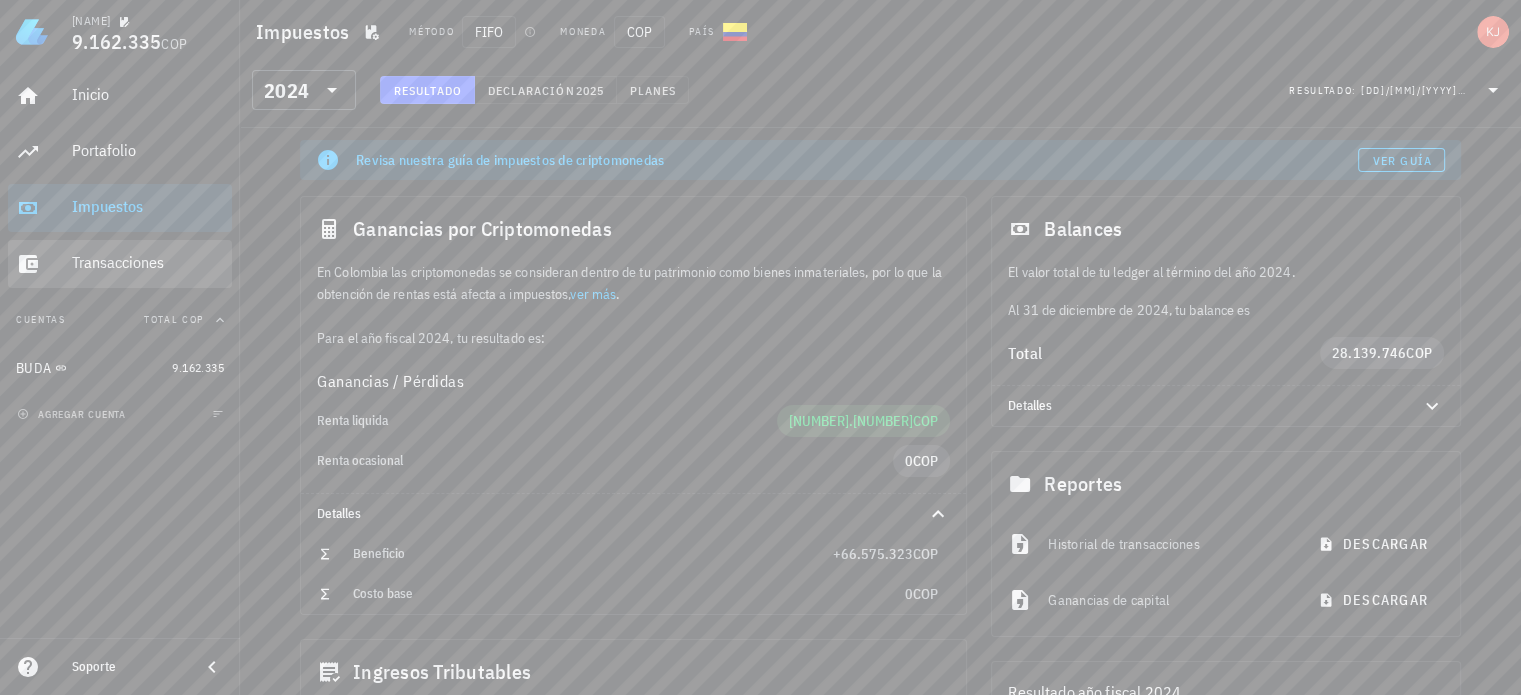 click on "Transacciones" at bounding box center [148, 262] 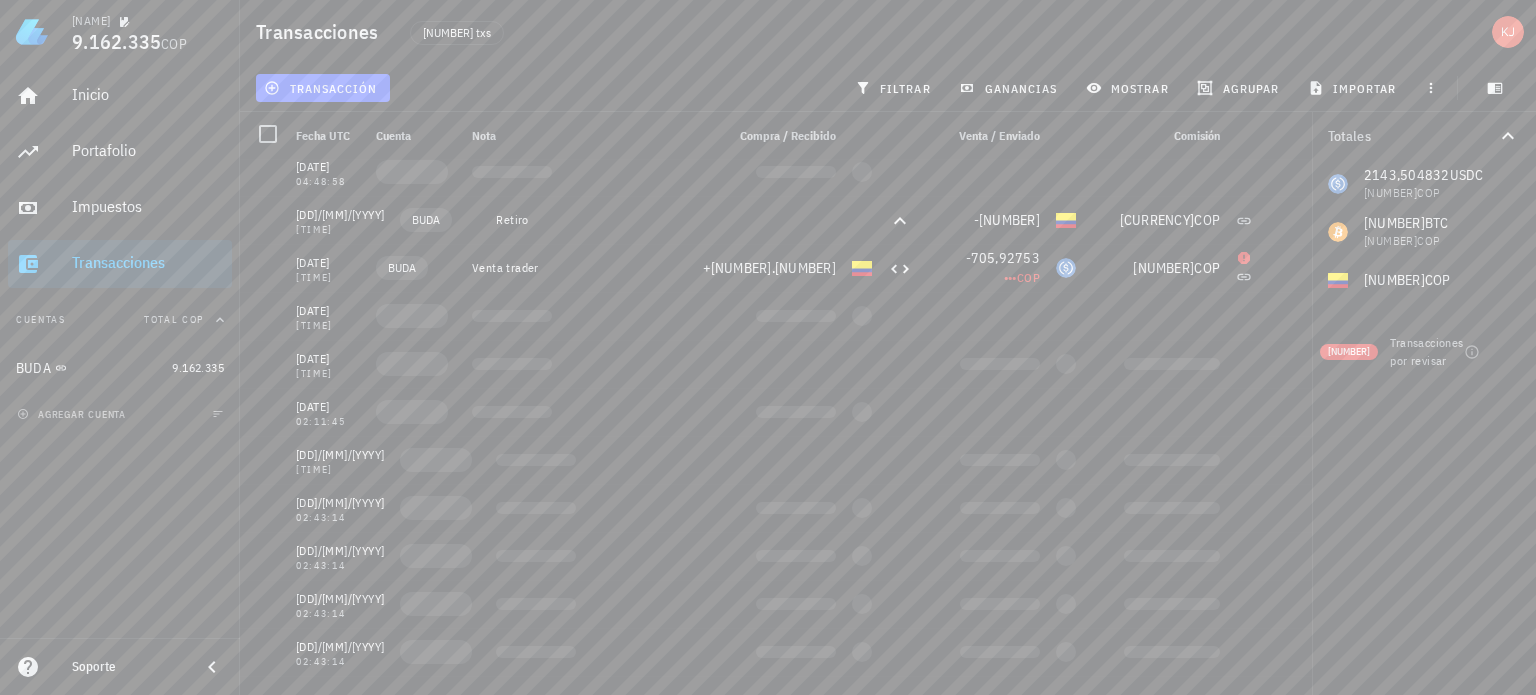 scroll, scrollTop: 10620, scrollLeft: 0, axis: vertical 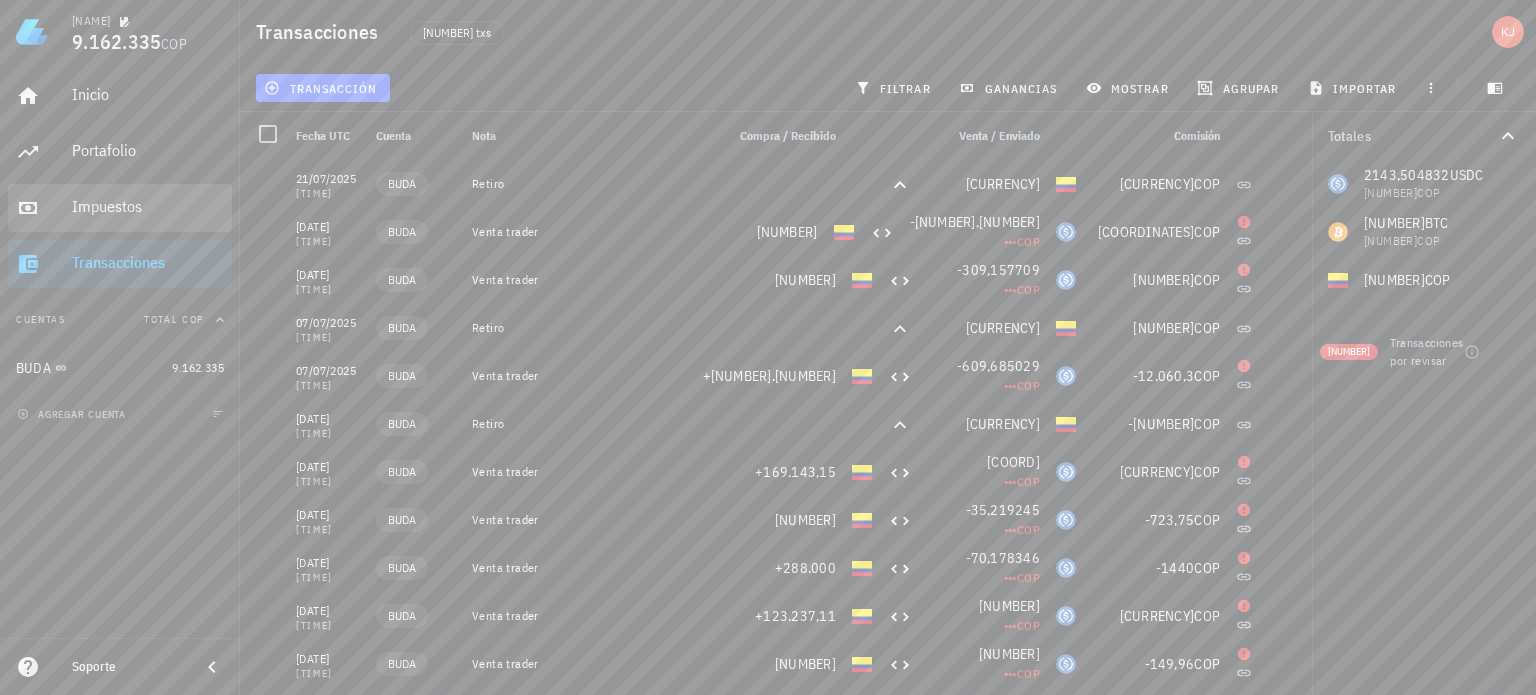 click on "Impuestos" at bounding box center [148, 207] 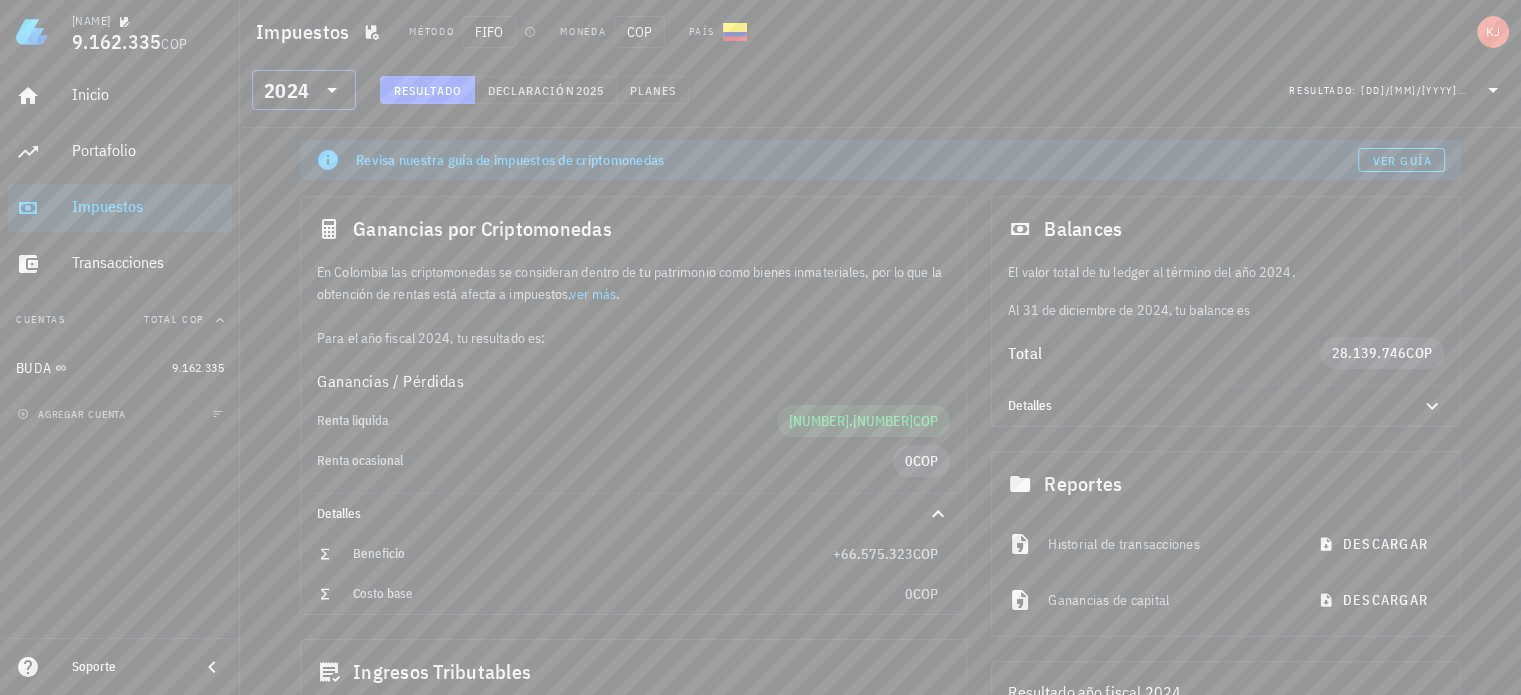 click 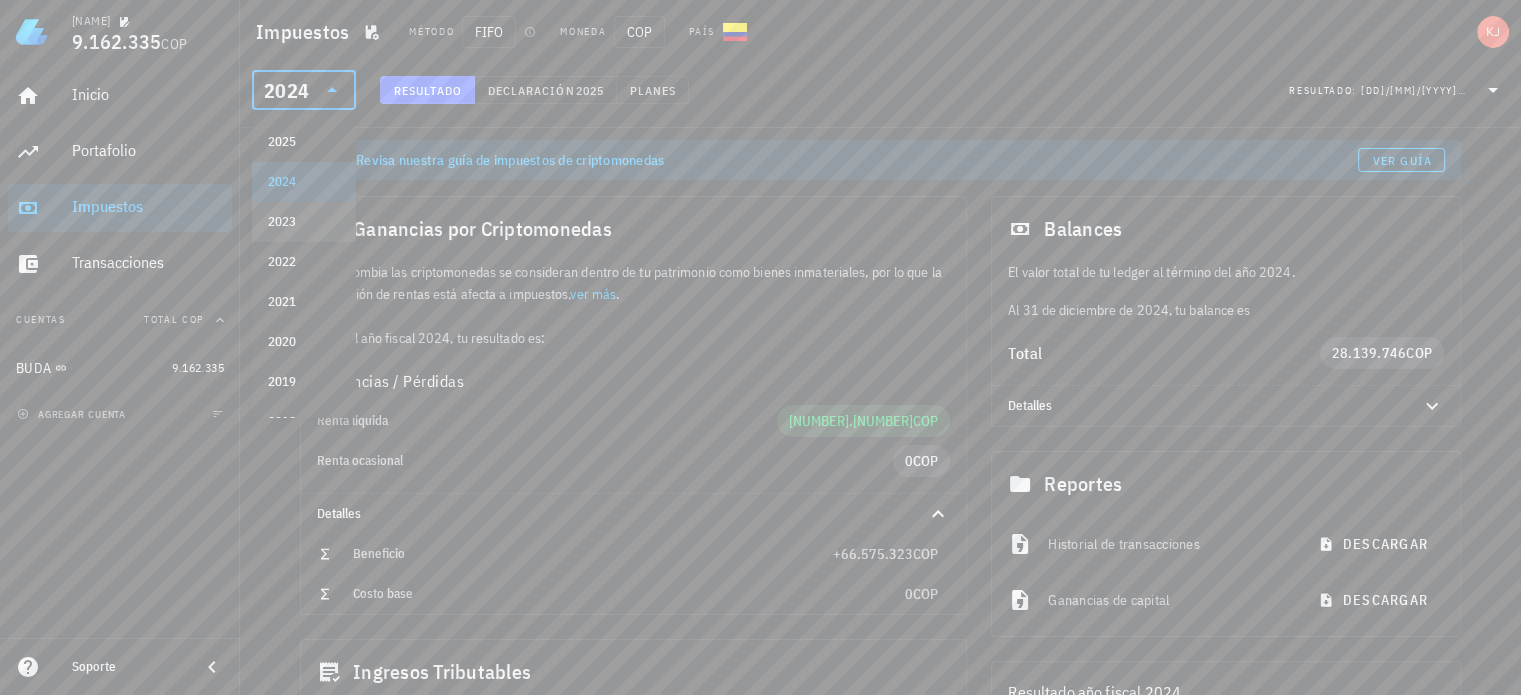 click on "2023" at bounding box center (304, 222) 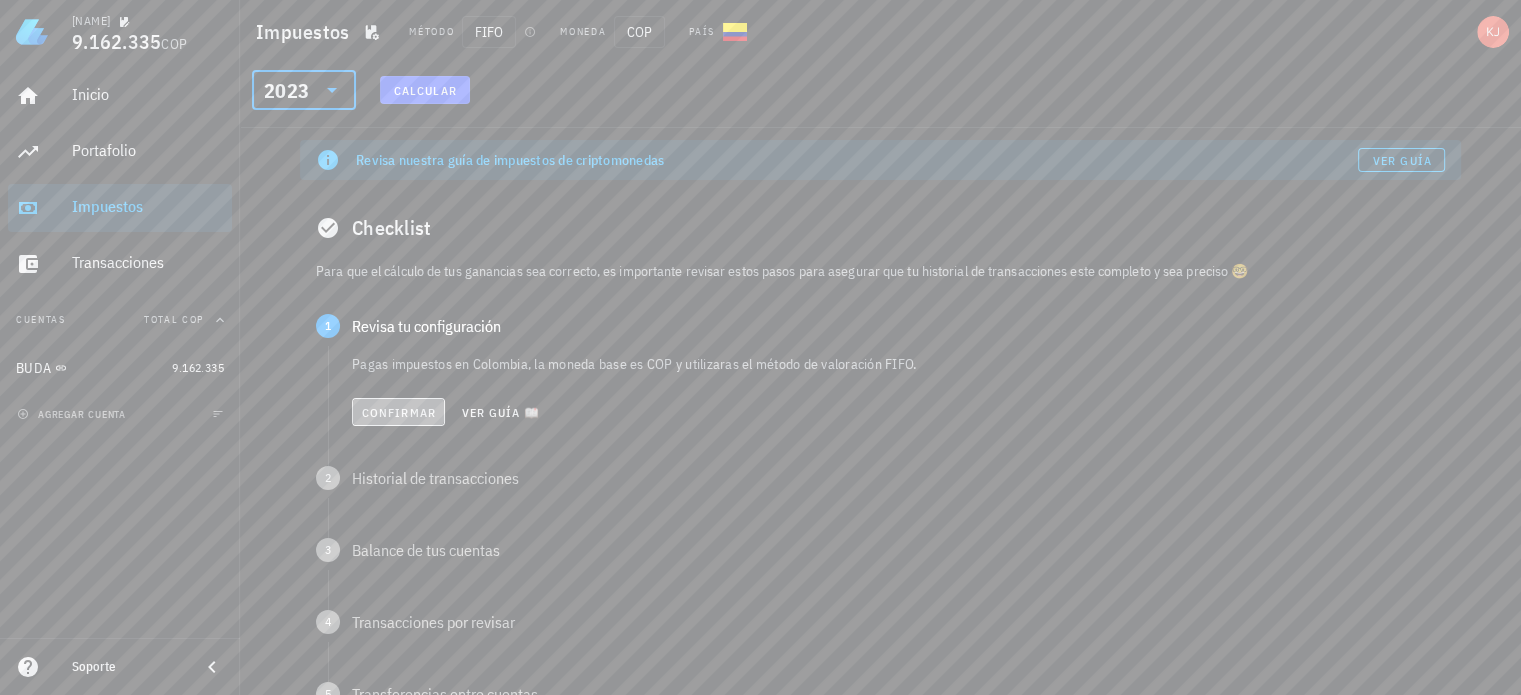 click on "Confirmar" at bounding box center [398, 412] 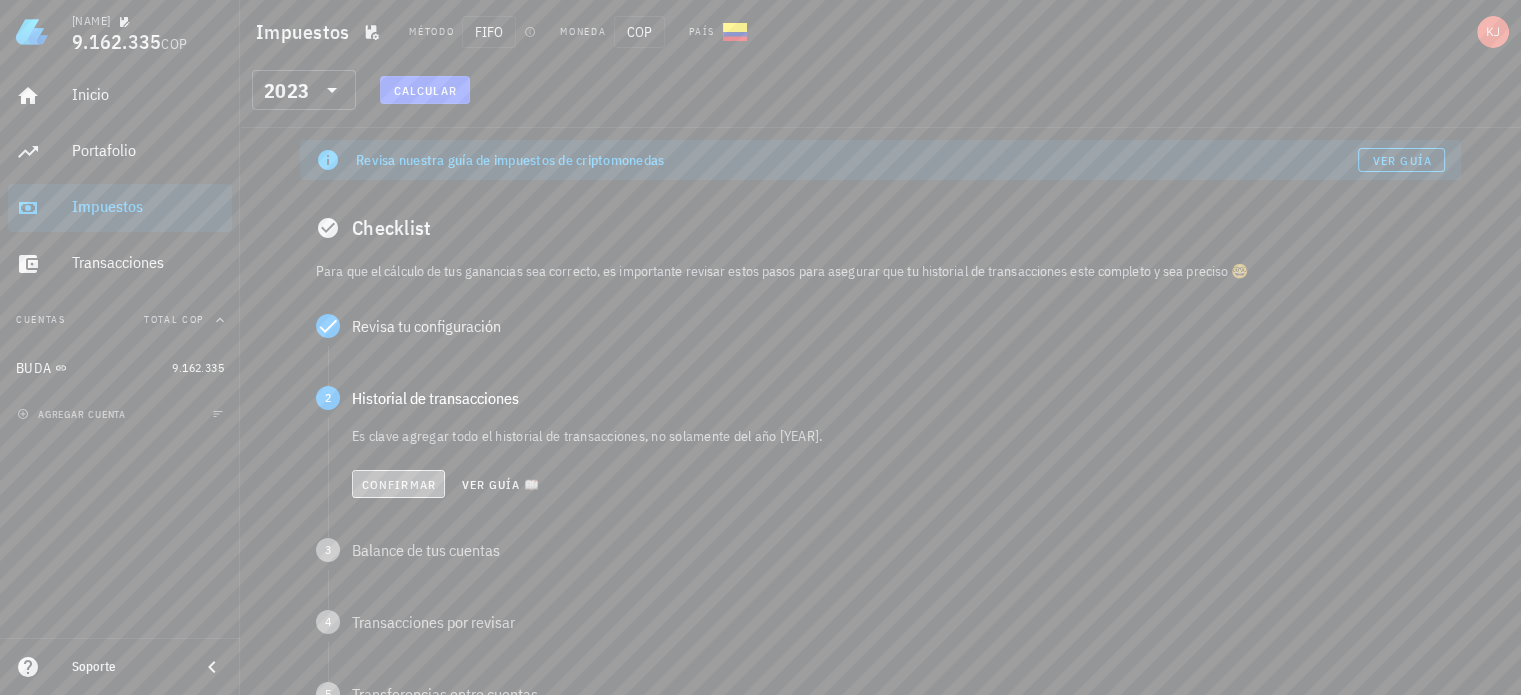click on "Confirmar" at bounding box center [398, 484] 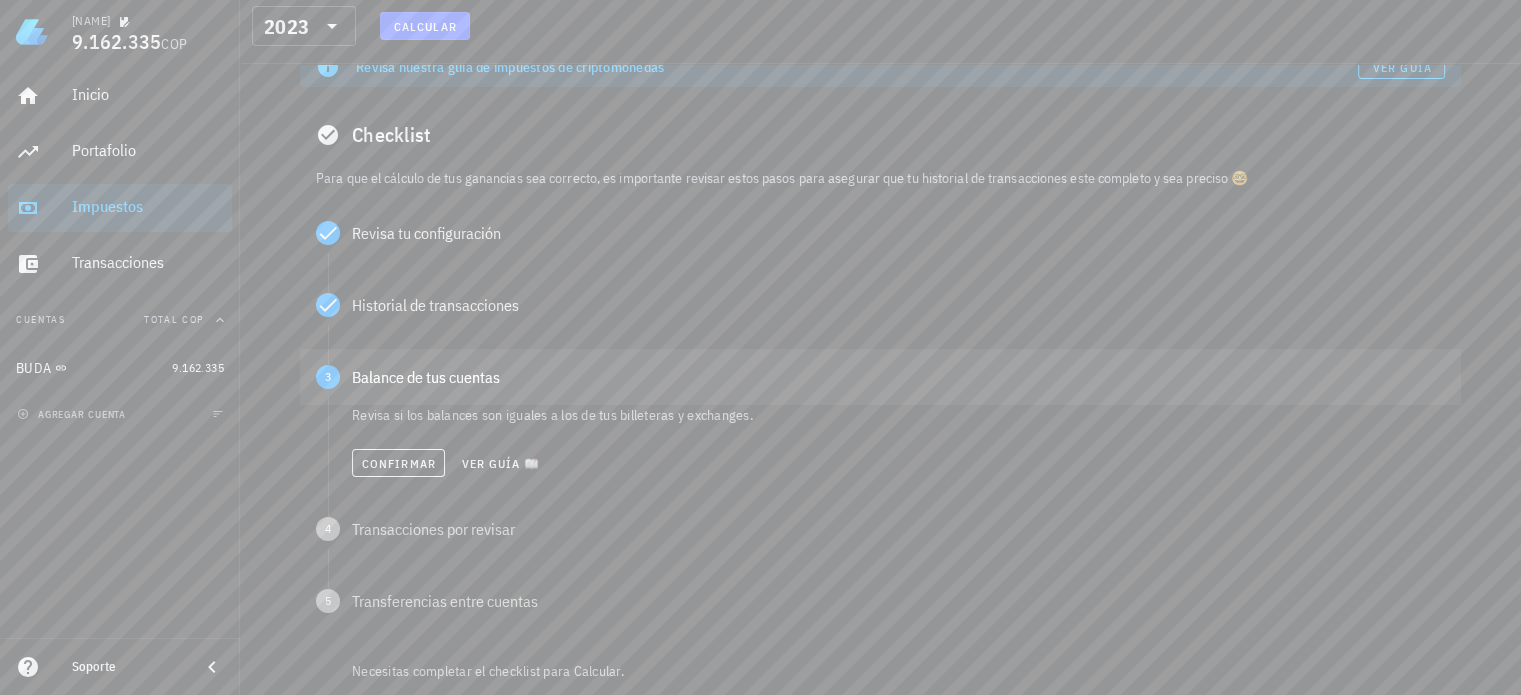 scroll, scrollTop: 100, scrollLeft: 0, axis: vertical 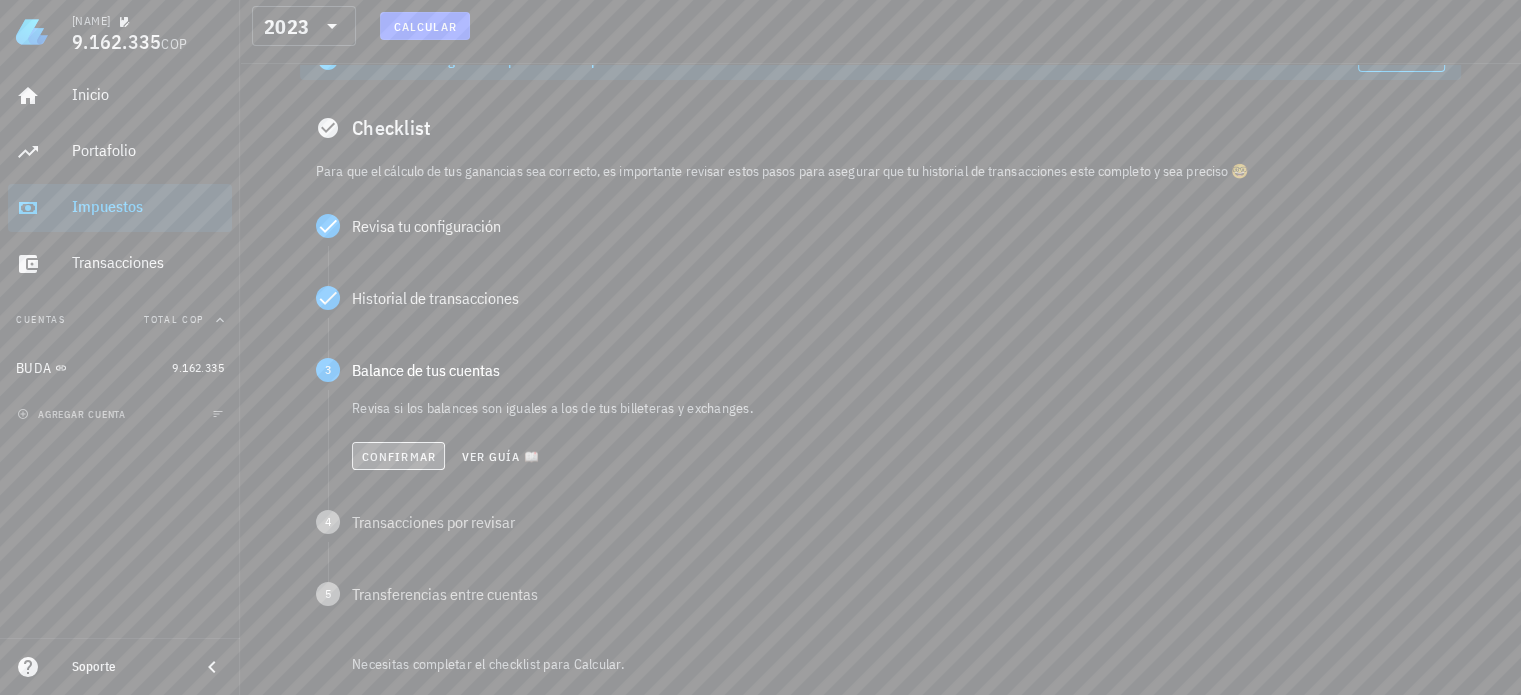click on "Confirmar" at bounding box center [398, 456] 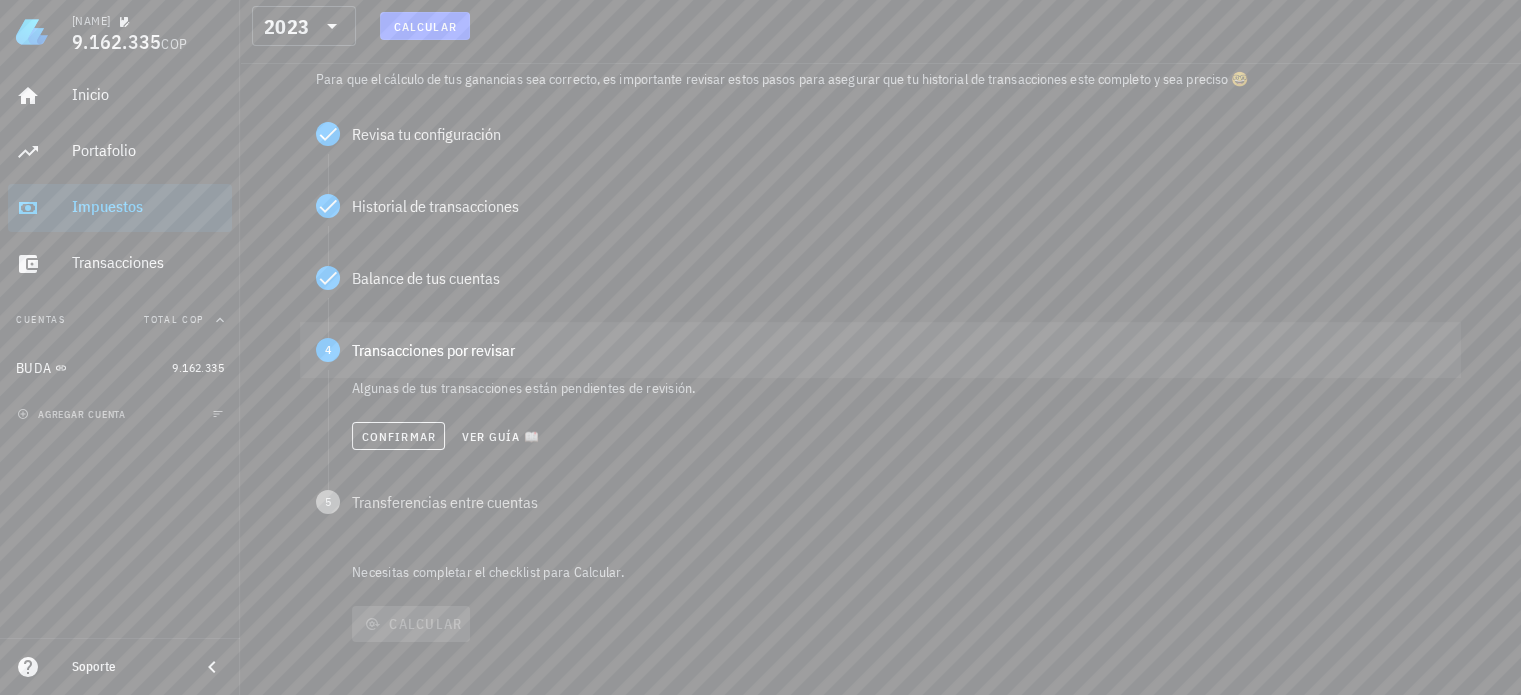 scroll, scrollTop: 200, scrollLeft: 0, axis: vertical 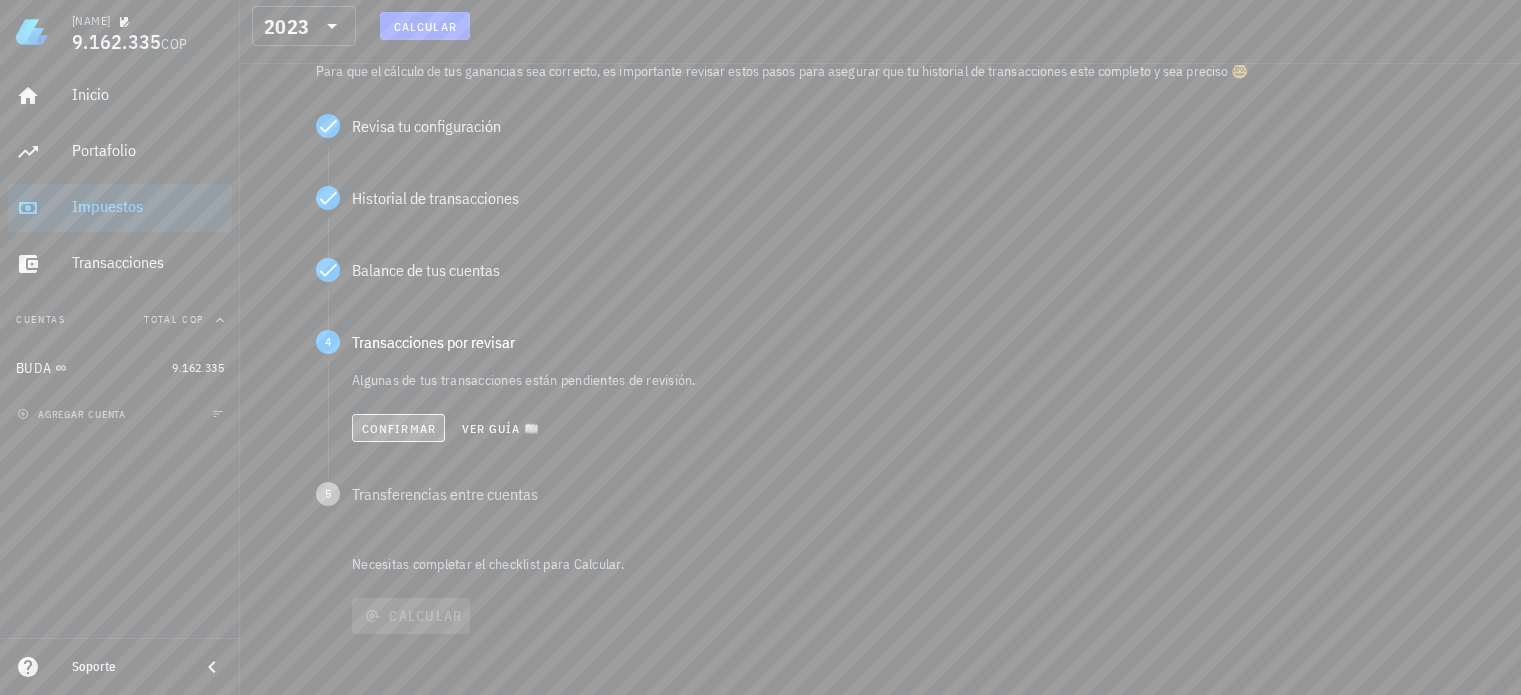 click on "Confirmar" at bounding box center [398, 428] 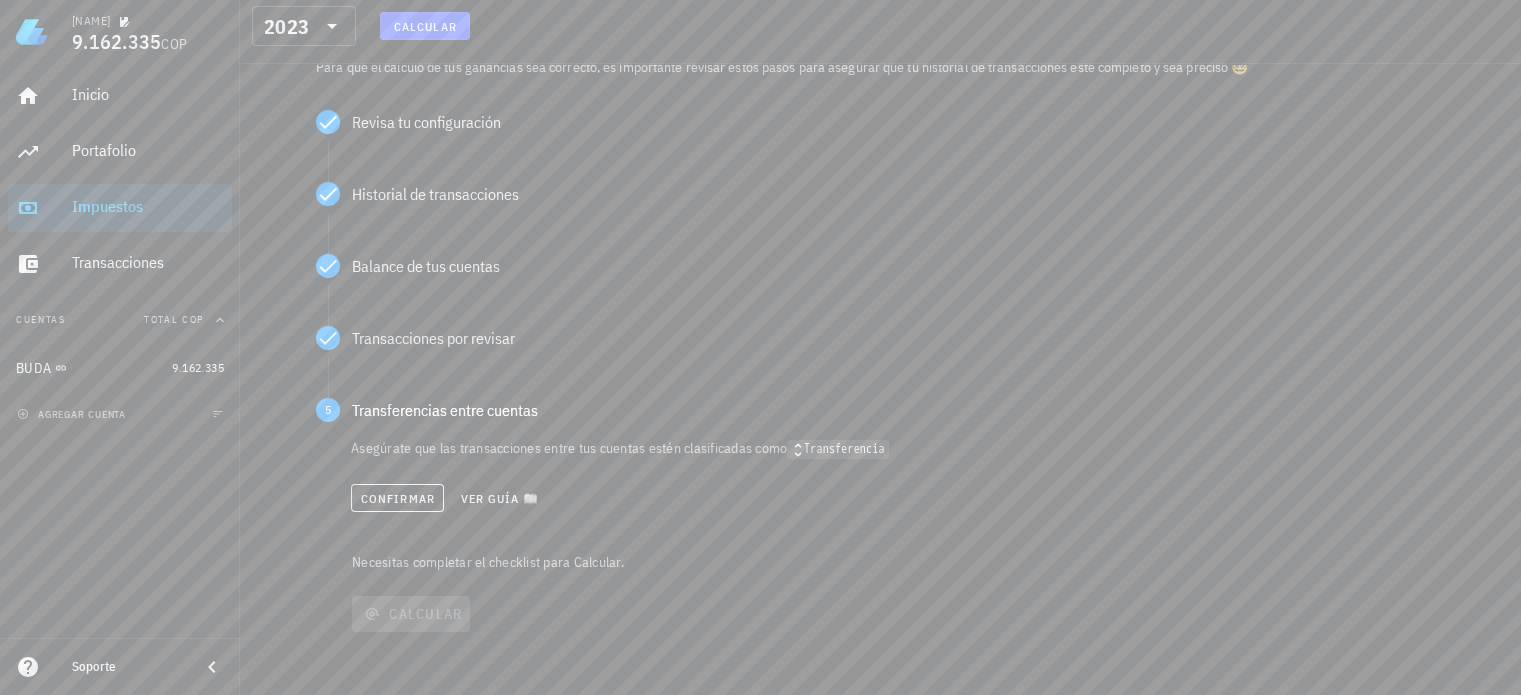 scroll, scrollTop: 205, scrollLeft: 0, axis: vertical 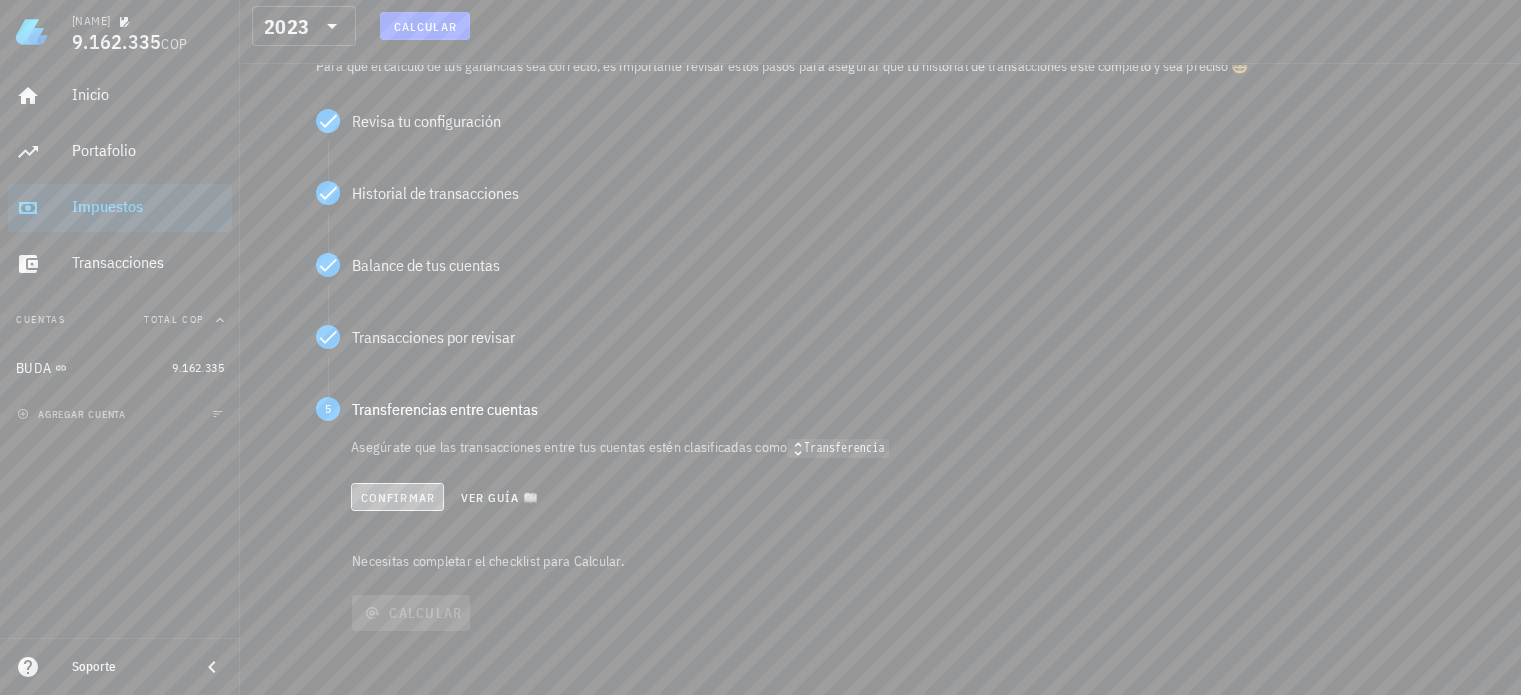 click on "Confirmar" at bounding box center [397, 497] 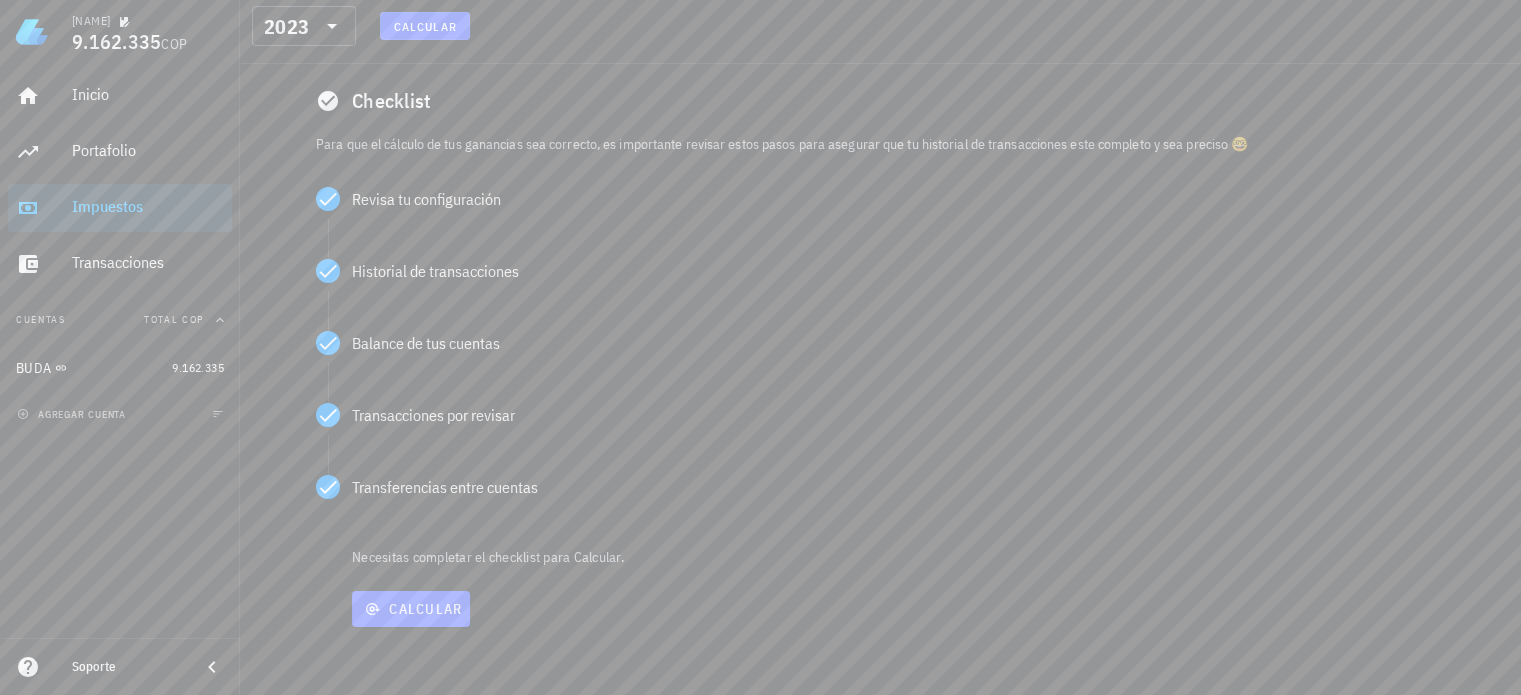 scroll, scrollTop: 127, scrollLeft: 0, axis: vertical 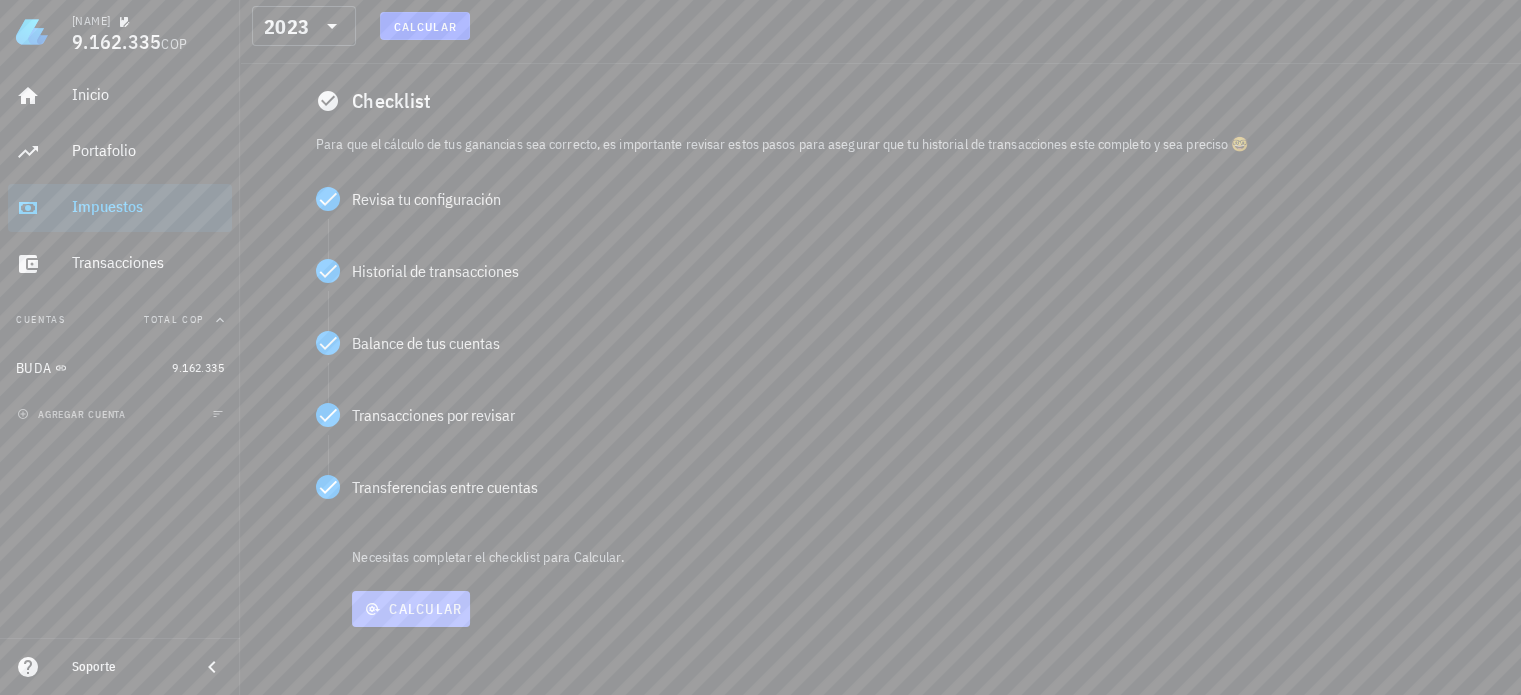 click on "Calcular" at bounding box center [411, 609] 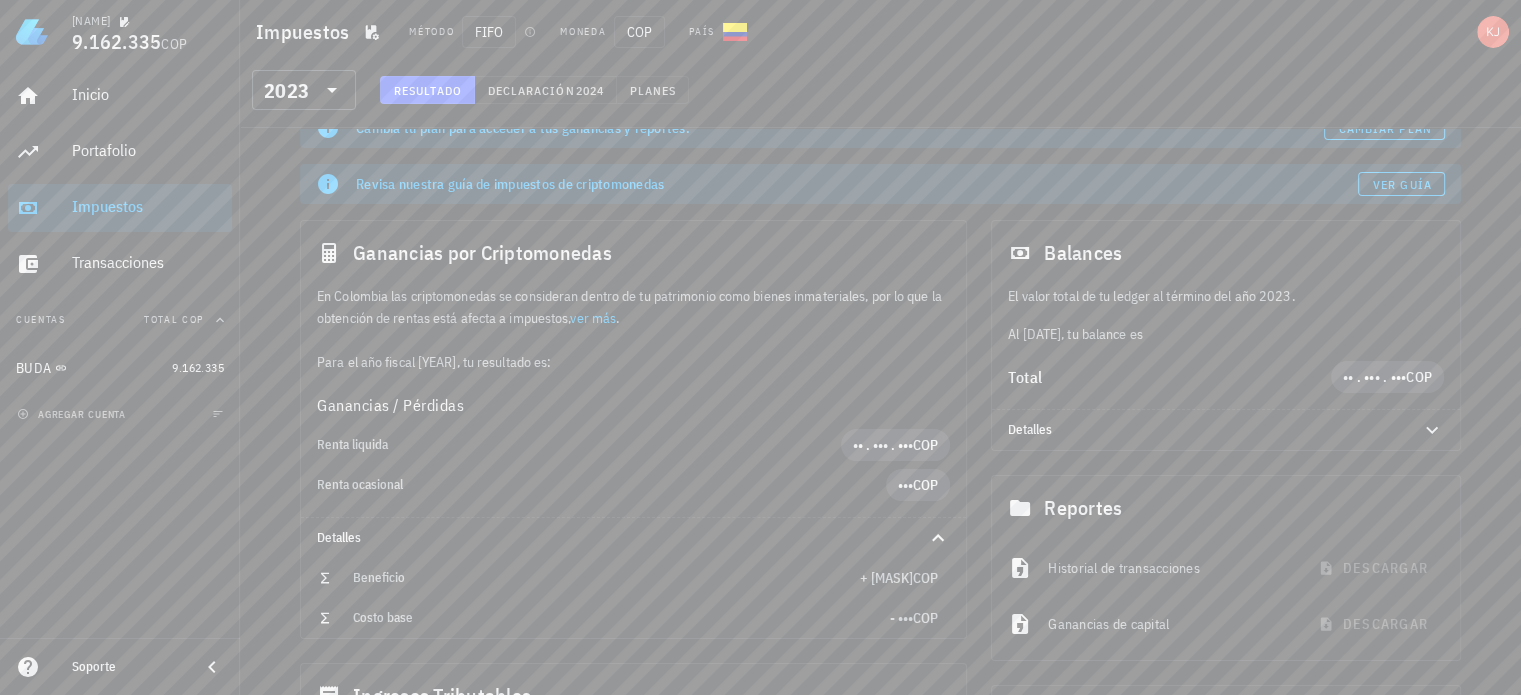 scroll, scrollTop: 0, scrollLeft: 0, axis: both 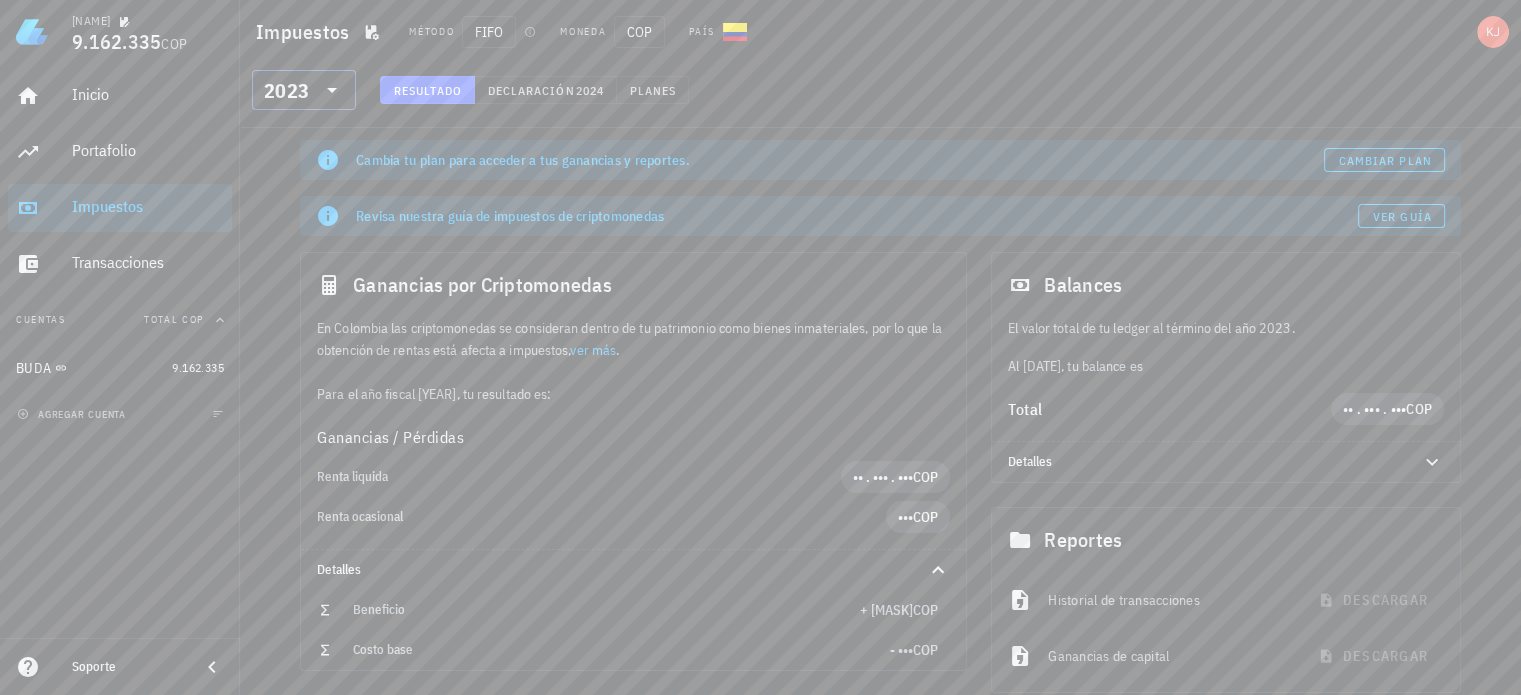 click on "​ [YEAR]" at bounding box center (304, 90) 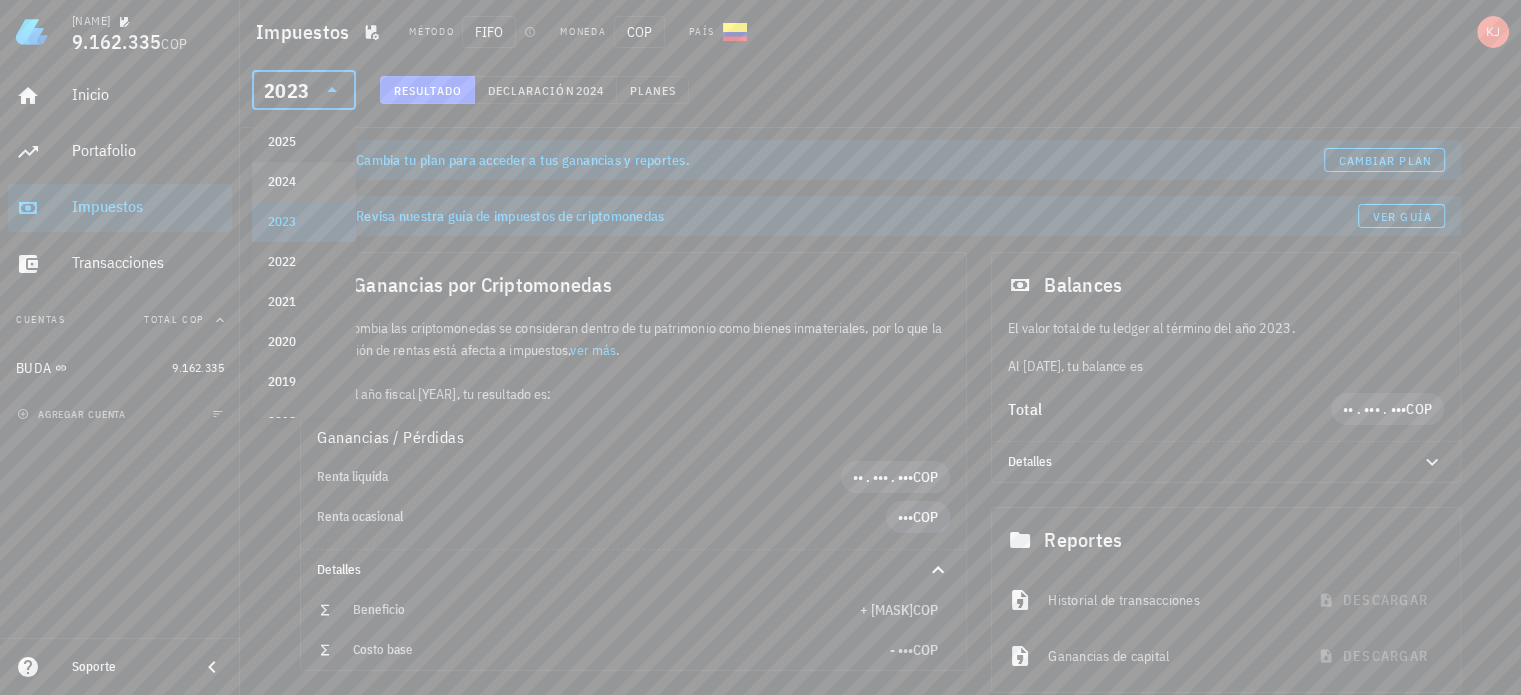 click on "2024" at bounding box center (304, 182) 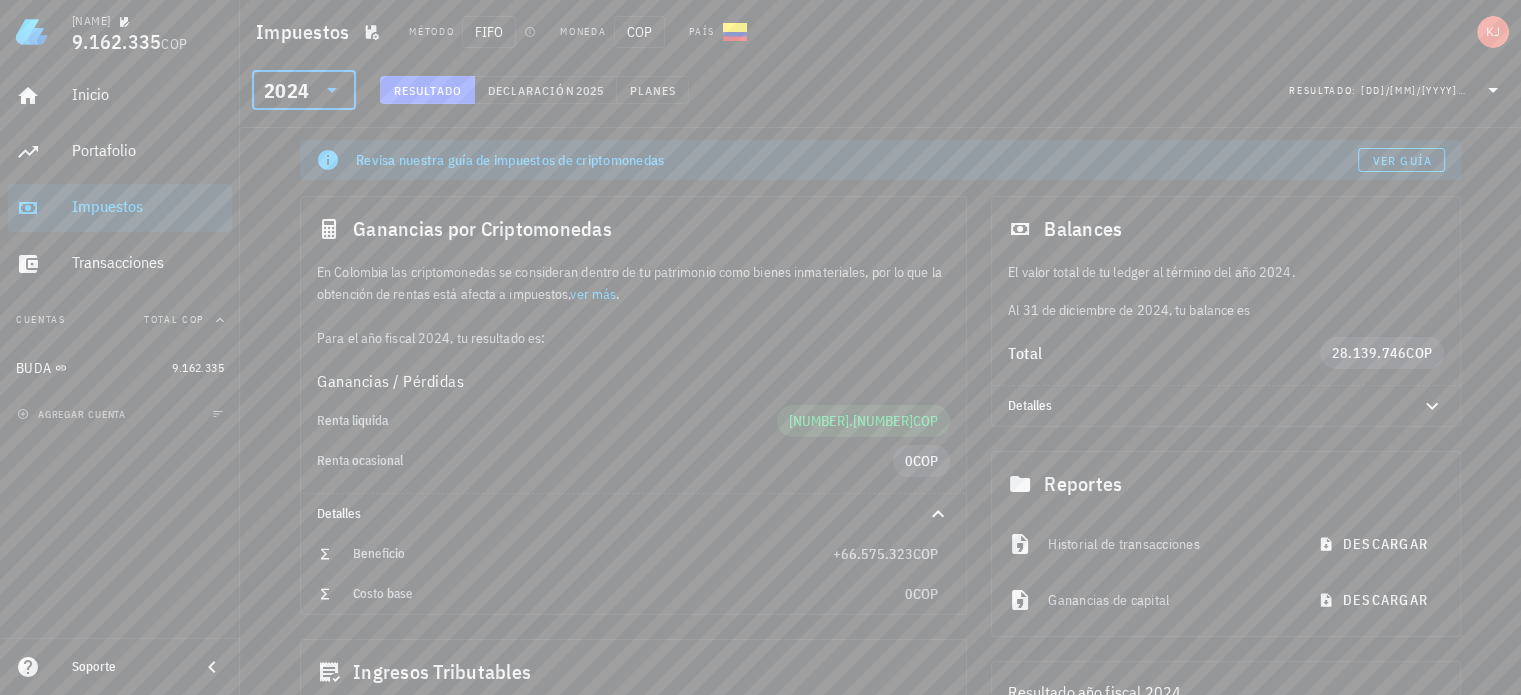 click 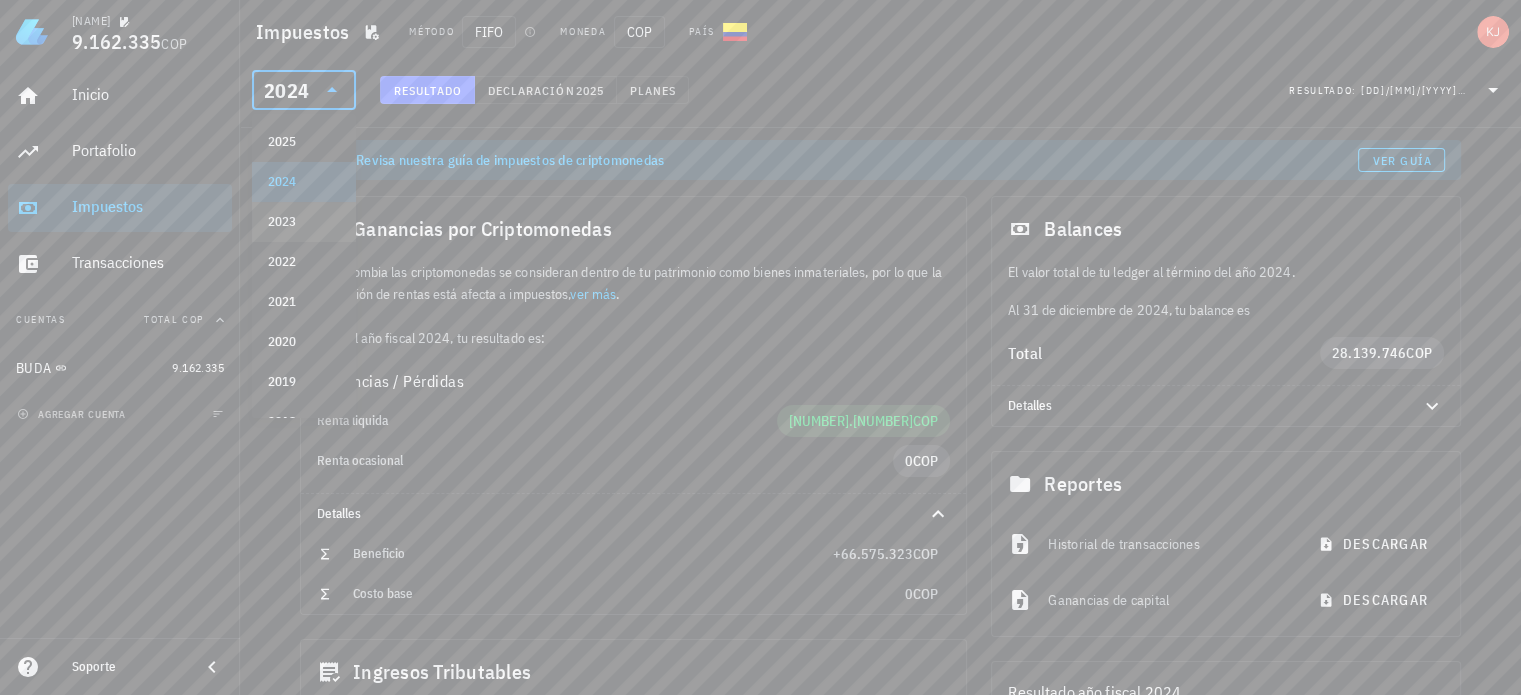click on "2023" at bounding box center [304, 222] 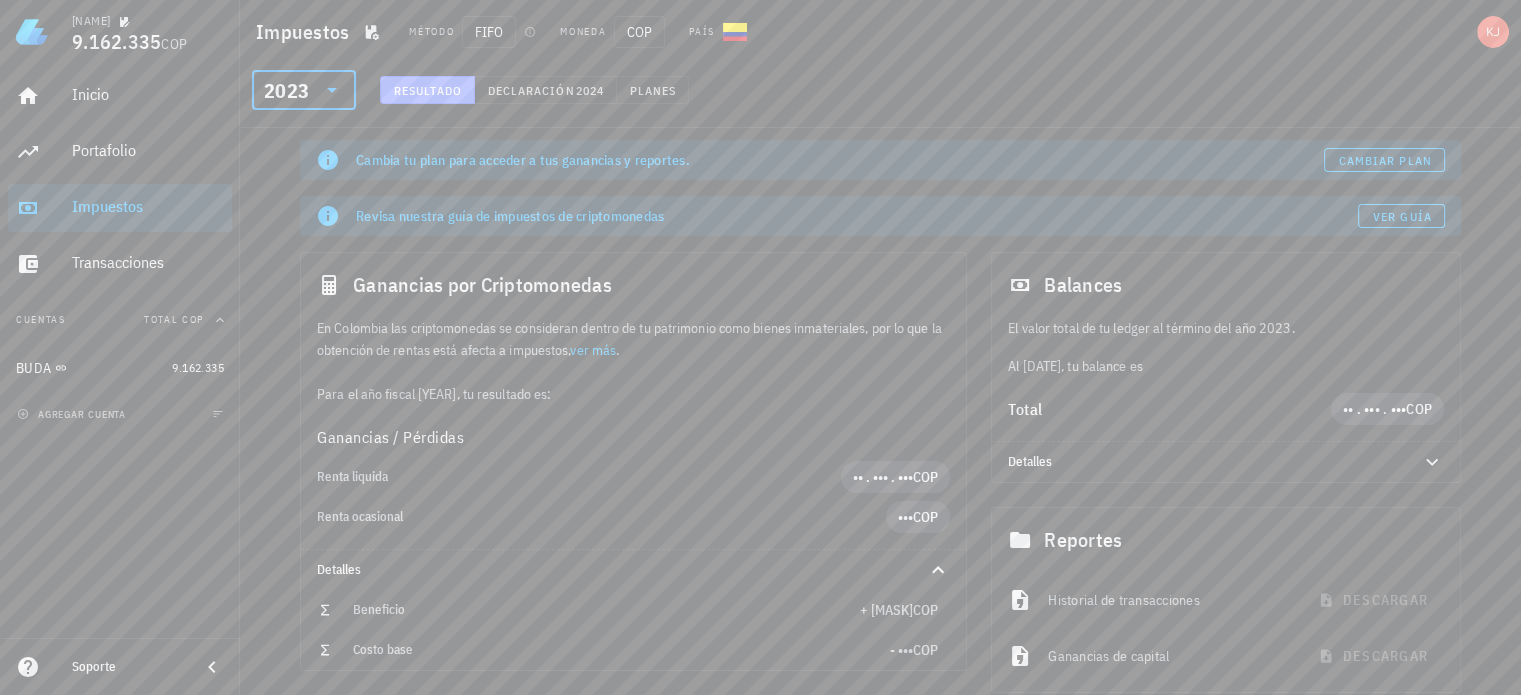 click on "Resultado" at bounding box center [427, 90] 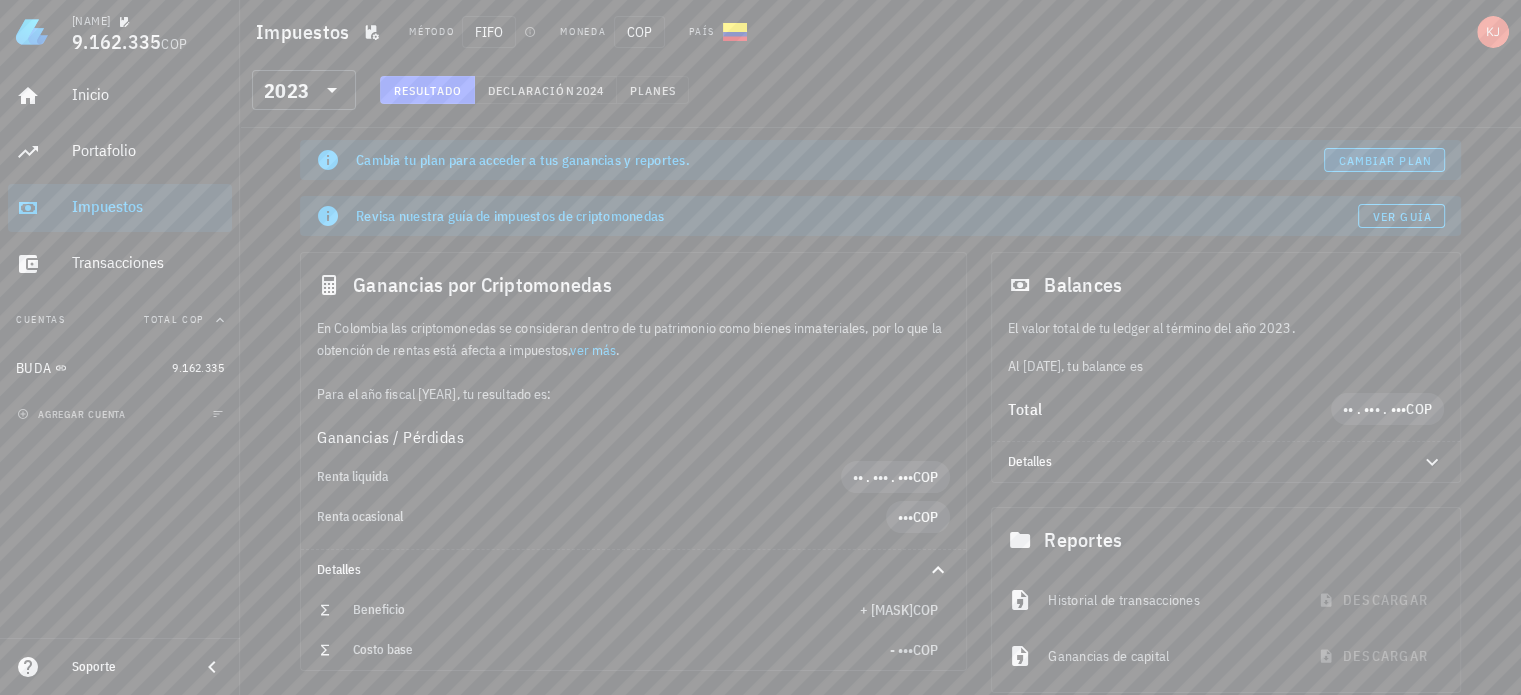 click on "Cambiar plan" at bounding box center (1385, 160) 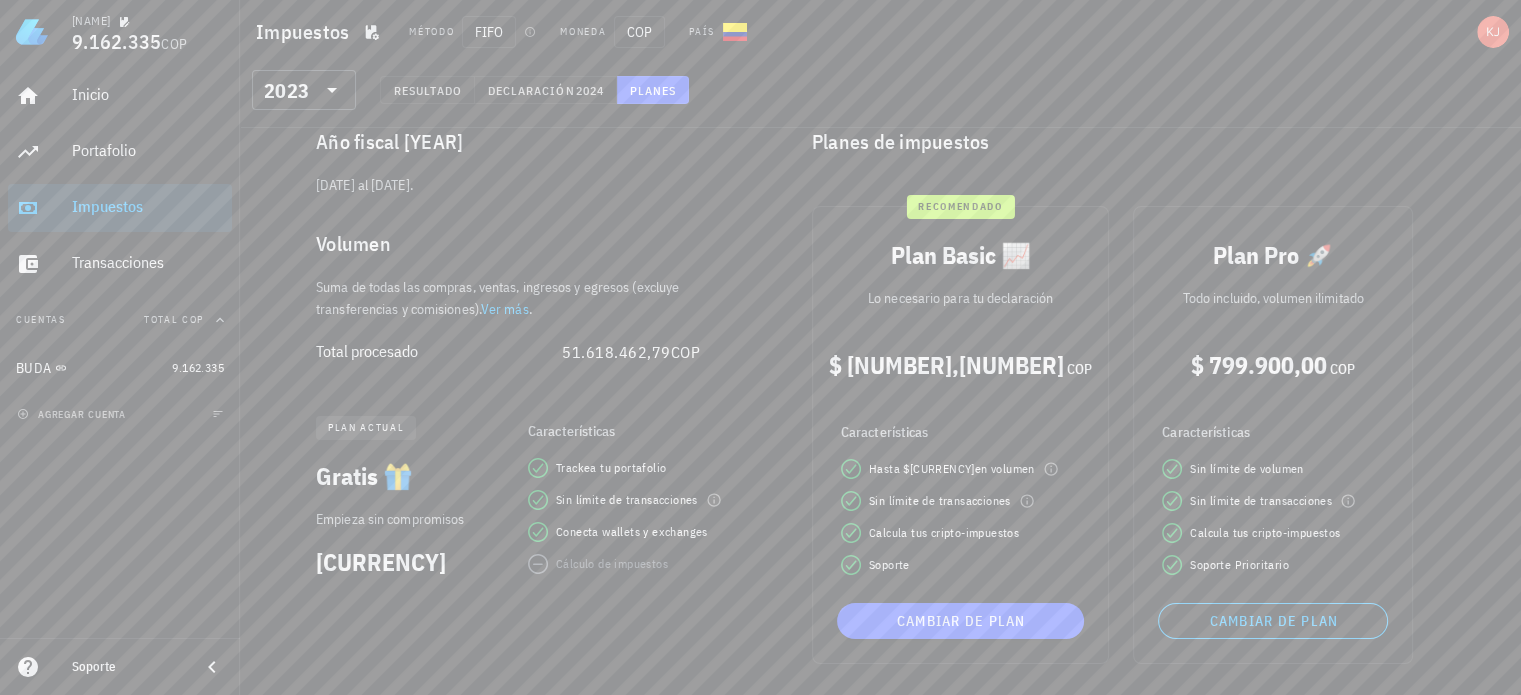 scroll, scrollTop: 100, scrollLeft: 0, axis: vertical 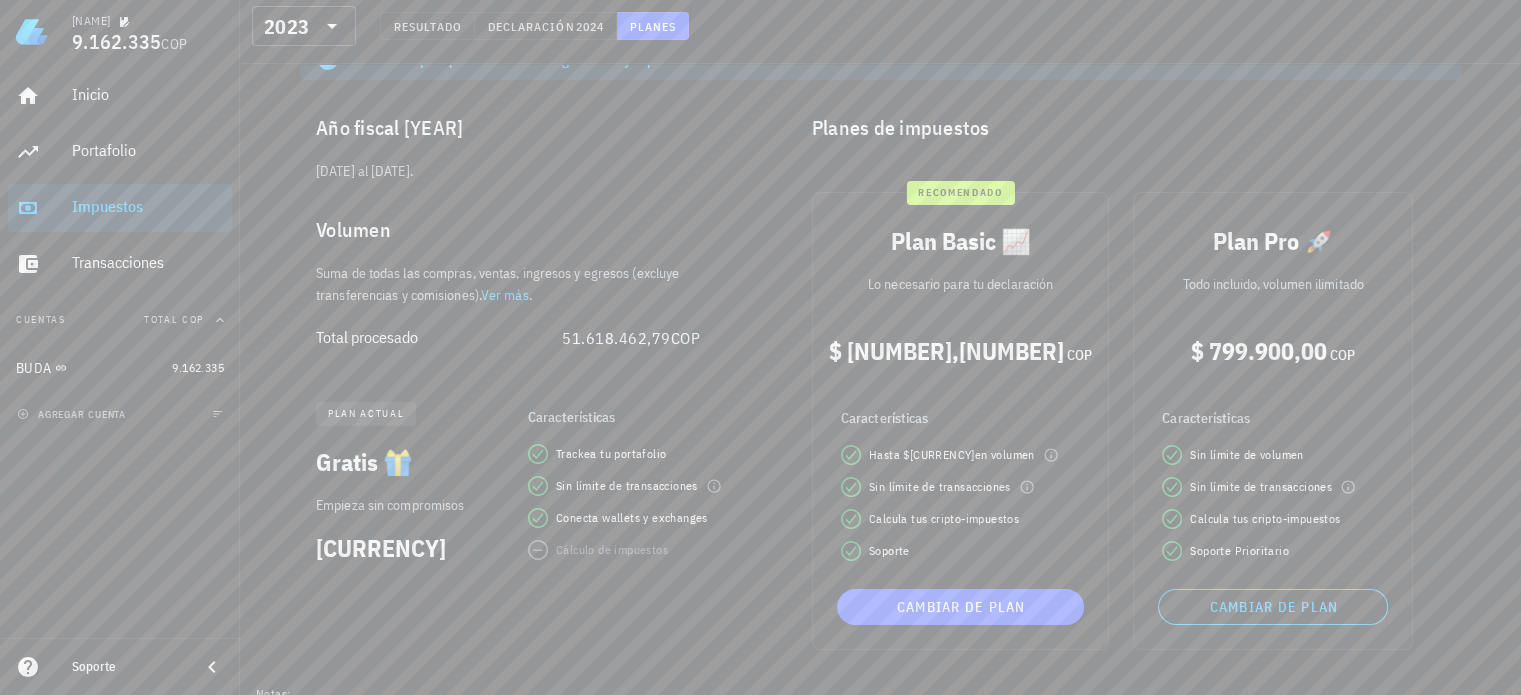 click on "Calcula tus cripto-impuestos" at bounding box center [944, 519] 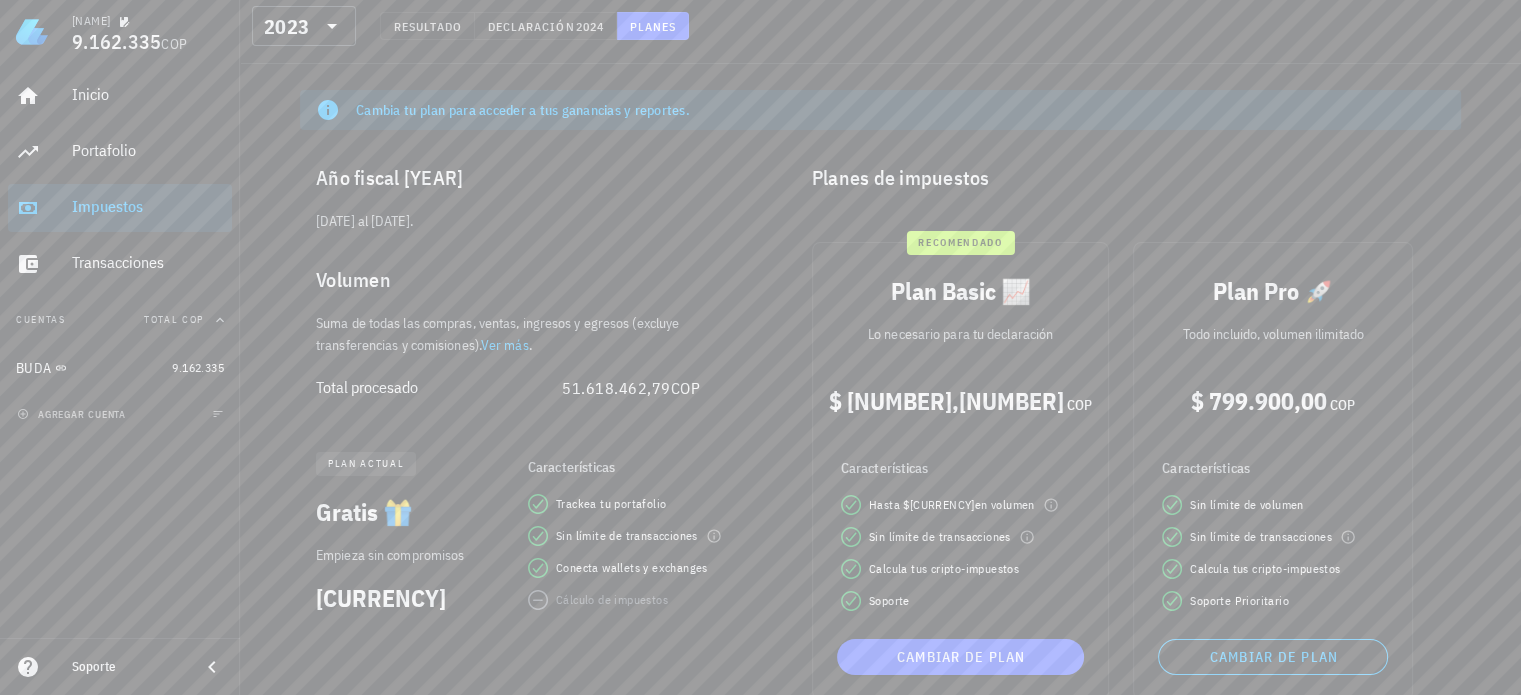 scroll, scrollTop: 0, scrollLeft: 0, axis: both 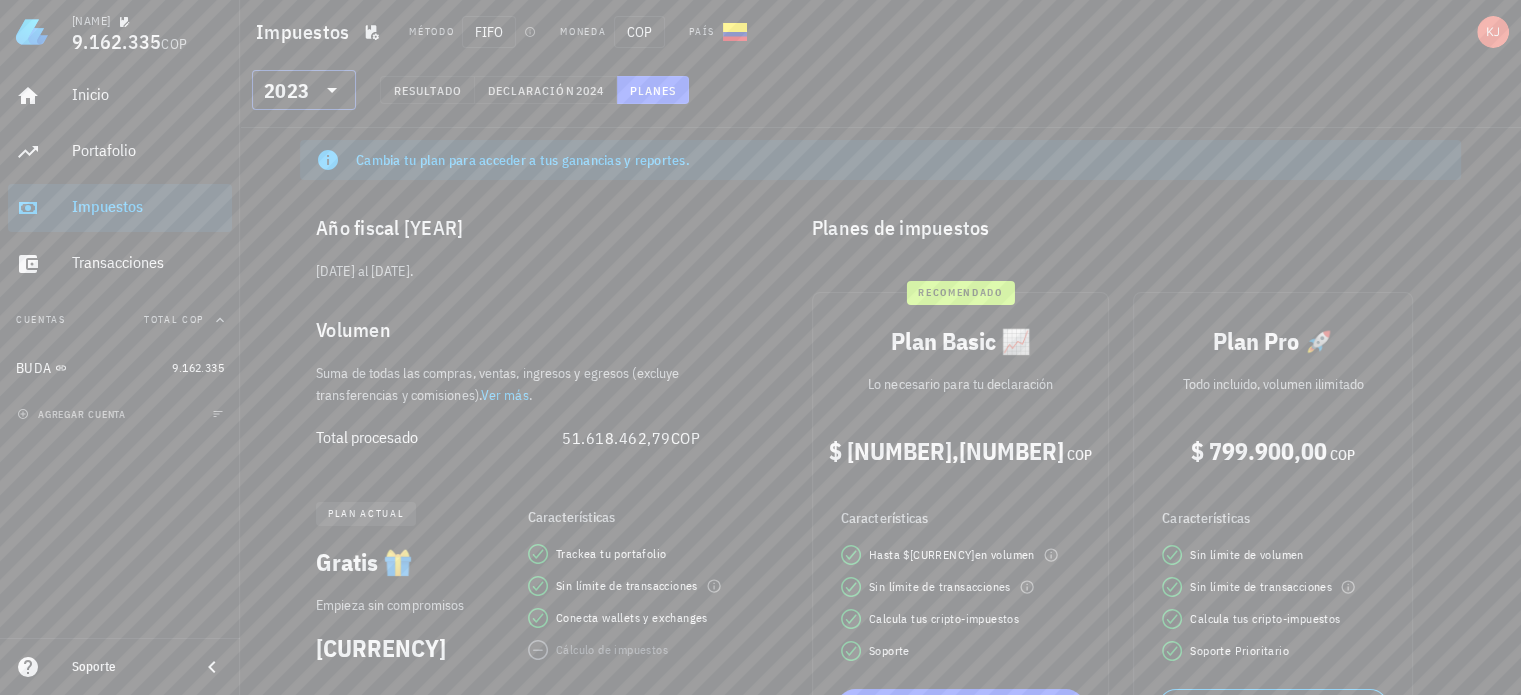 click 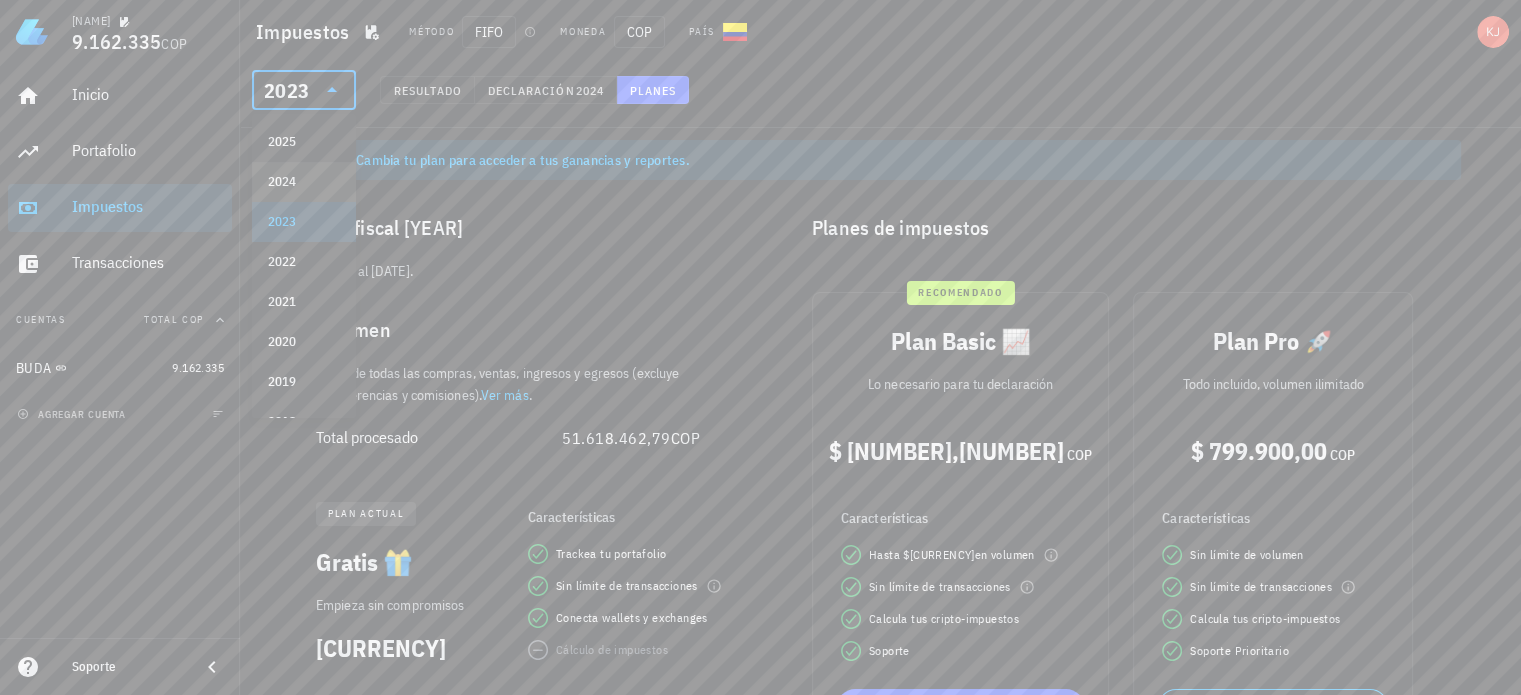 click on "2024" at bounding box center (304, 182) 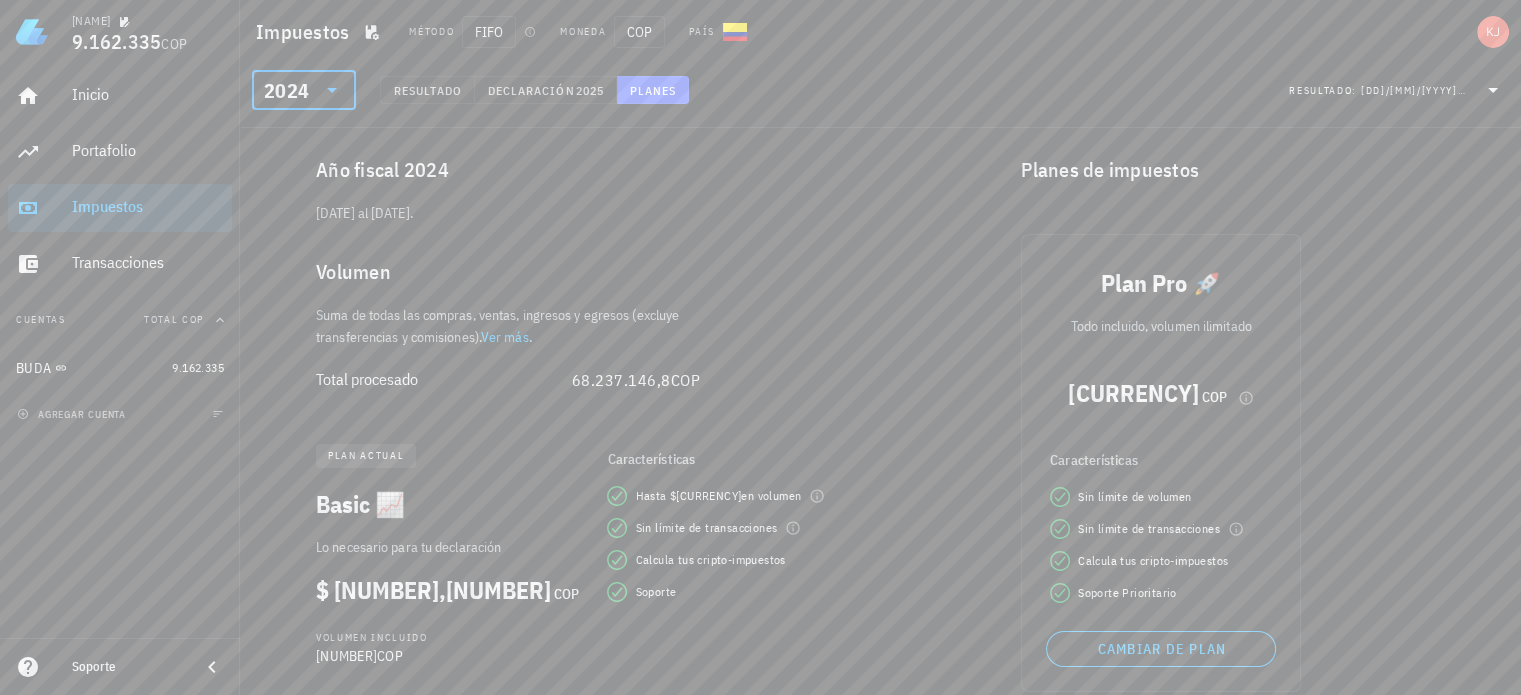 scroll, scrollTop: 0, scrollLeft: 0, axis: both 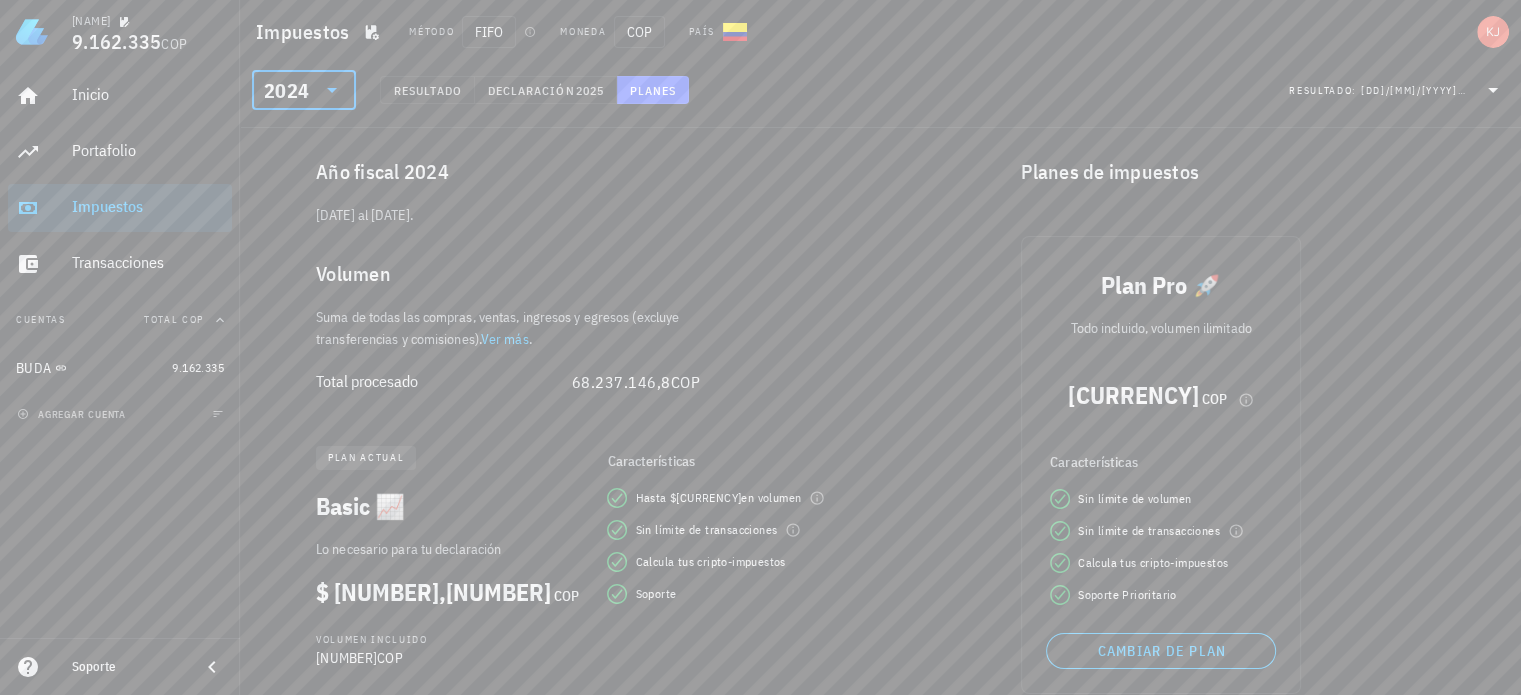 click on "Resultado: [DATE] [TIME]" at bounding box center (1397, 90) 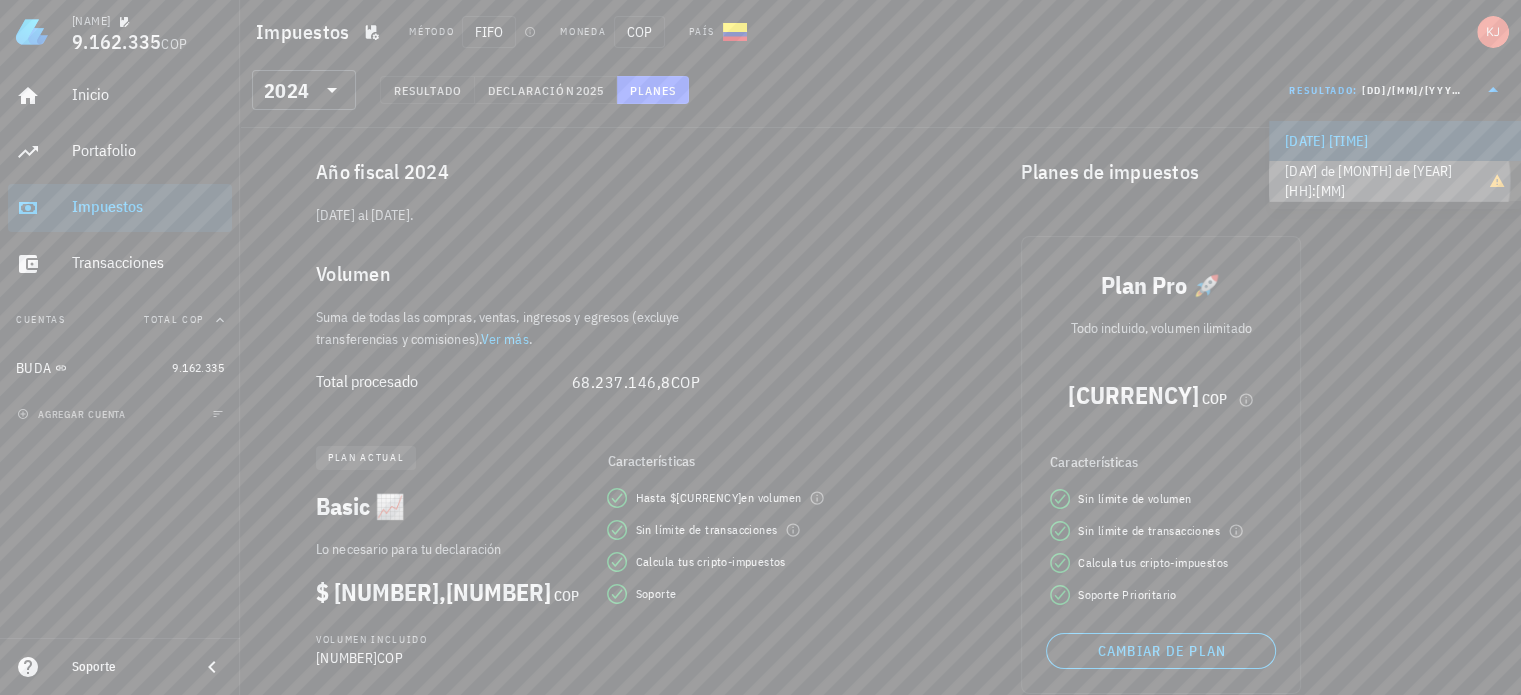 click on "[DAY] de [MONTH] de [YEAR] [HH]:[MM]" at bounding box center [1383, 181] 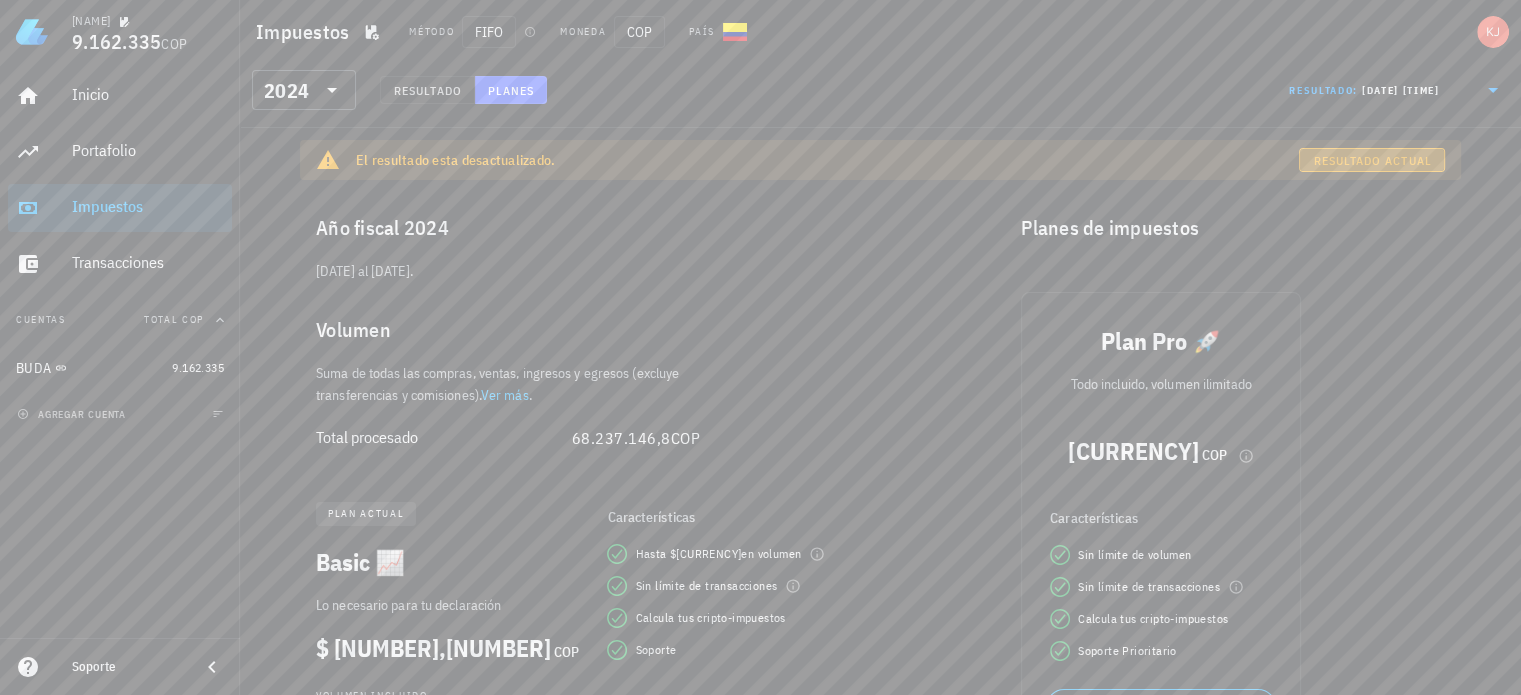 click on "Resultado actual" at bounding box center [1371, 160] 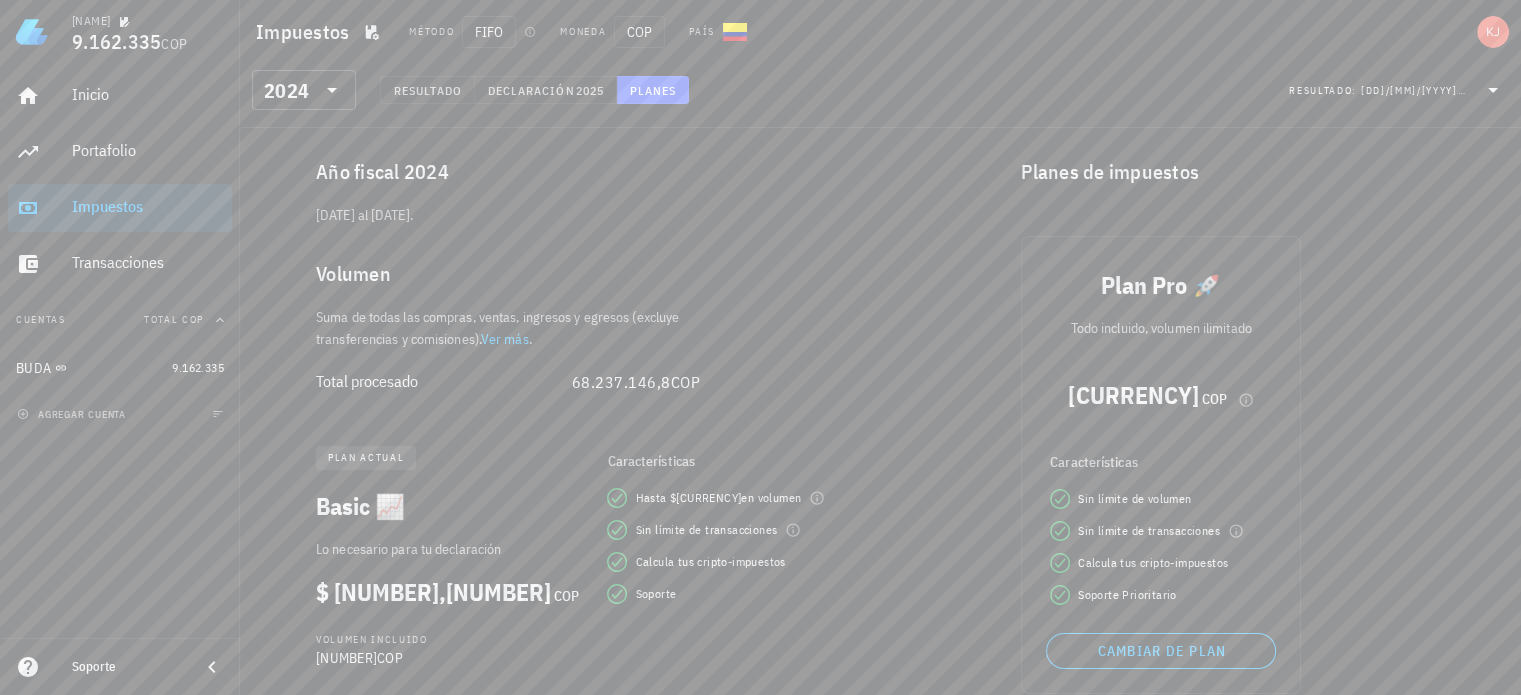 click on "[DD]/[MM]/[YYYY] [HH]:[MM]" at bounding box center [1413, 91] 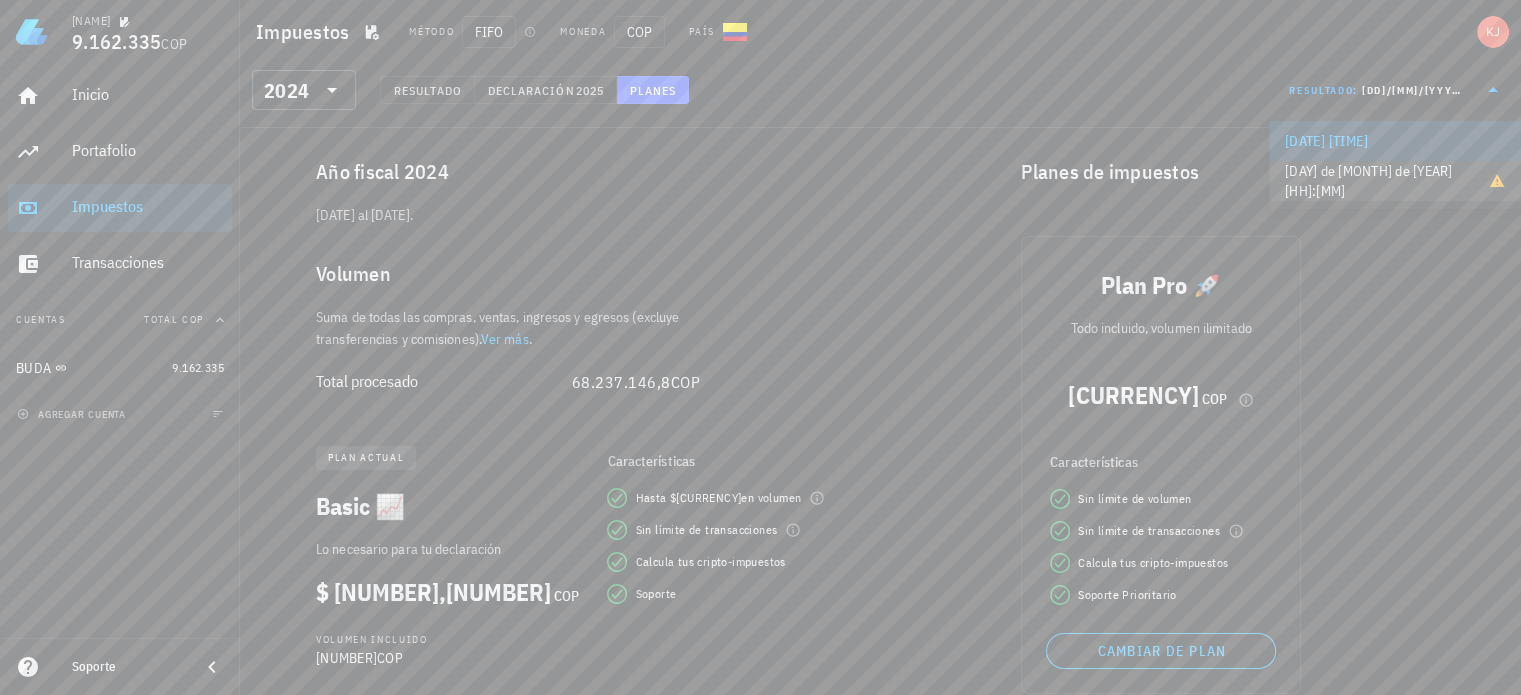 click on "[DAY] de [MONTH] de [YEAR] [HH]:[MM]" at bounding box center [1383, 181] 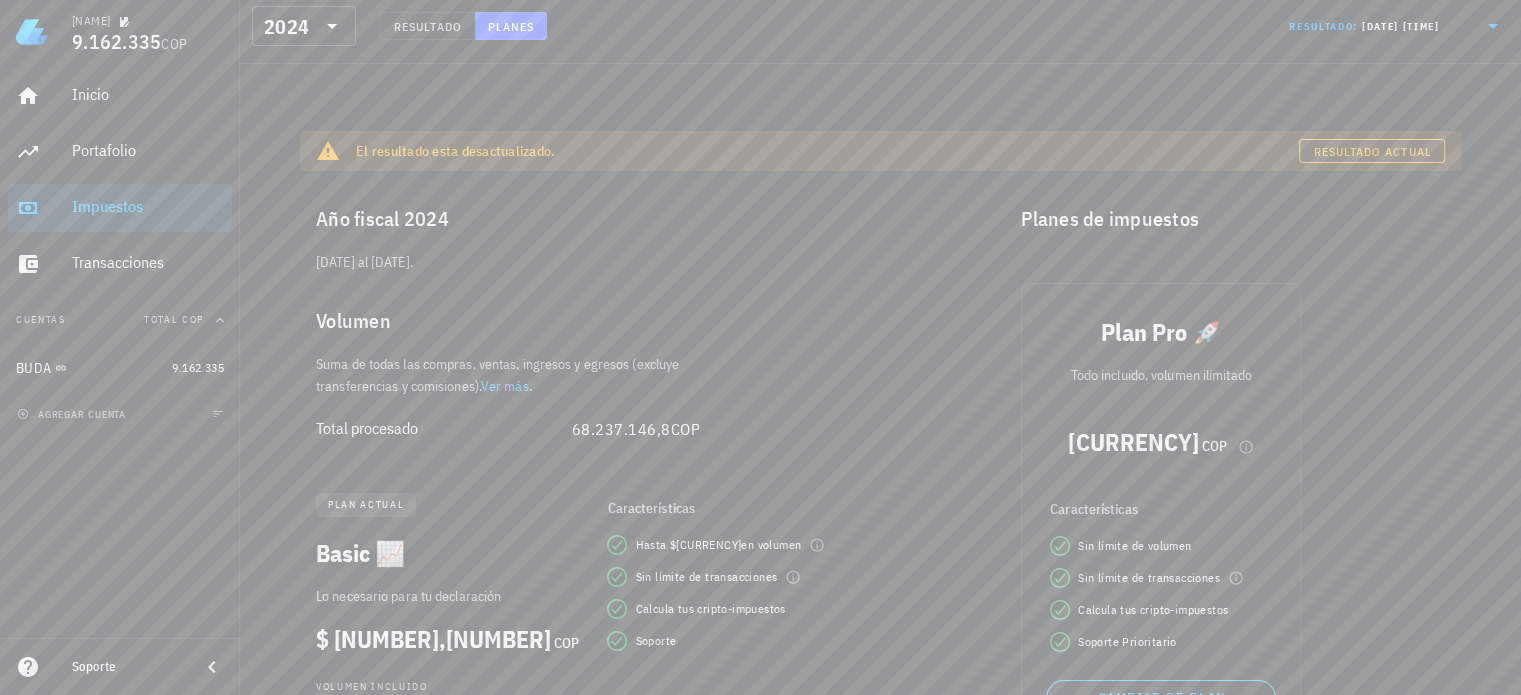 scroll, scrollTop: 0, scrollLeft: 0, axis: both 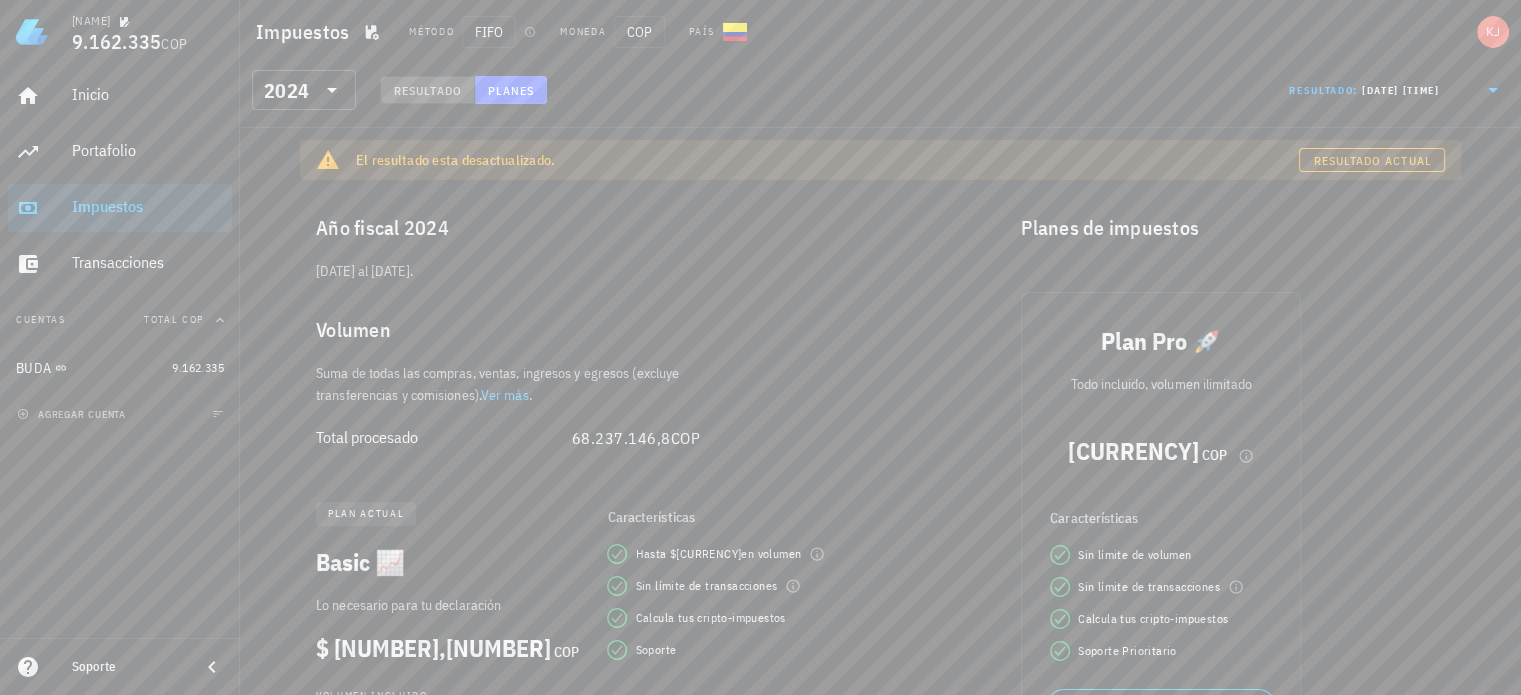 click on "Resultado" at bounding box center [427, 90] 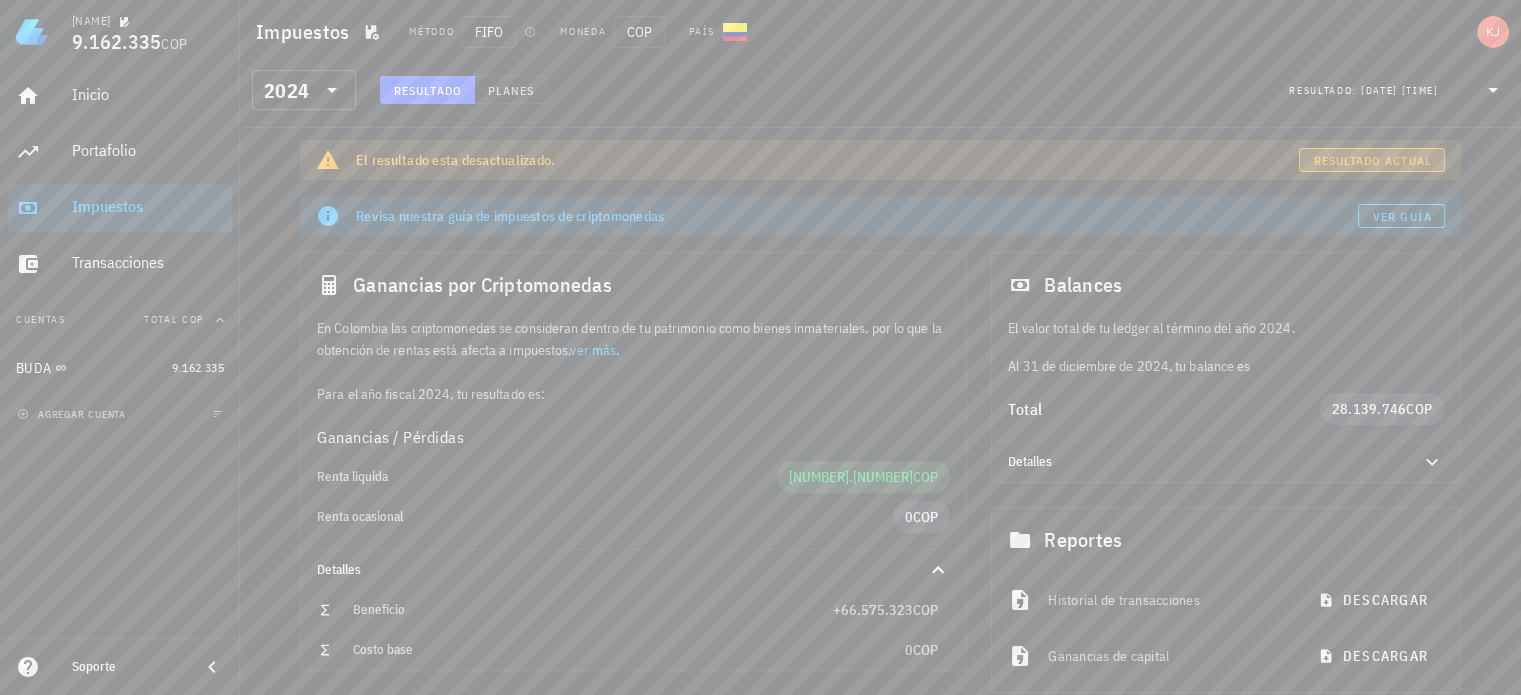 click on "Resultado actual" at bounding box center (1371, 160) 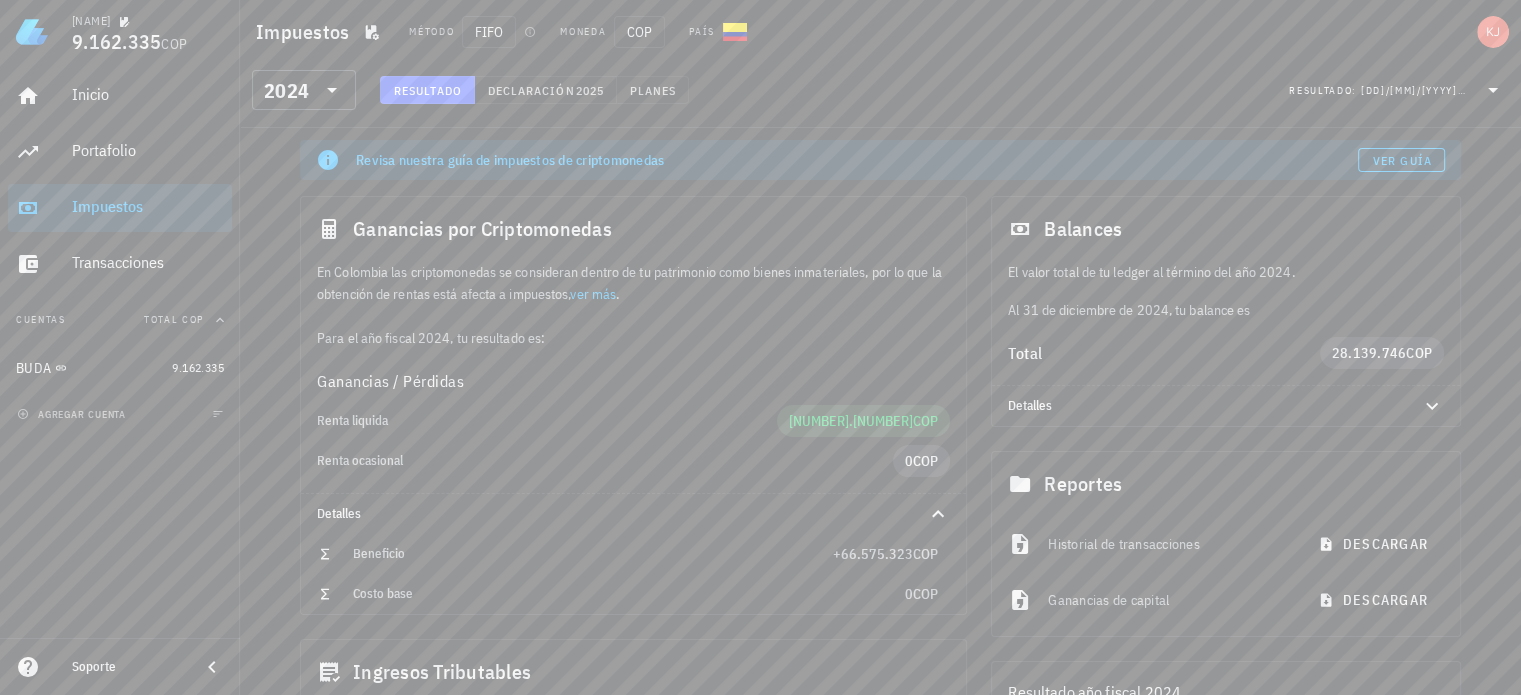click on "[DD]/[MM]/[YYYY] [HH]:[MM]" at bounding box center [1419, 90] 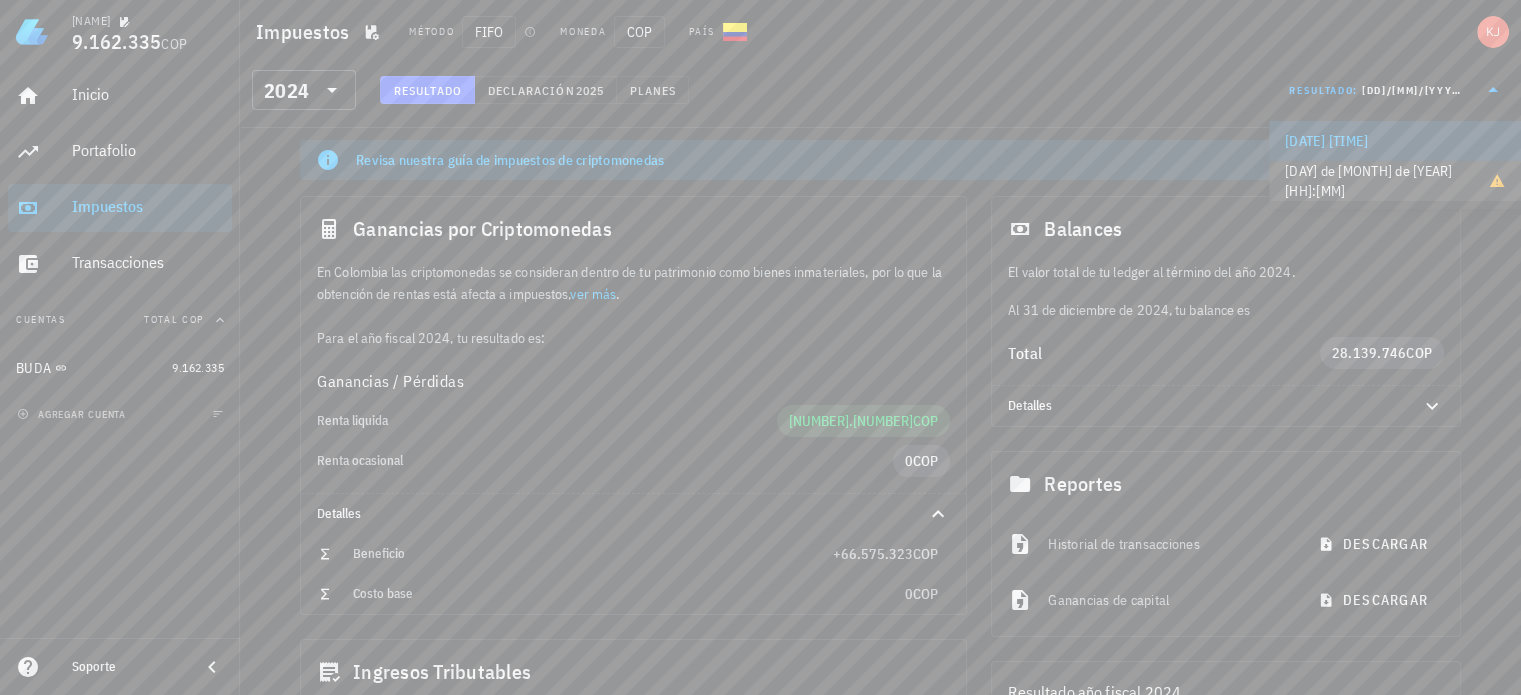 click on "[DAY] de [MONTH] de [YEAR] [HH]:[MM]" at bounding box center [1383, 181] 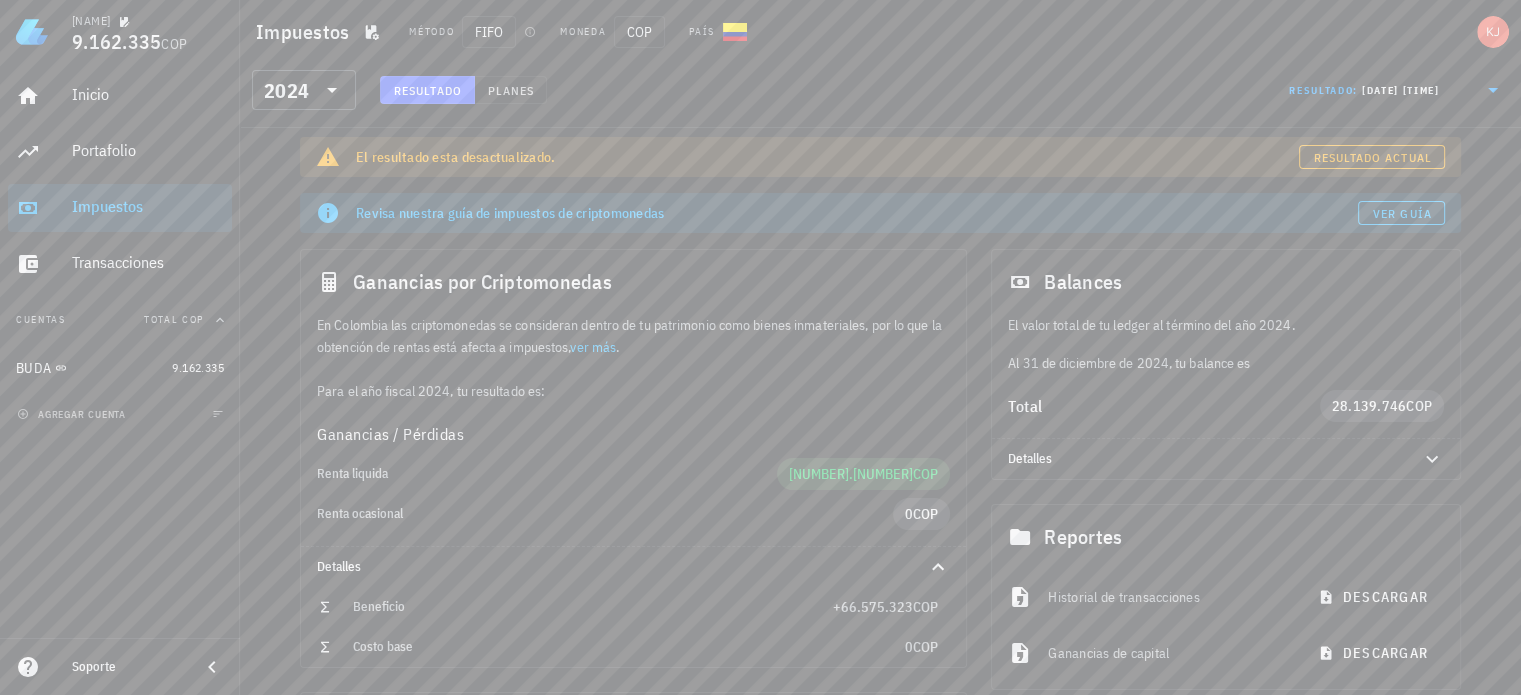 scroll, scrollTop: 0, scrollLeft: 0, axis: both 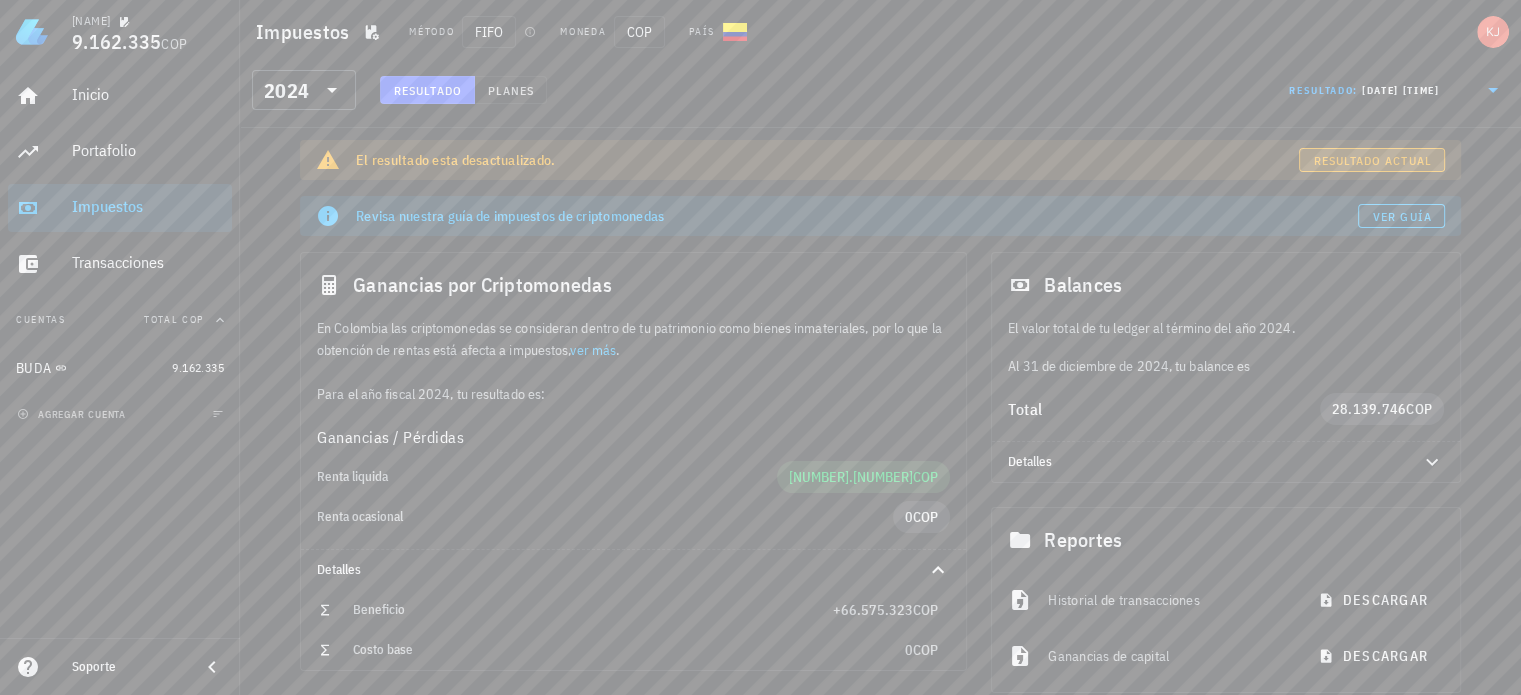 click on "Resultado actual" at bounding box center [1372, 160] 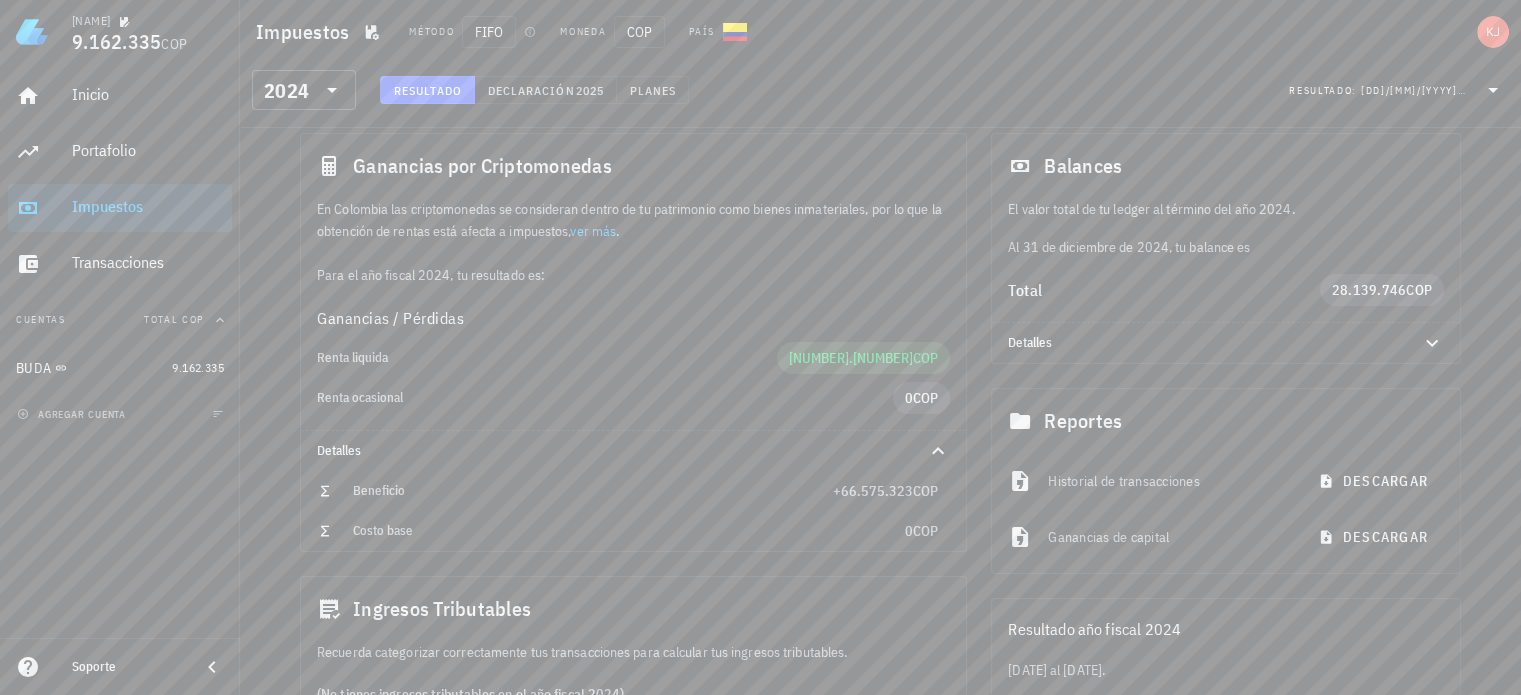 scroll, scrollTop: 0, scrollLeft: 0, axis: both 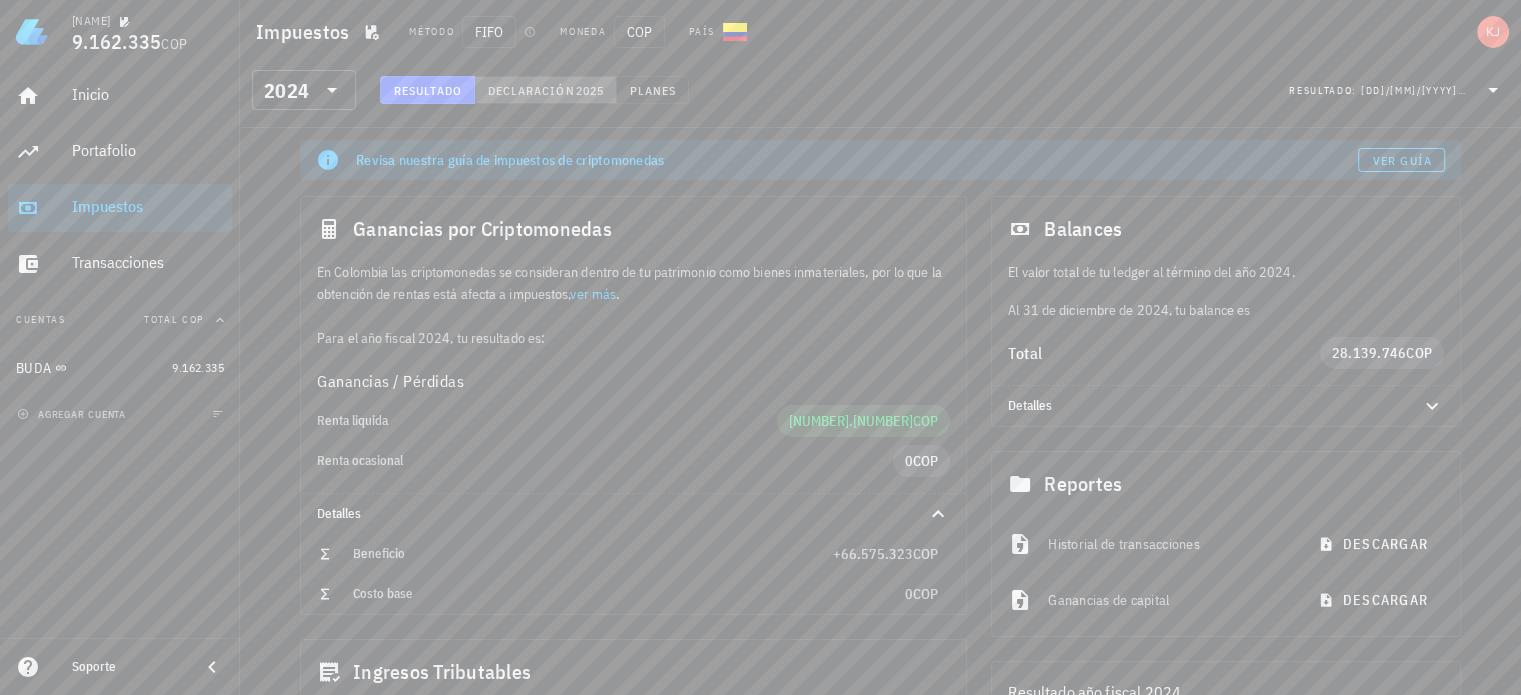 click on "Declaración [YEAR]" at bounding box center [546, 90] 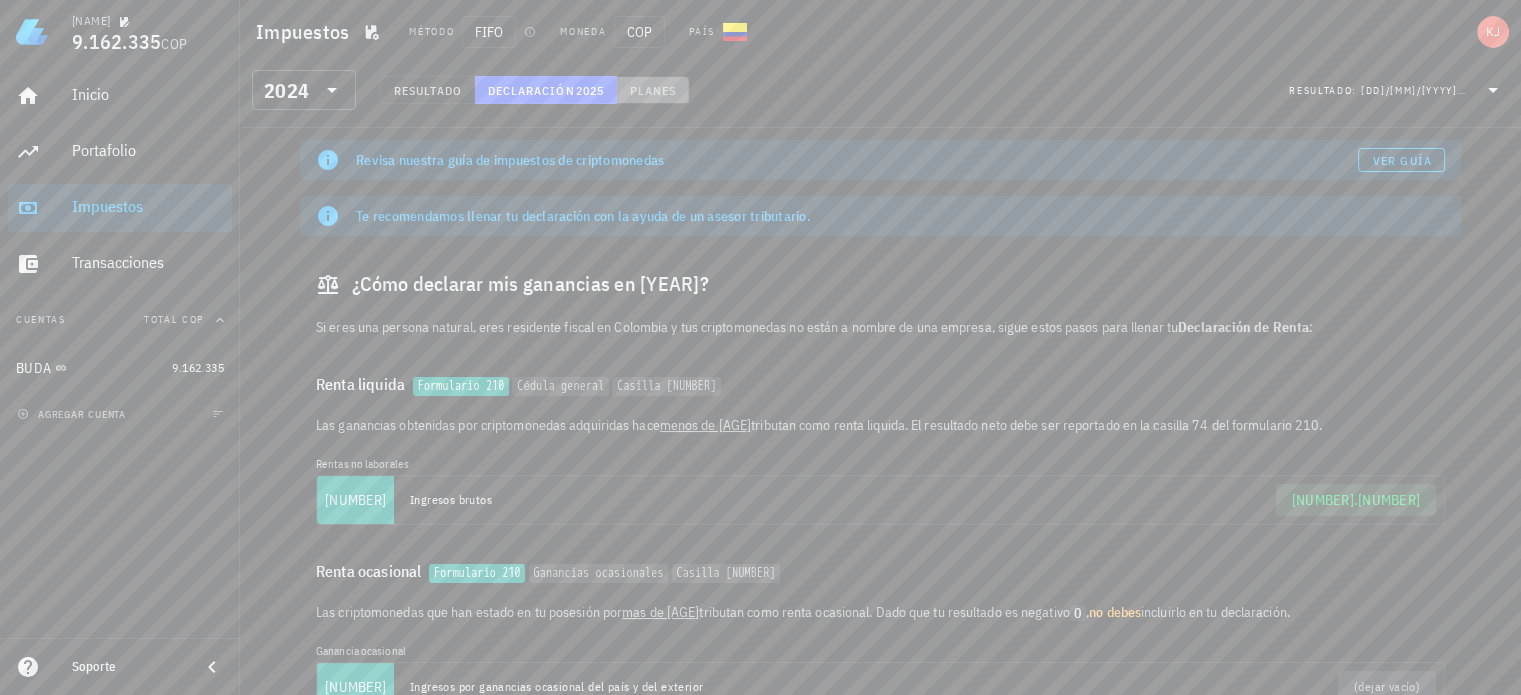 click on "Planes" at bounding box center (653, 90) 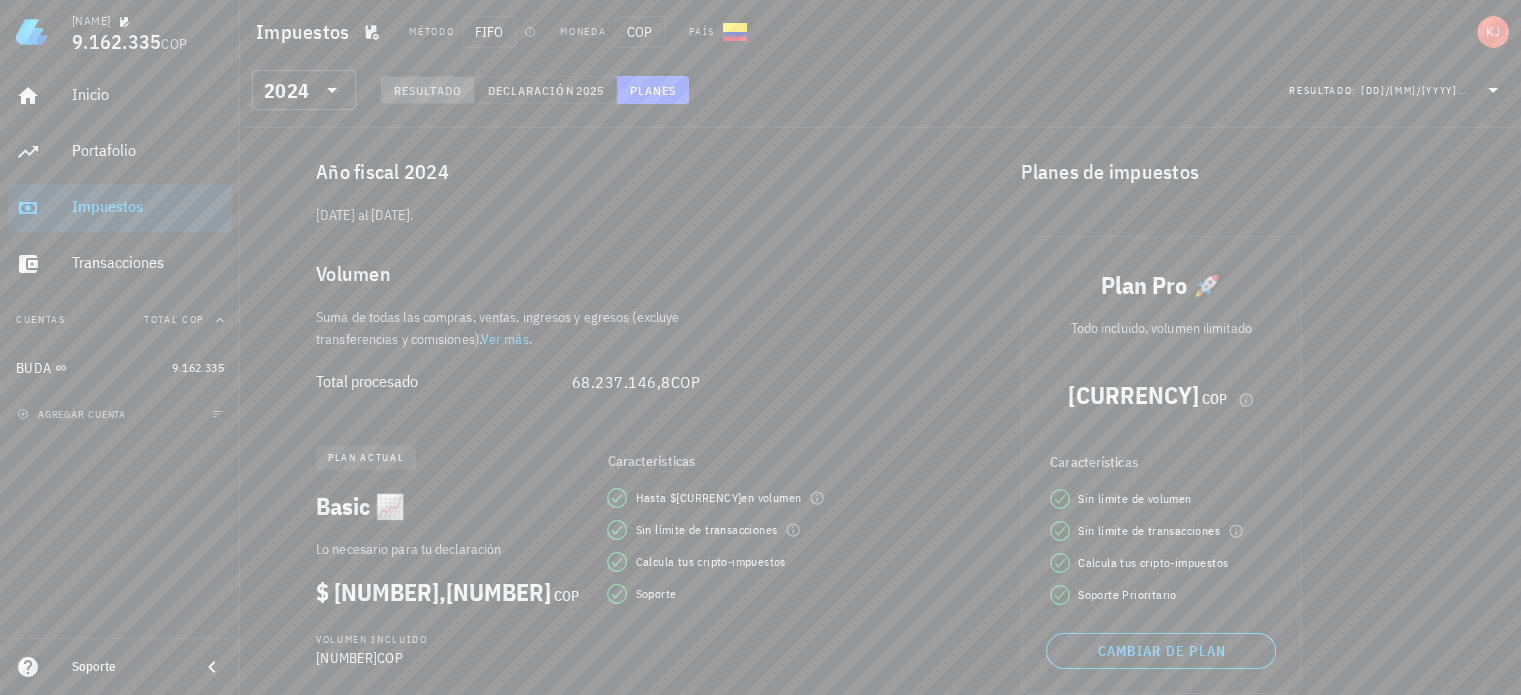 click on "Resultado" at bounding box center (427, 90) 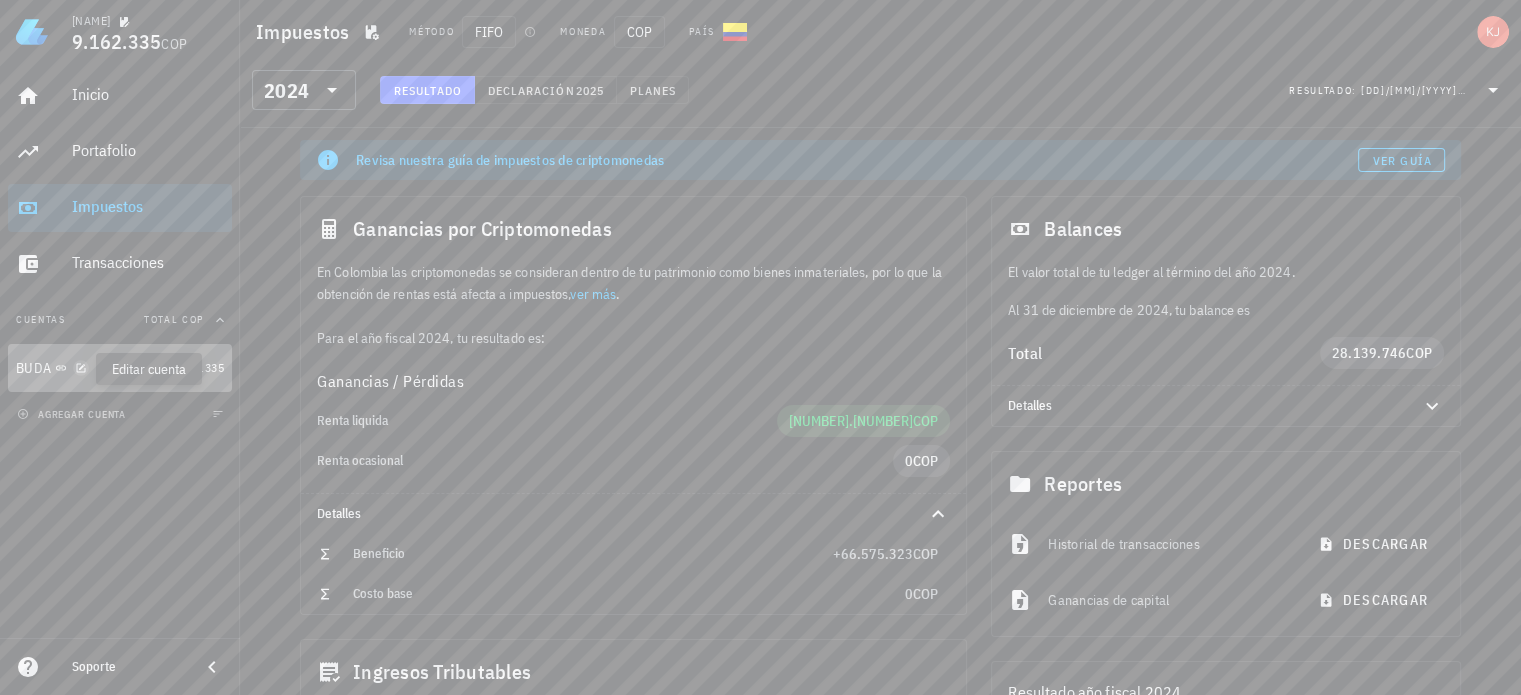 click 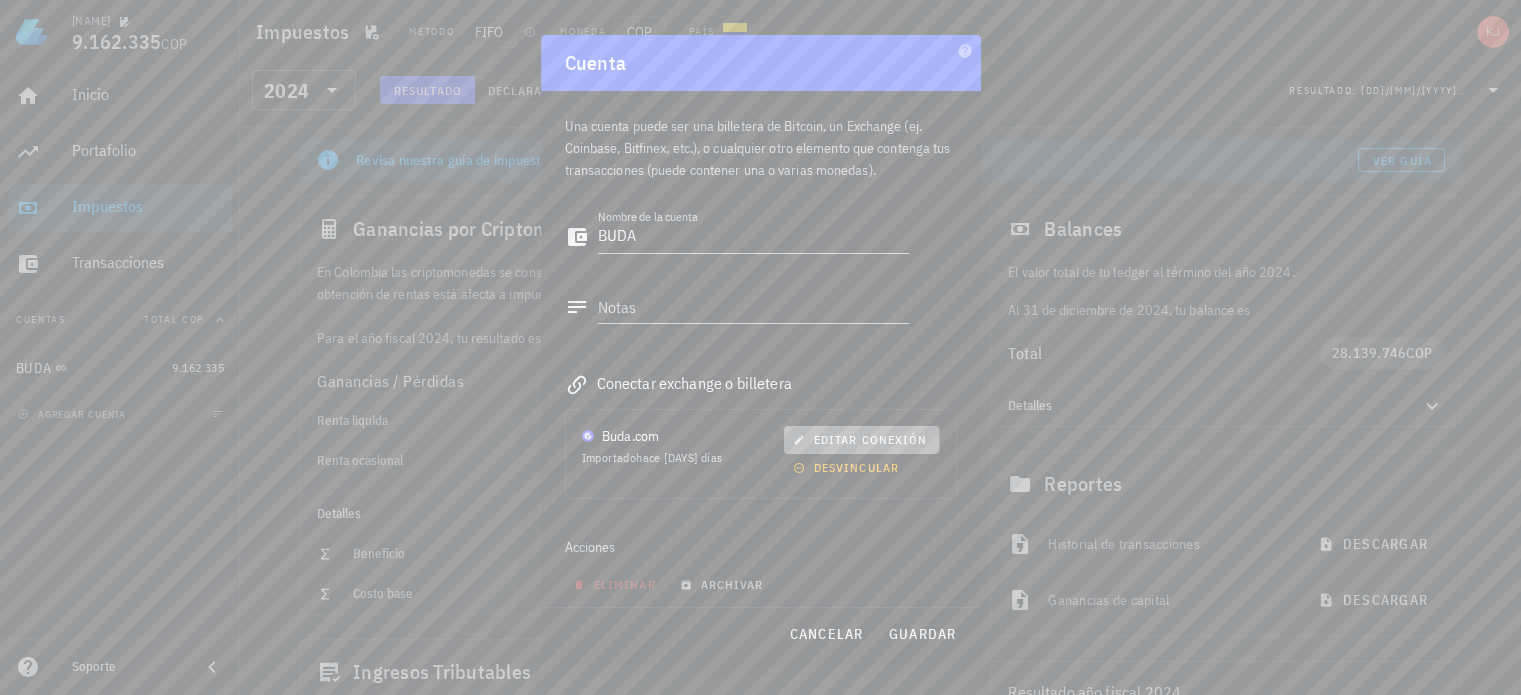 click on "editar conexión" at bounding box center (861, 440) 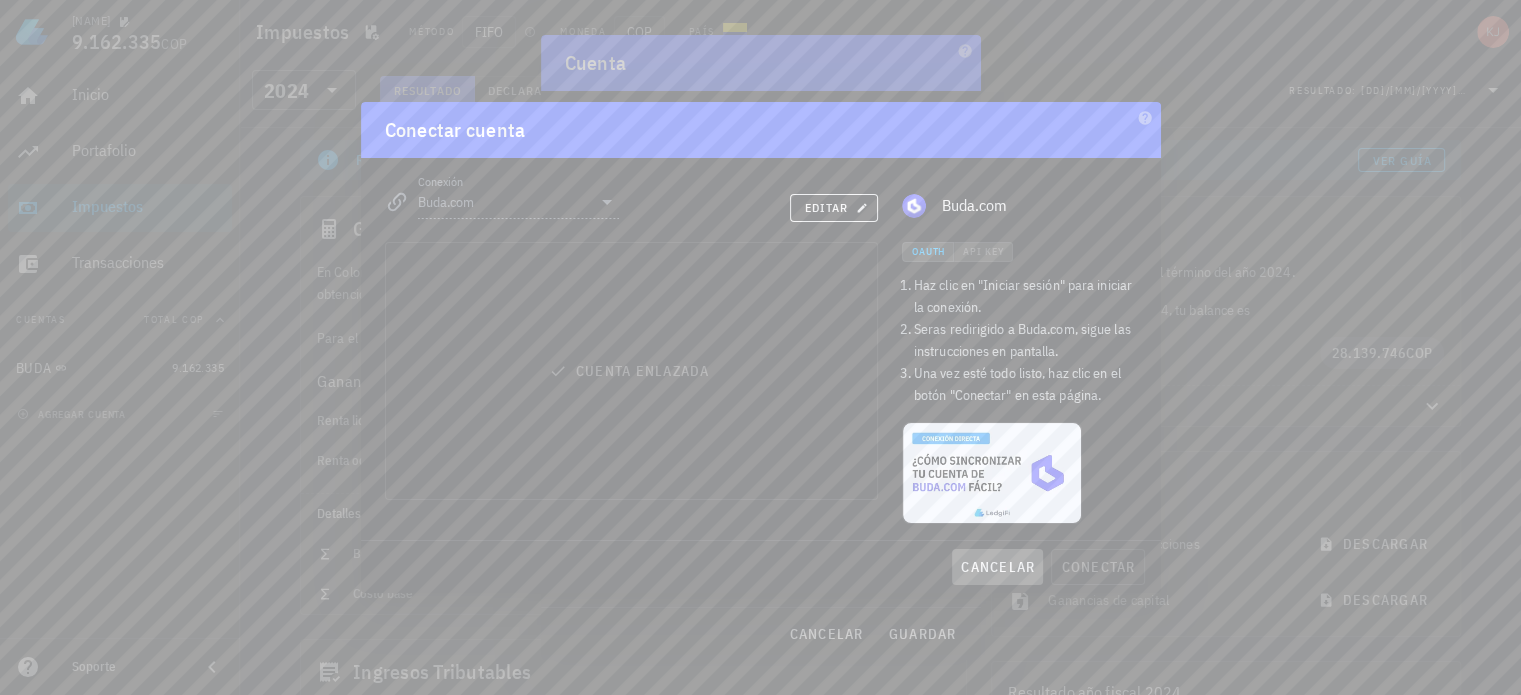 click on "cancelar" at bounding box center [997, 567] 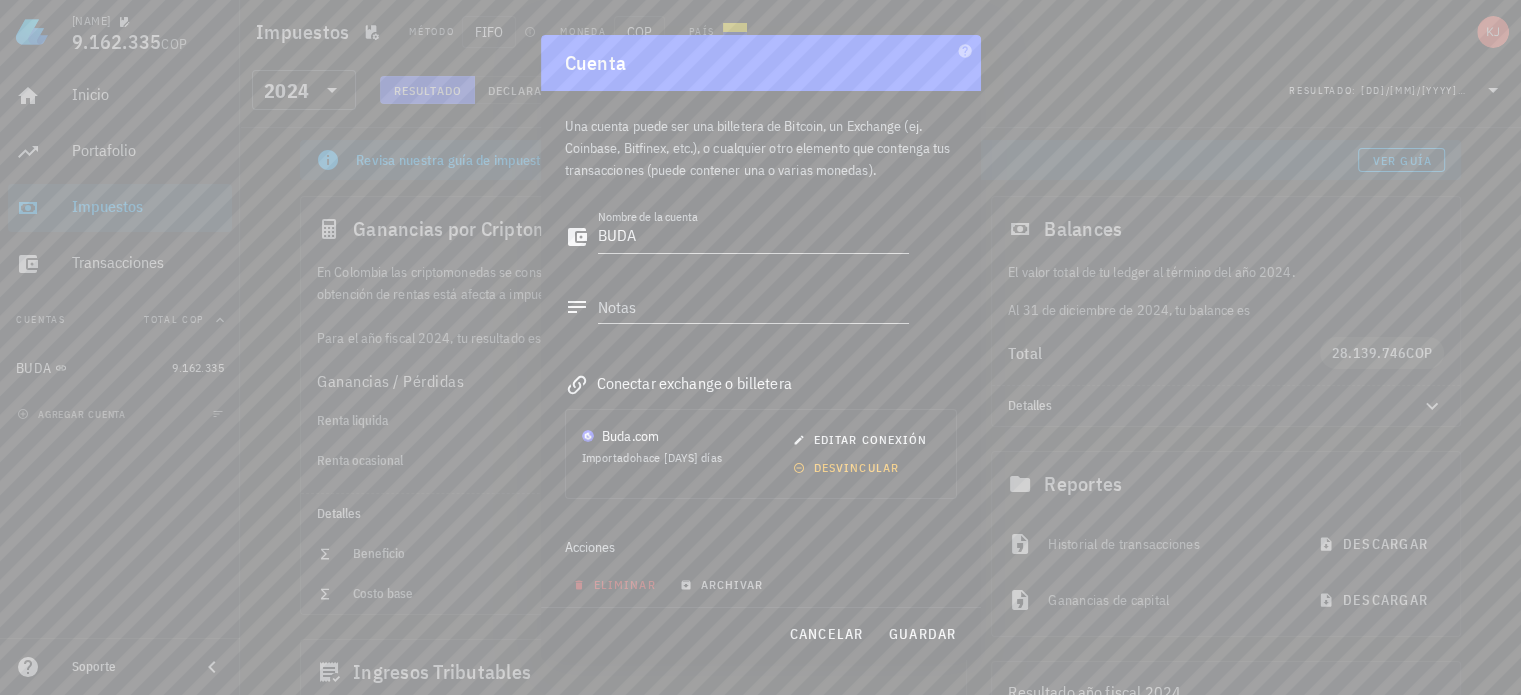 click at bounding box center [760, 347] 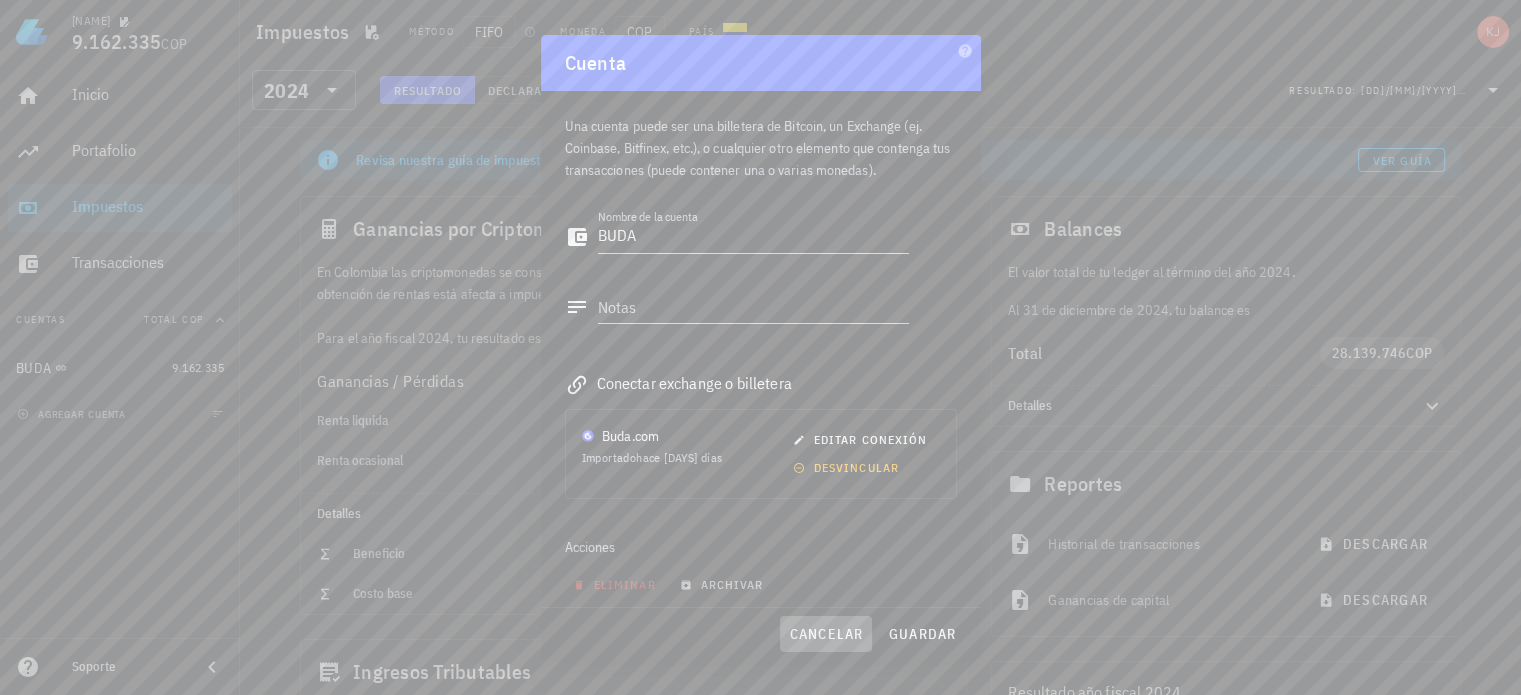 click on "cancelar" at bounding box center [825, 634] 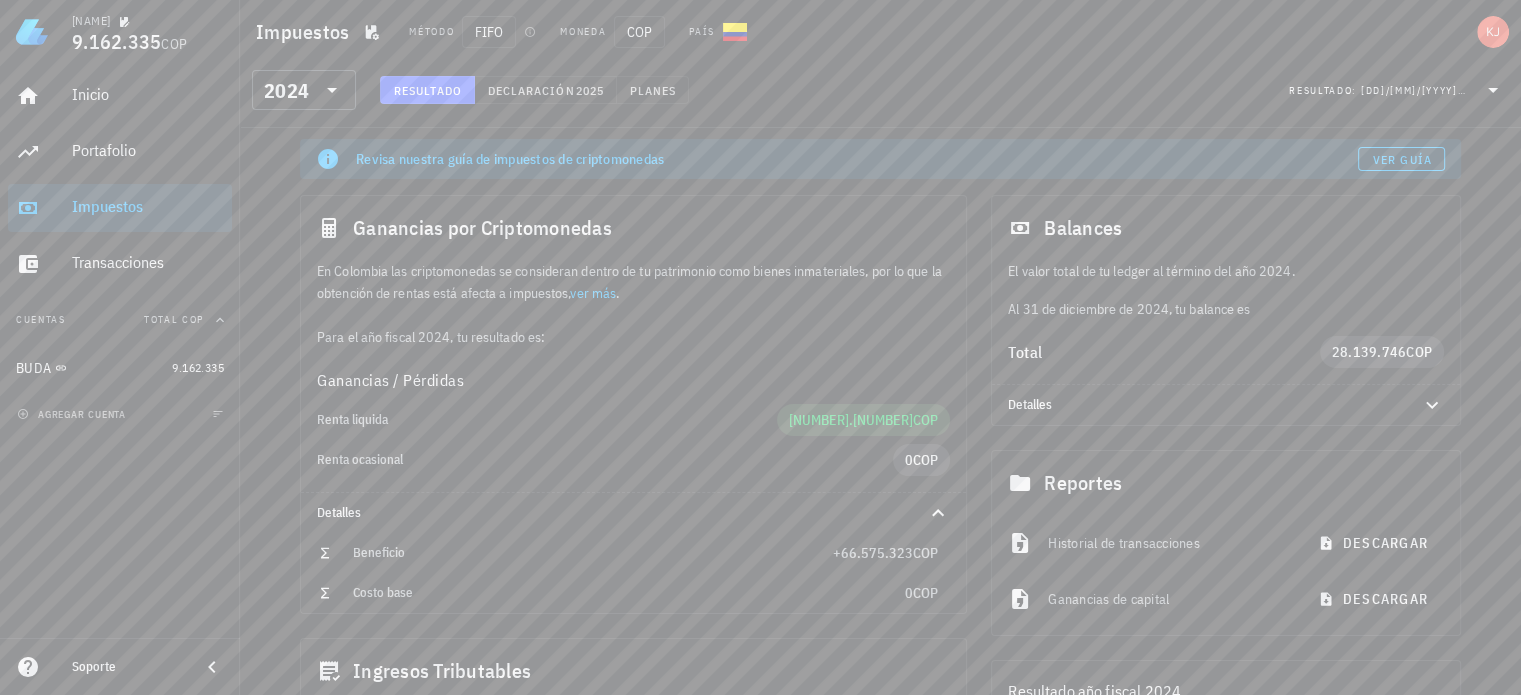 scroll, scrollTop: 0, scrollLeft: 0, axis: both 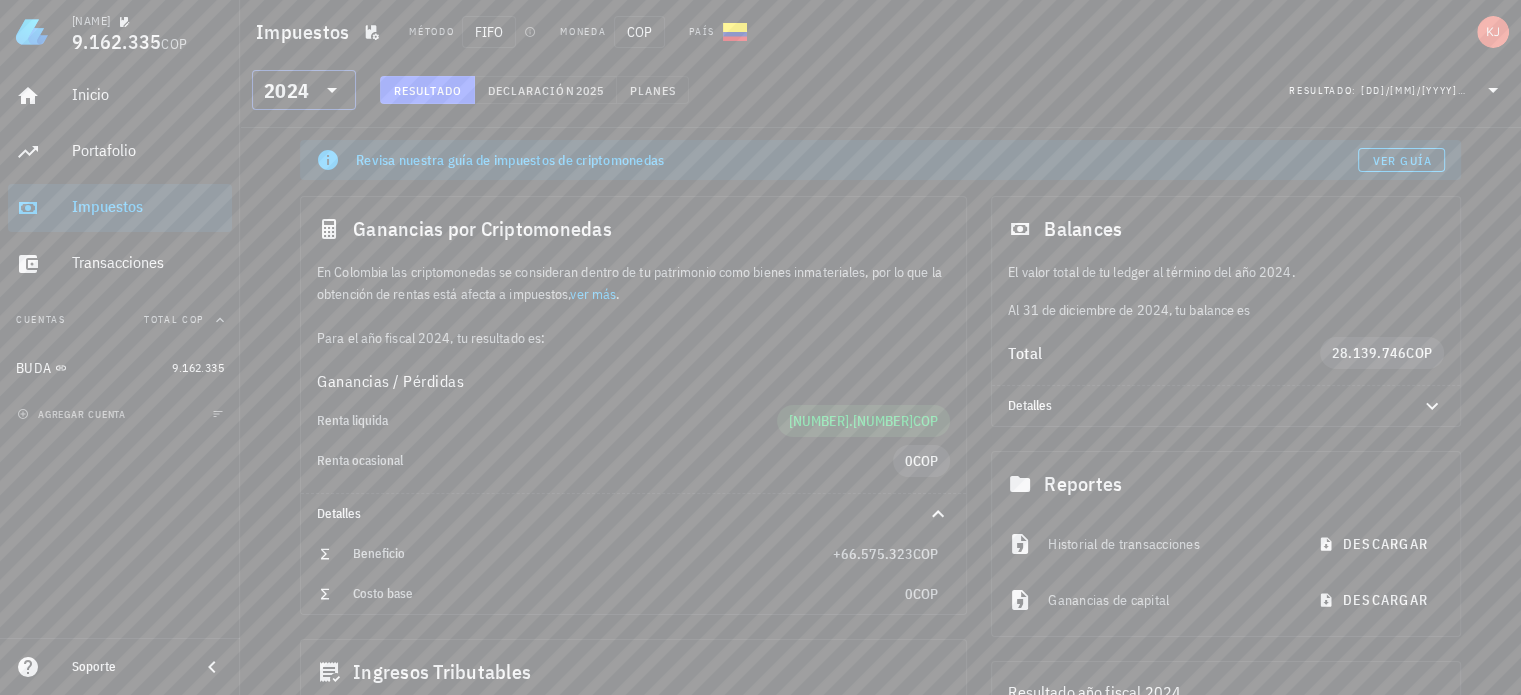 click on "2024" at bounding box center (304, 90) 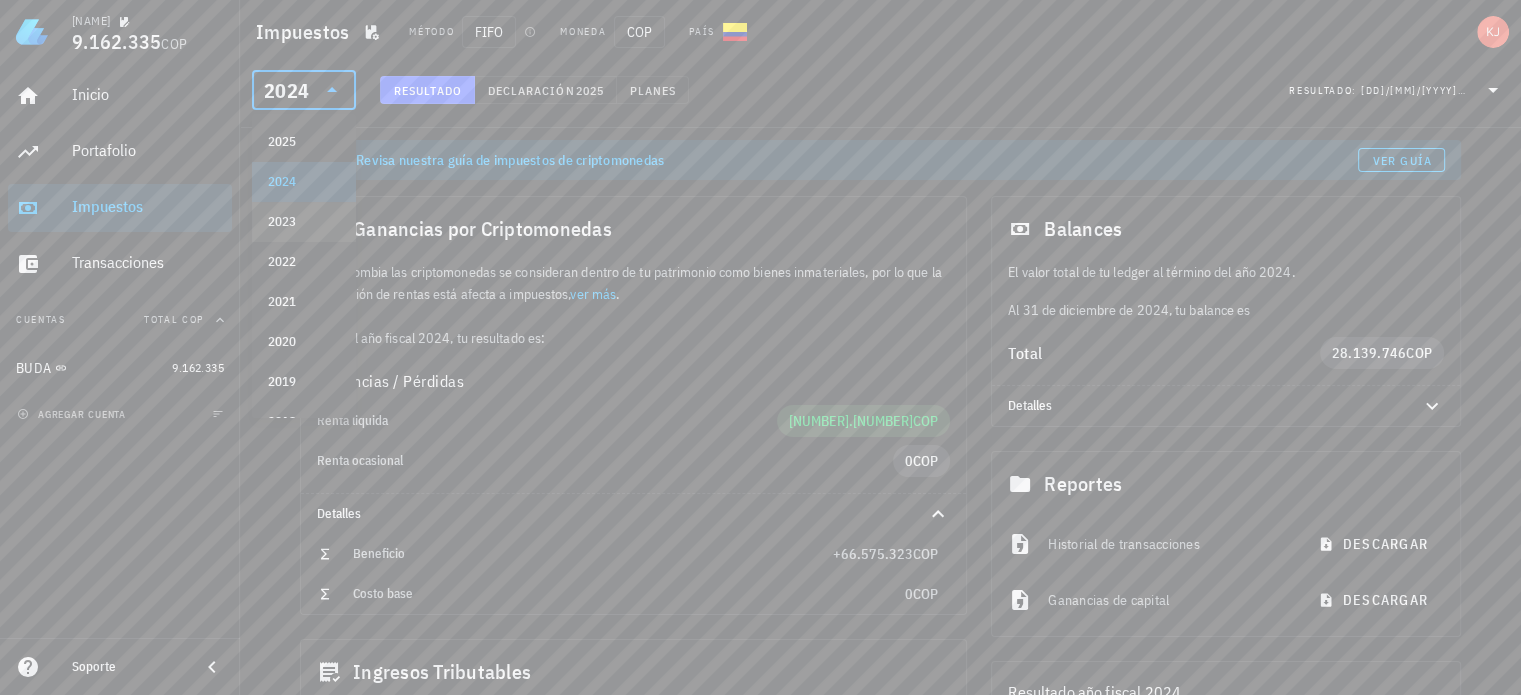click on "2023" at bounding box center [304, 222] 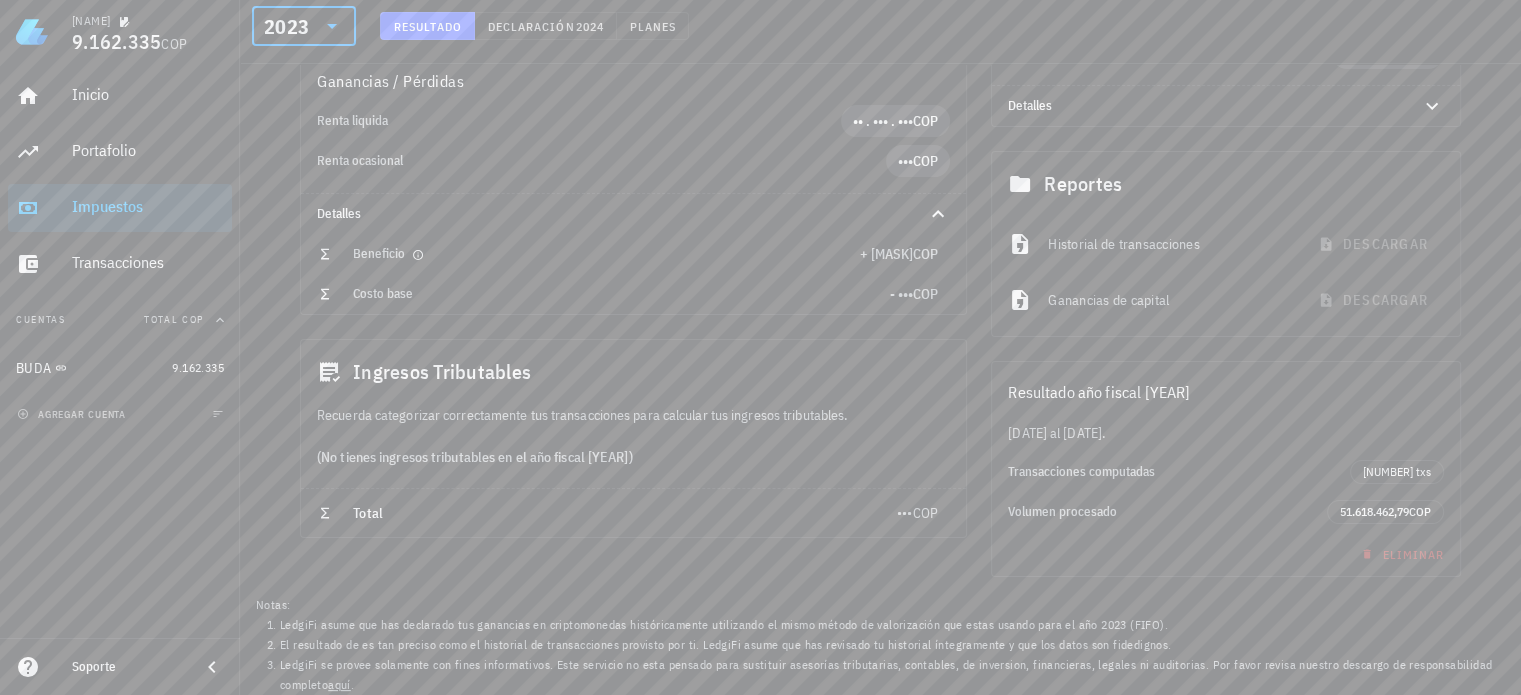 scroll, scrollTop: 360, scrollLeft: 0, axis: vertical 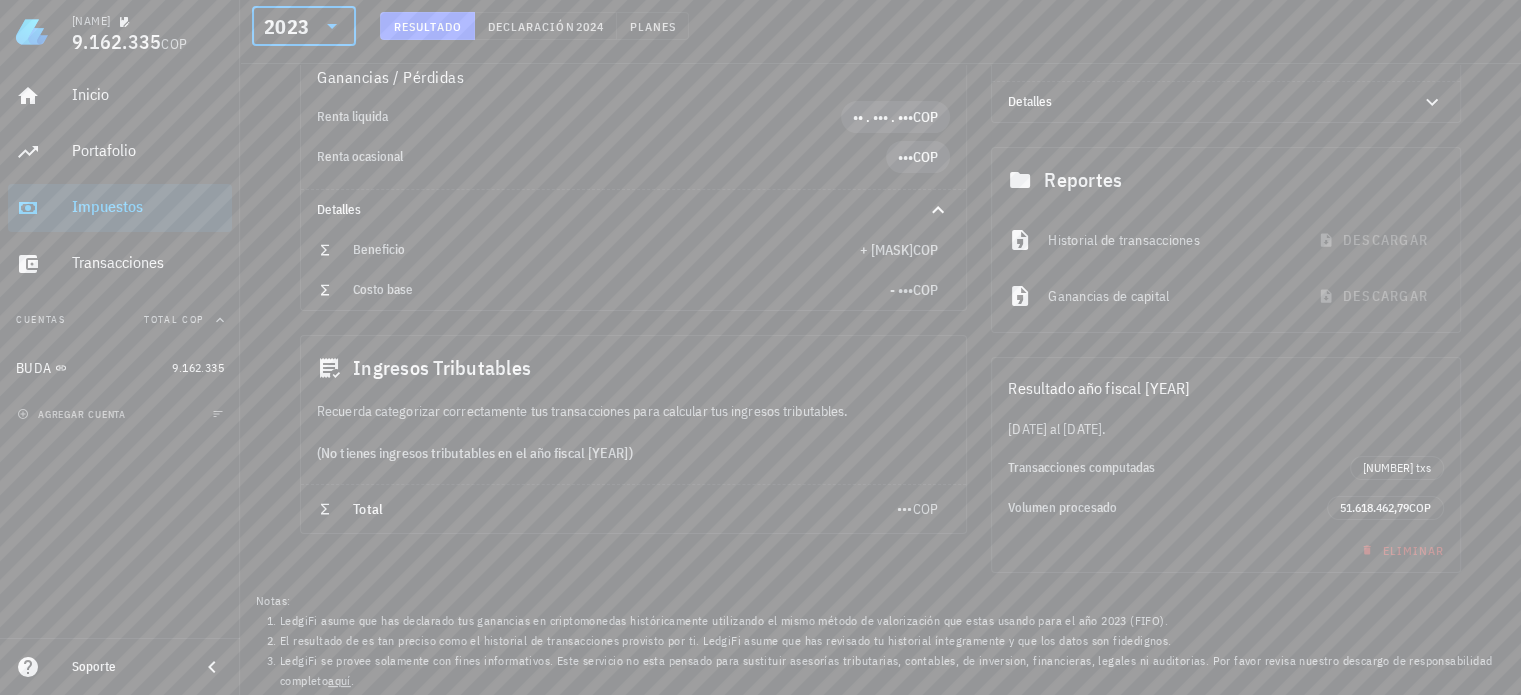 click on "Eliminar" at bounding box center [1226, 550] 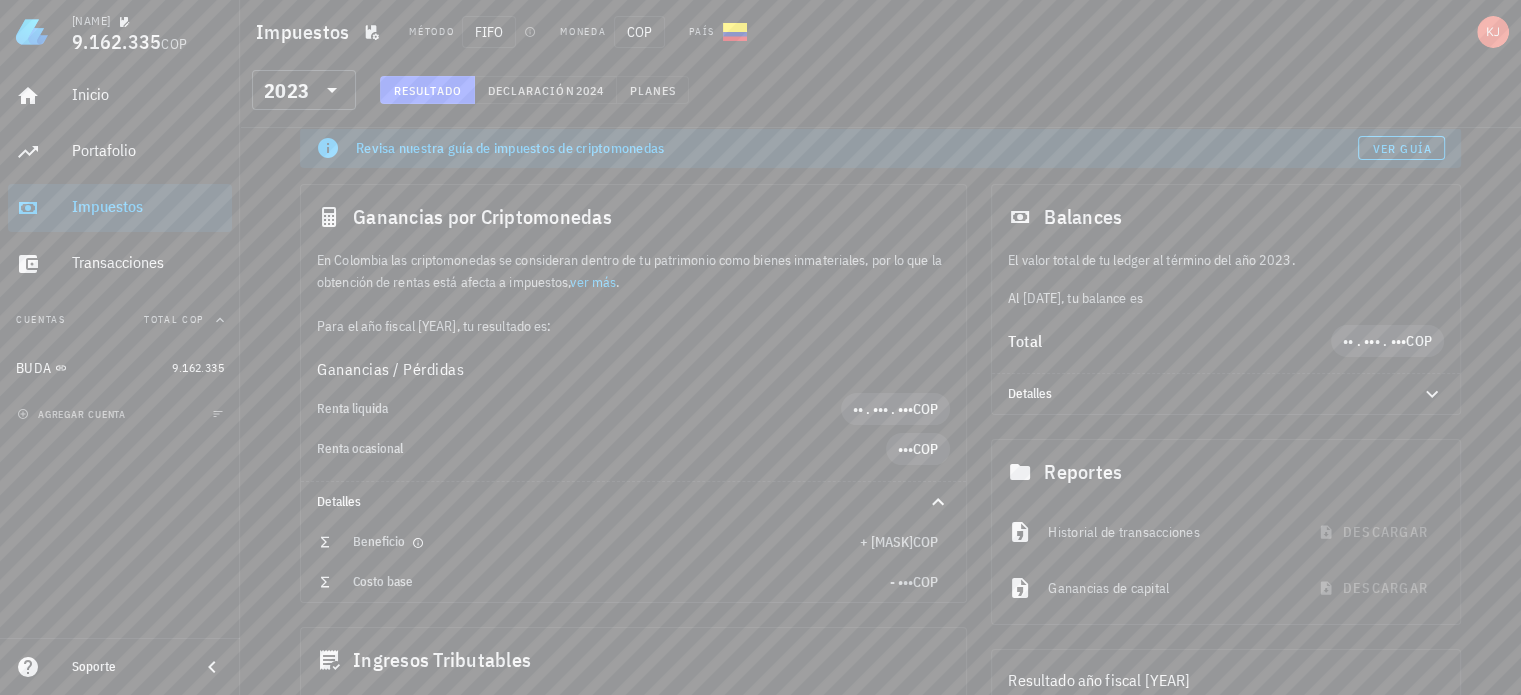 scroll, scrollTop: 60, scrollLeft: 0, axis: vertical 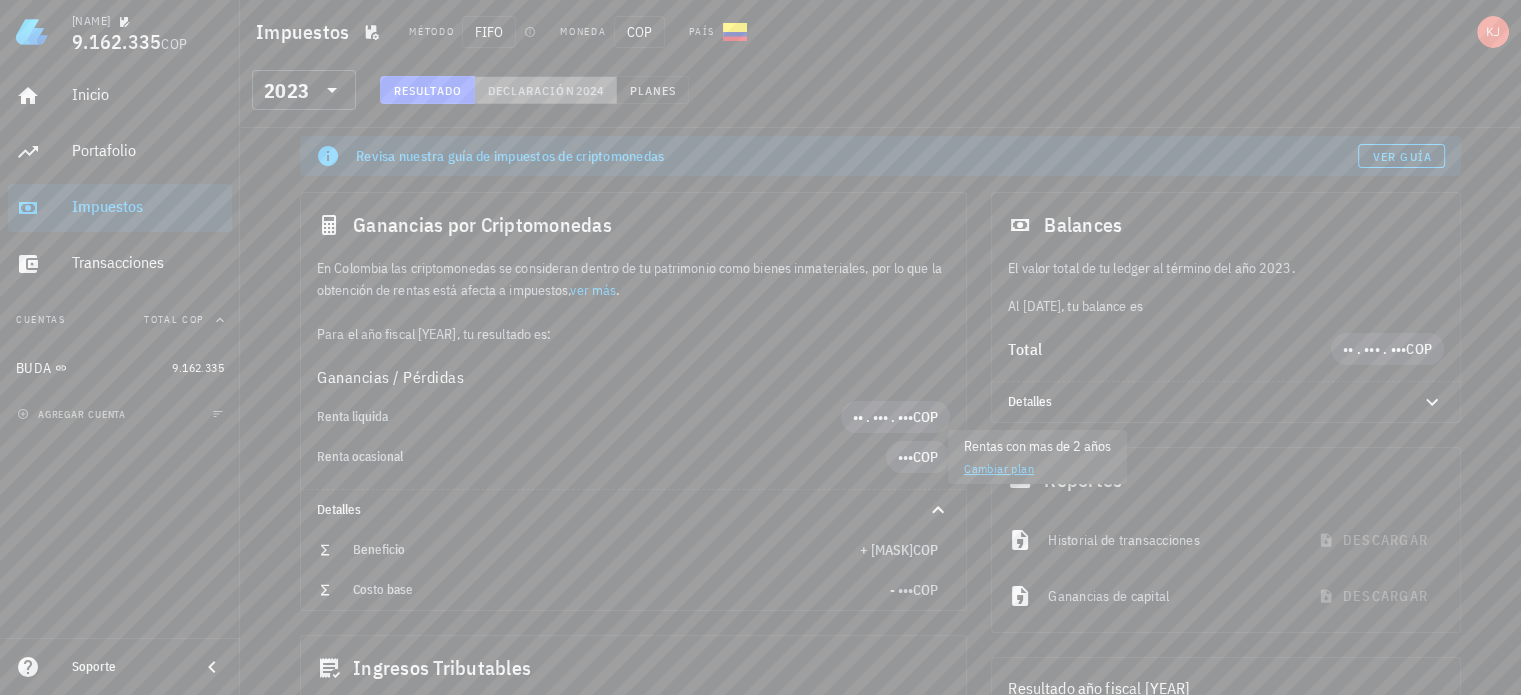 click on "2024" at bounding box center (589, 90) 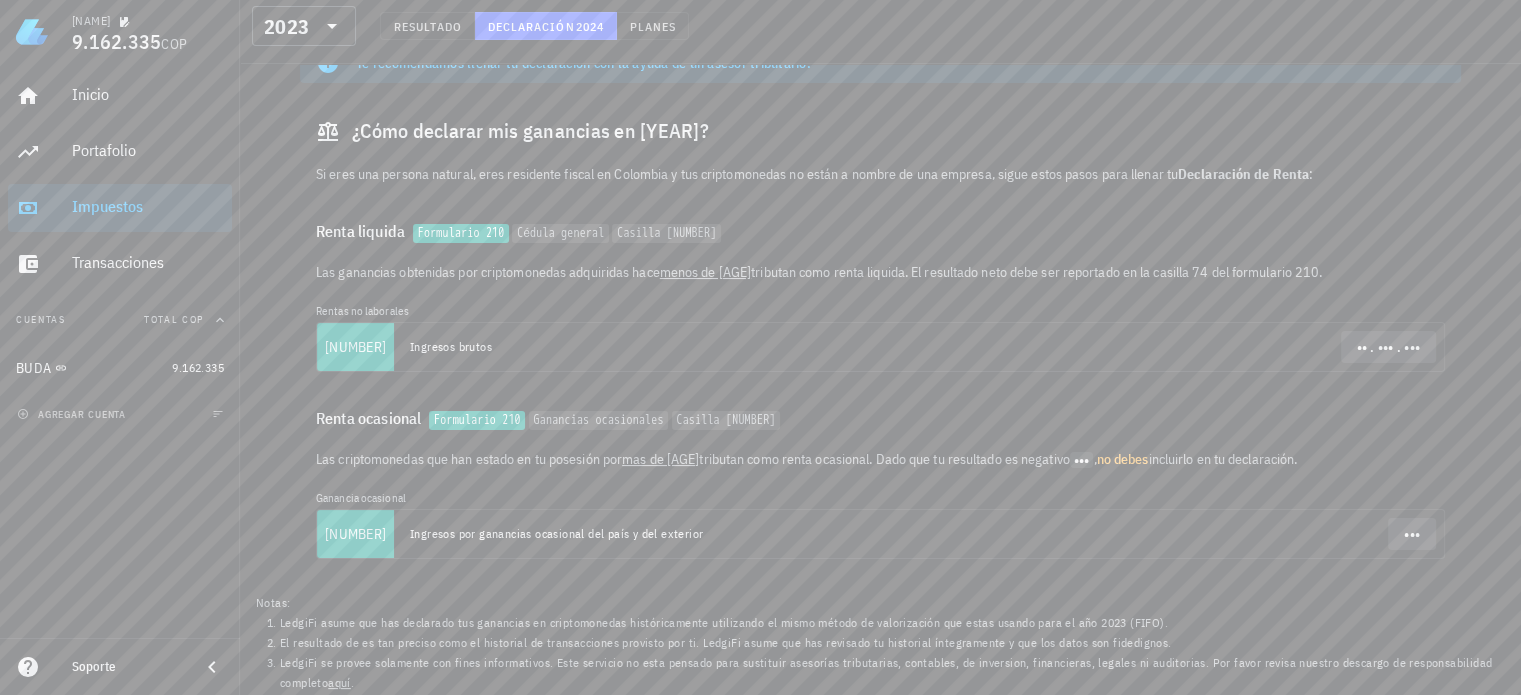 scroll, scrollTop: 213, scrollLeft: 0, axis: vertical 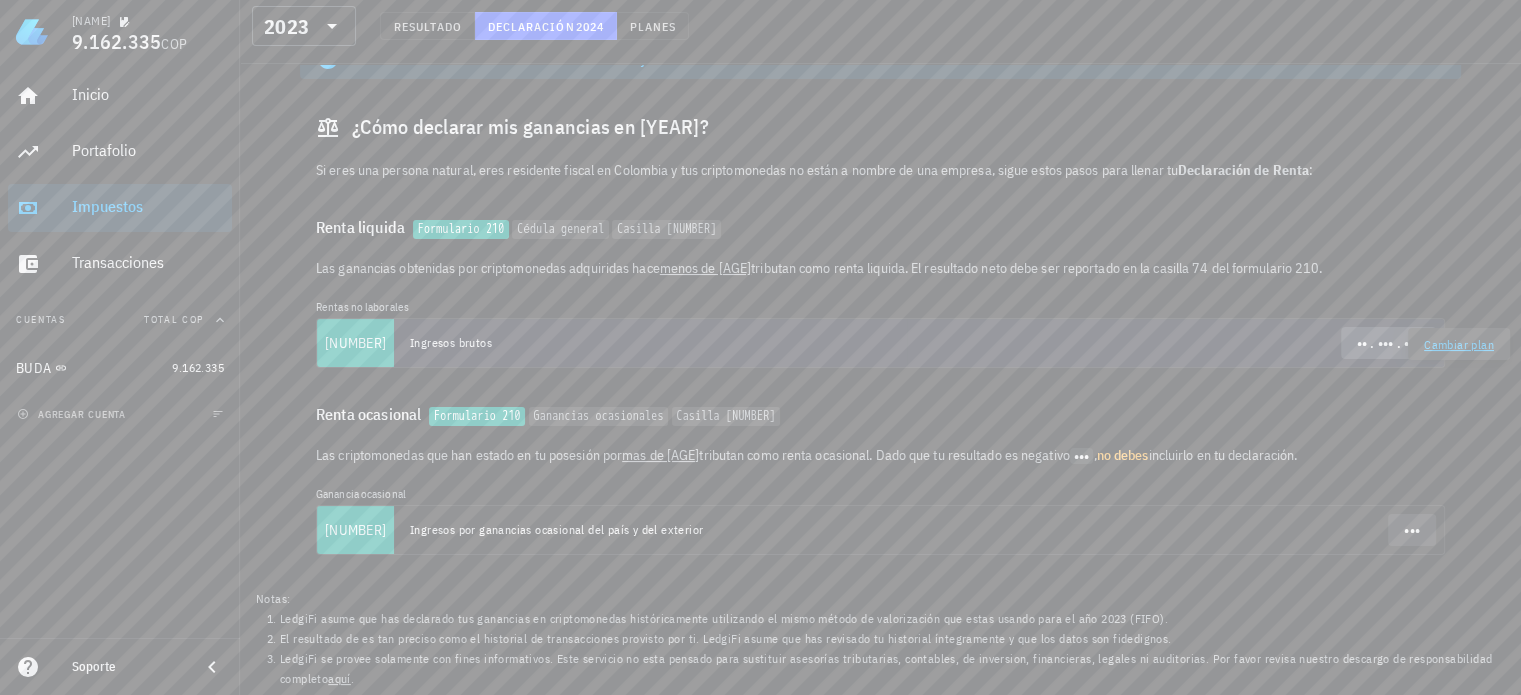 click on "•• .
••• .
•••" at bounding box center [1389, 343] 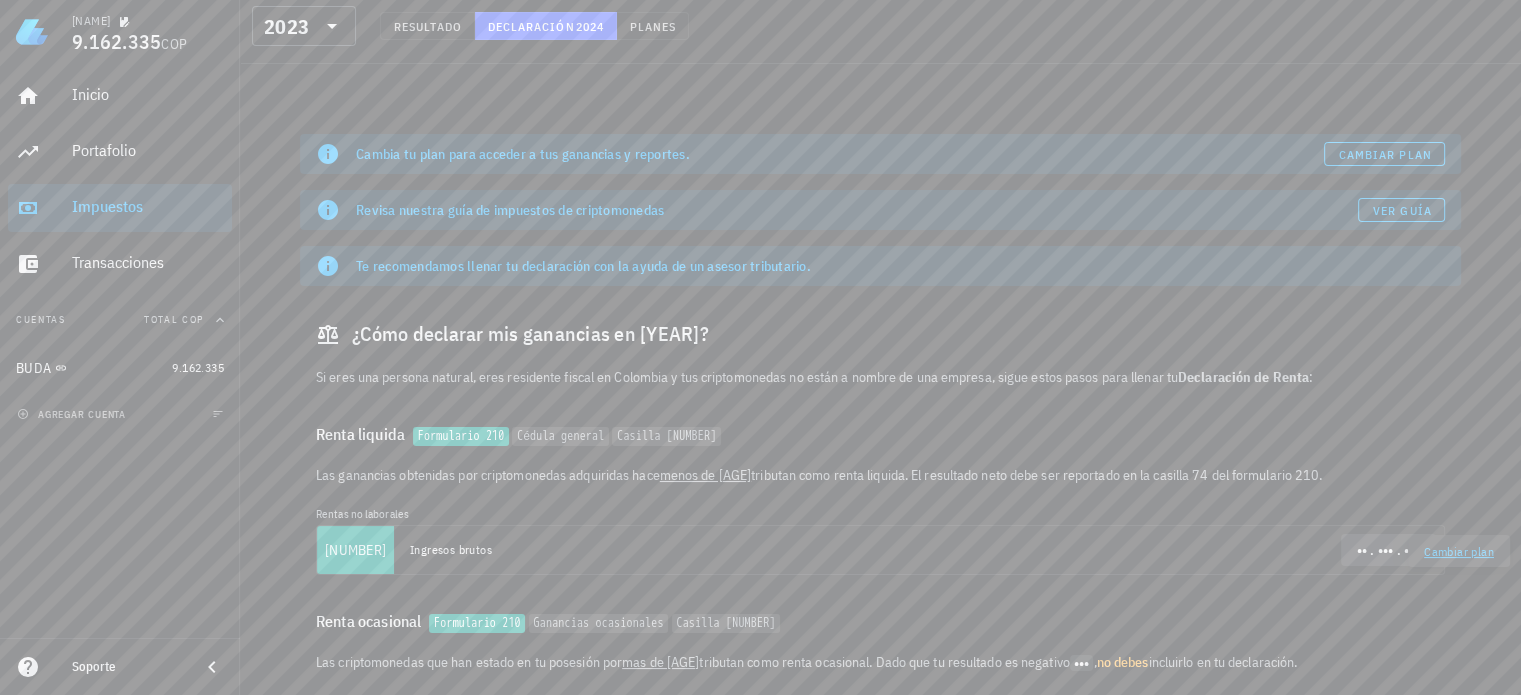 scroll, scrollTop: 0, scrollLeft: 0, axis: both 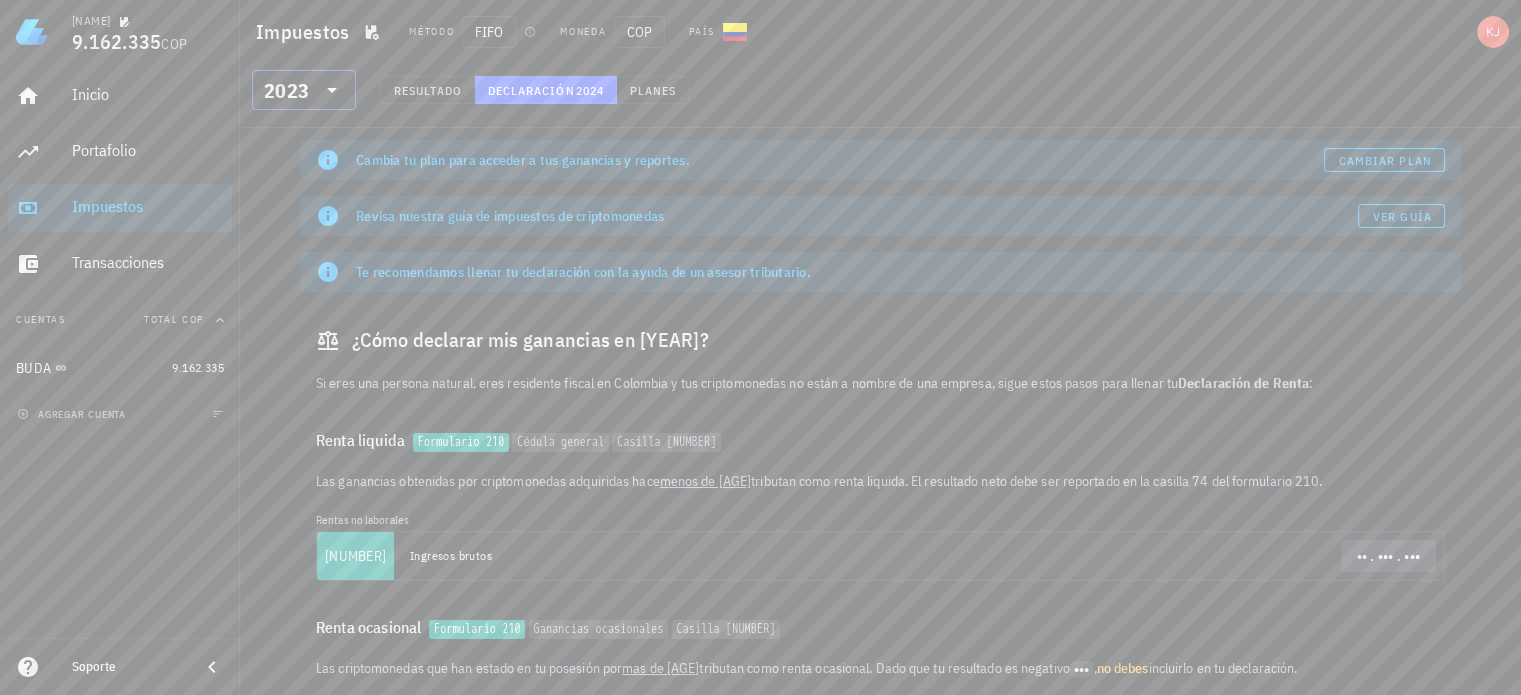 click 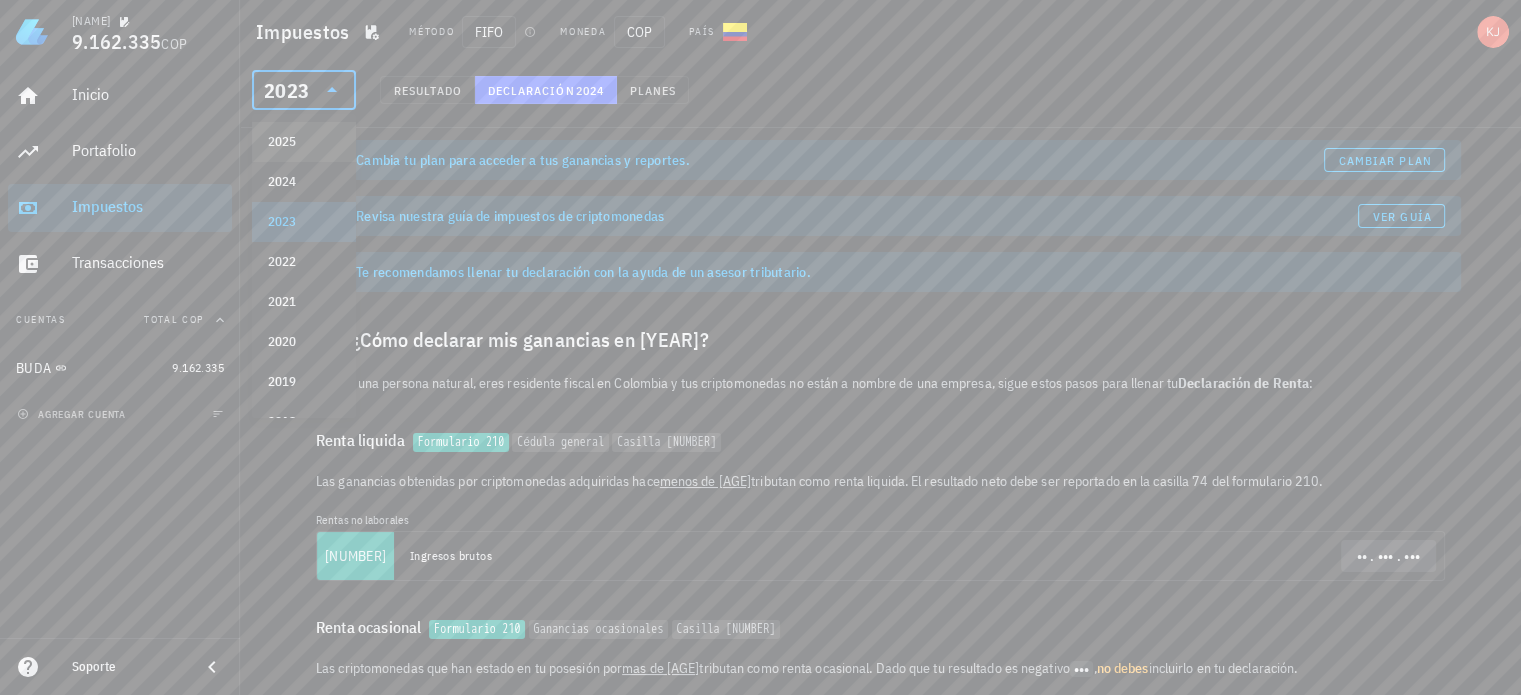 click on "2025" at bounding box center (304, 142) 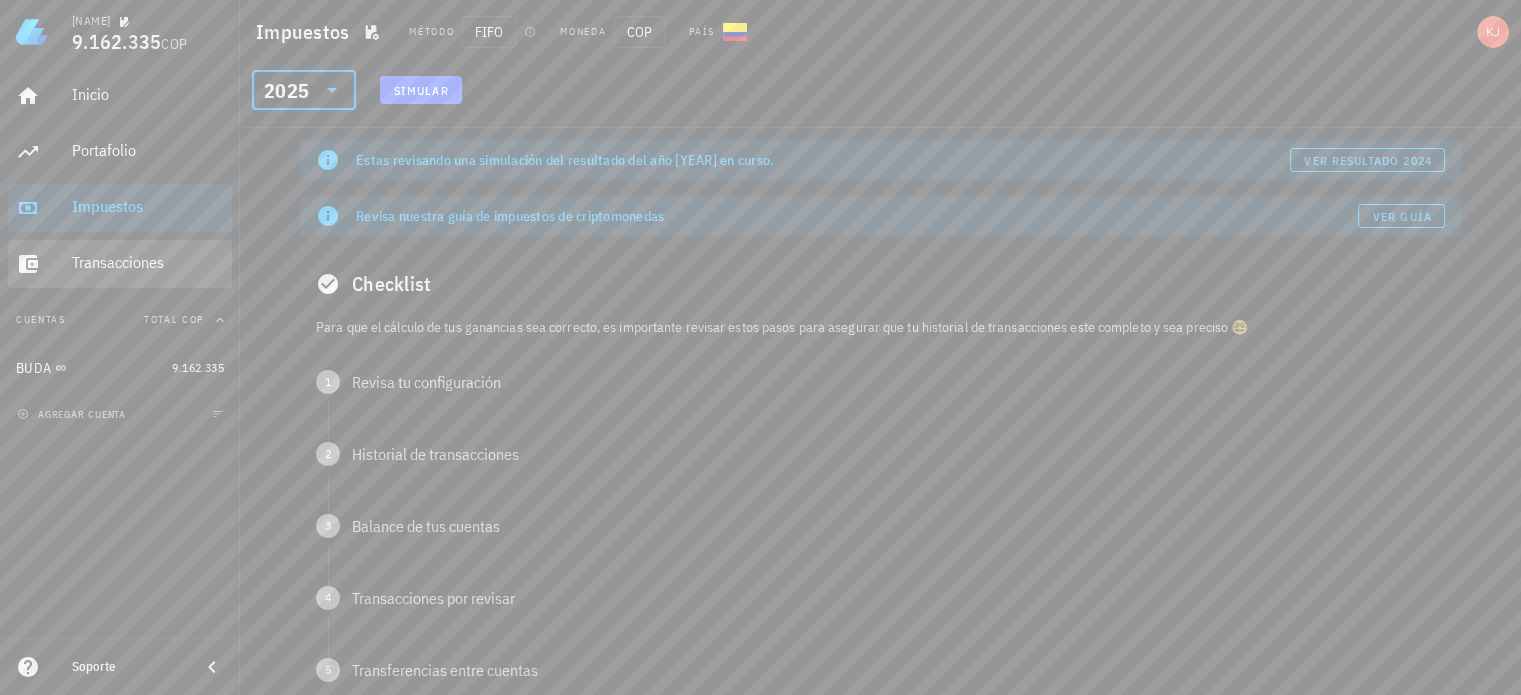 click on "Transacciones" at bounding box center (148, 262) 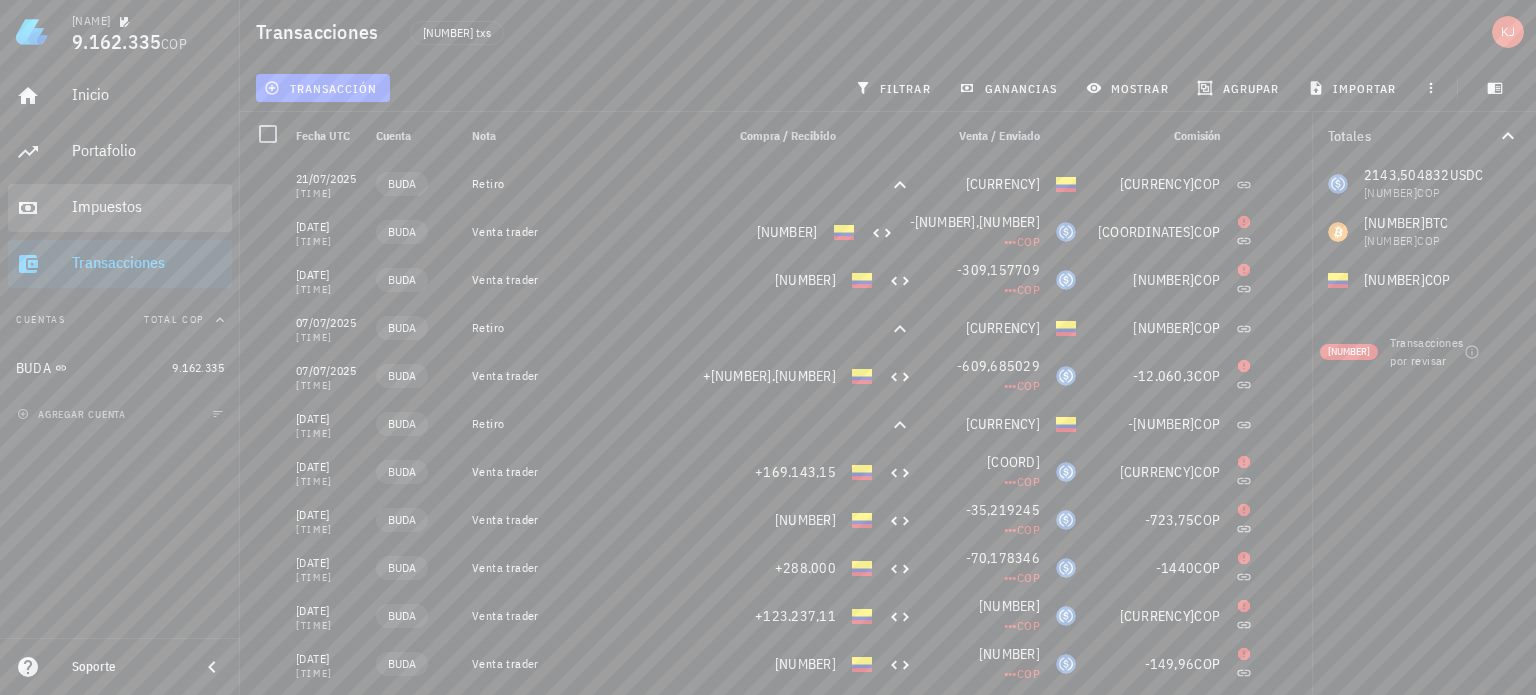 click on "Impuestos" at bounding box center [148, 206] 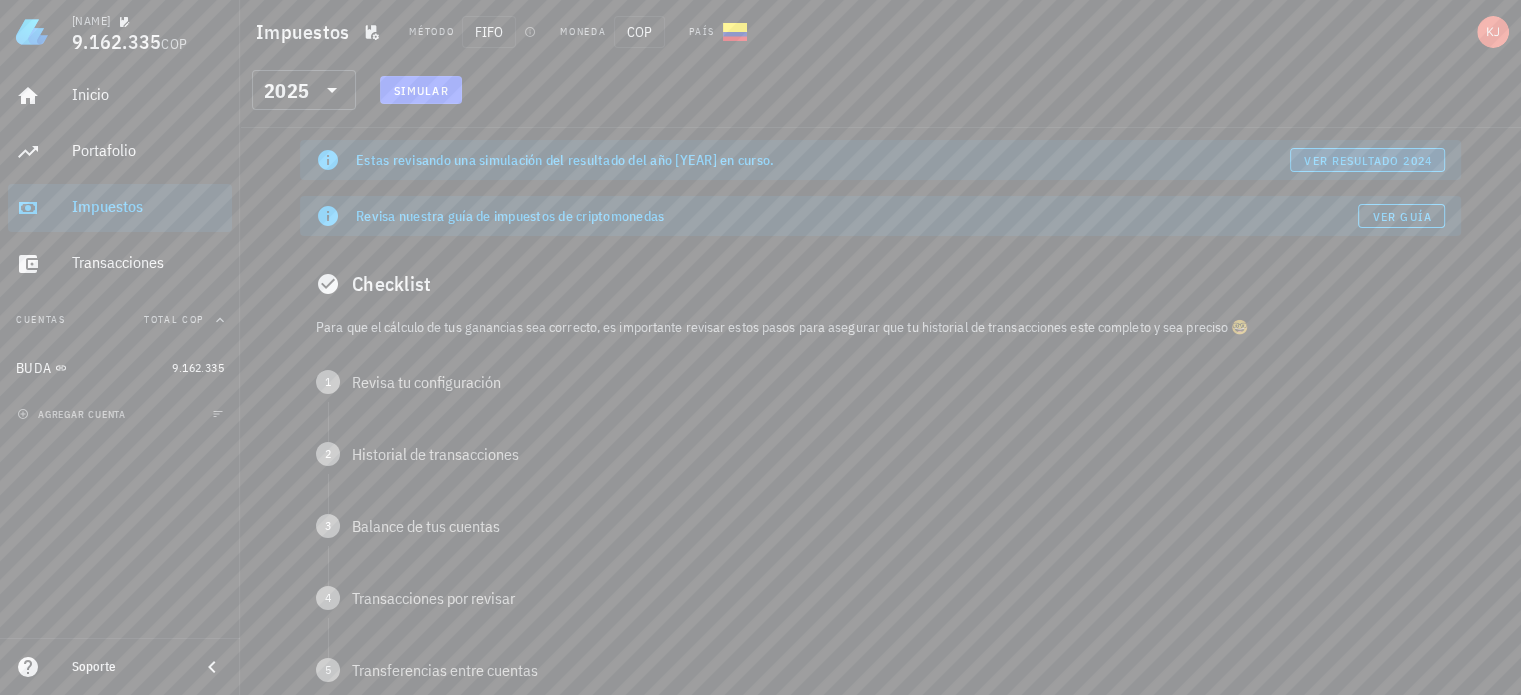 click on "ver resultado 2024" at bounding box center [1367, 160] 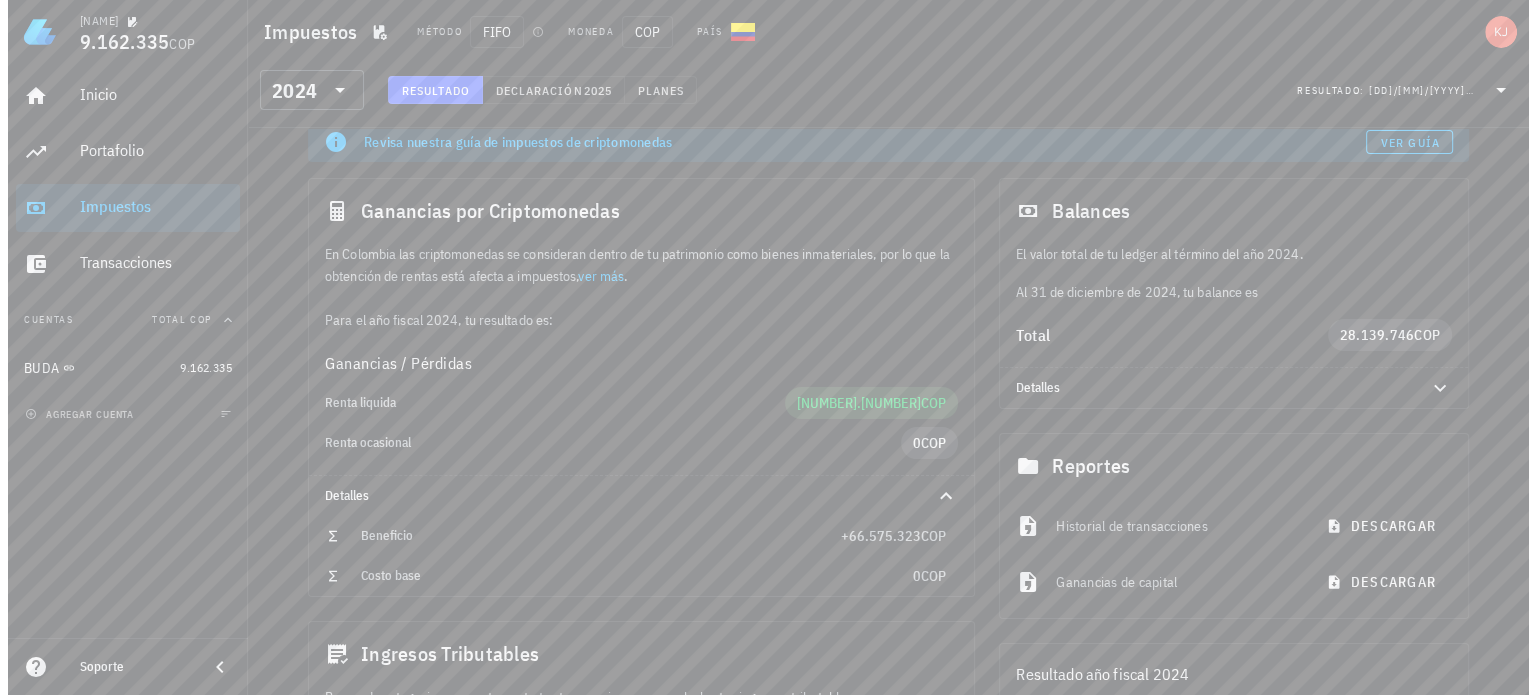 scroll, scrollTop: 0, scrollLeft: 0, axis: both 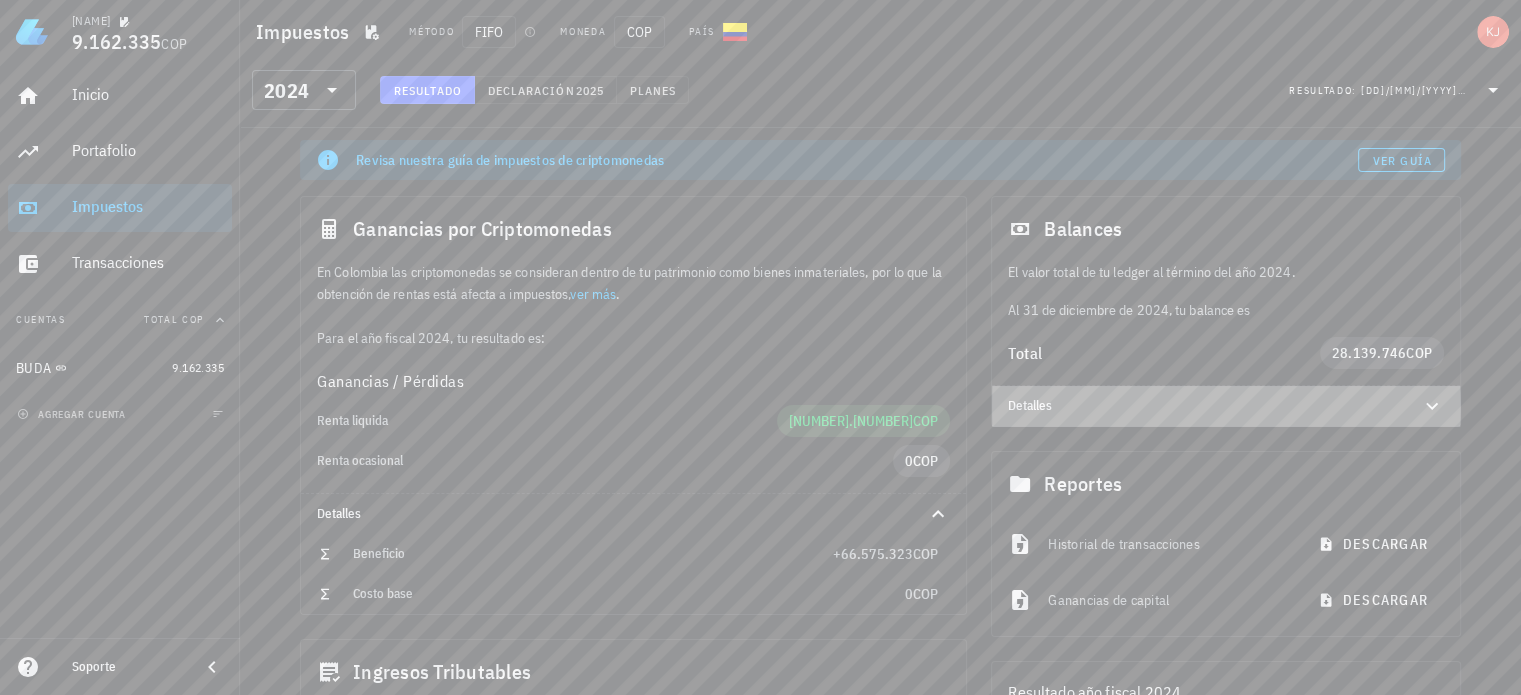click 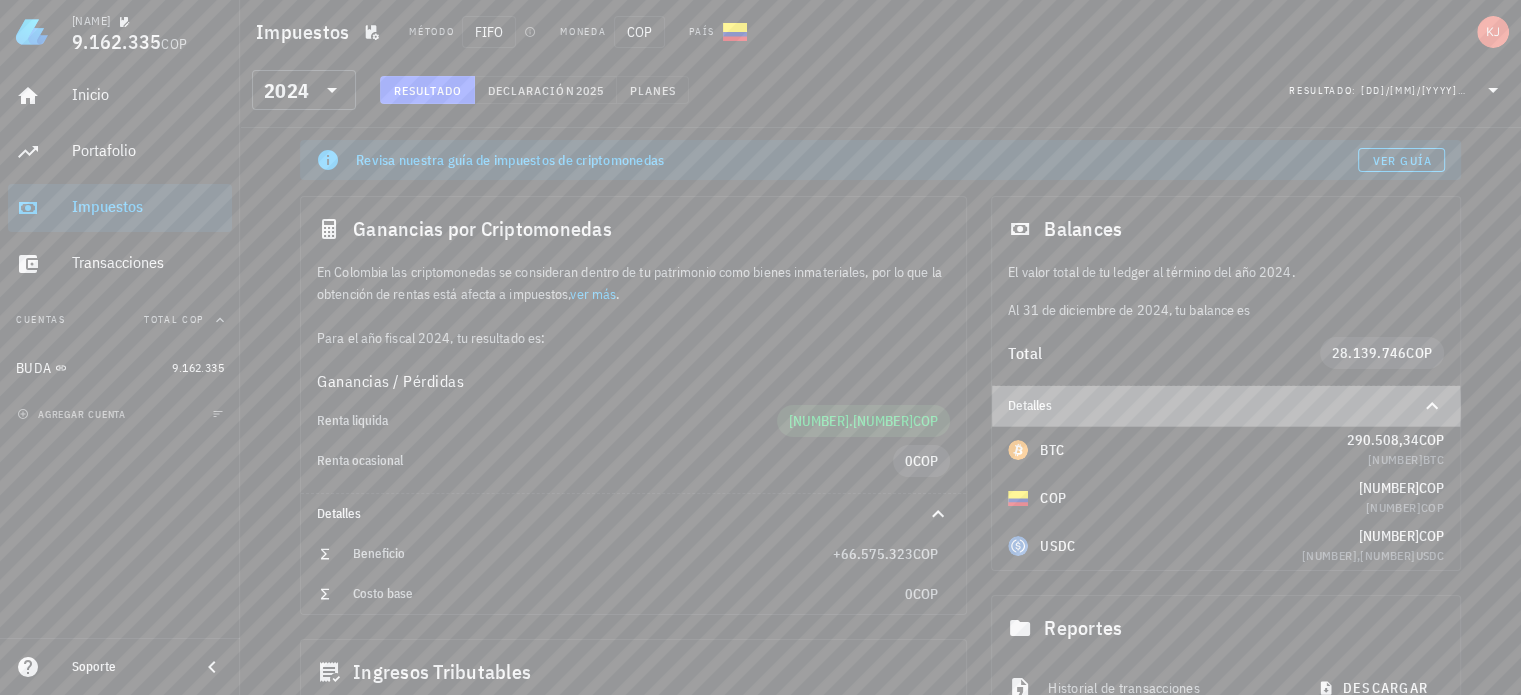 click 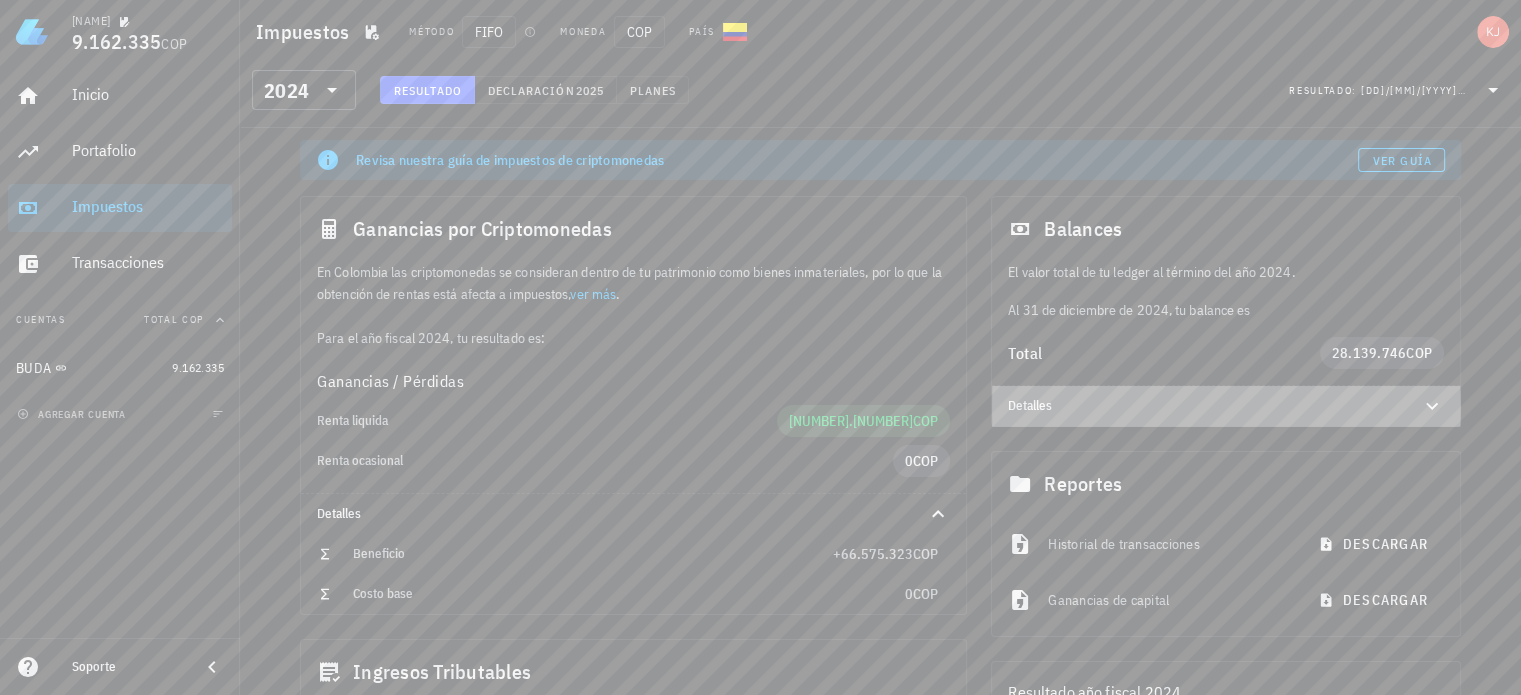 click 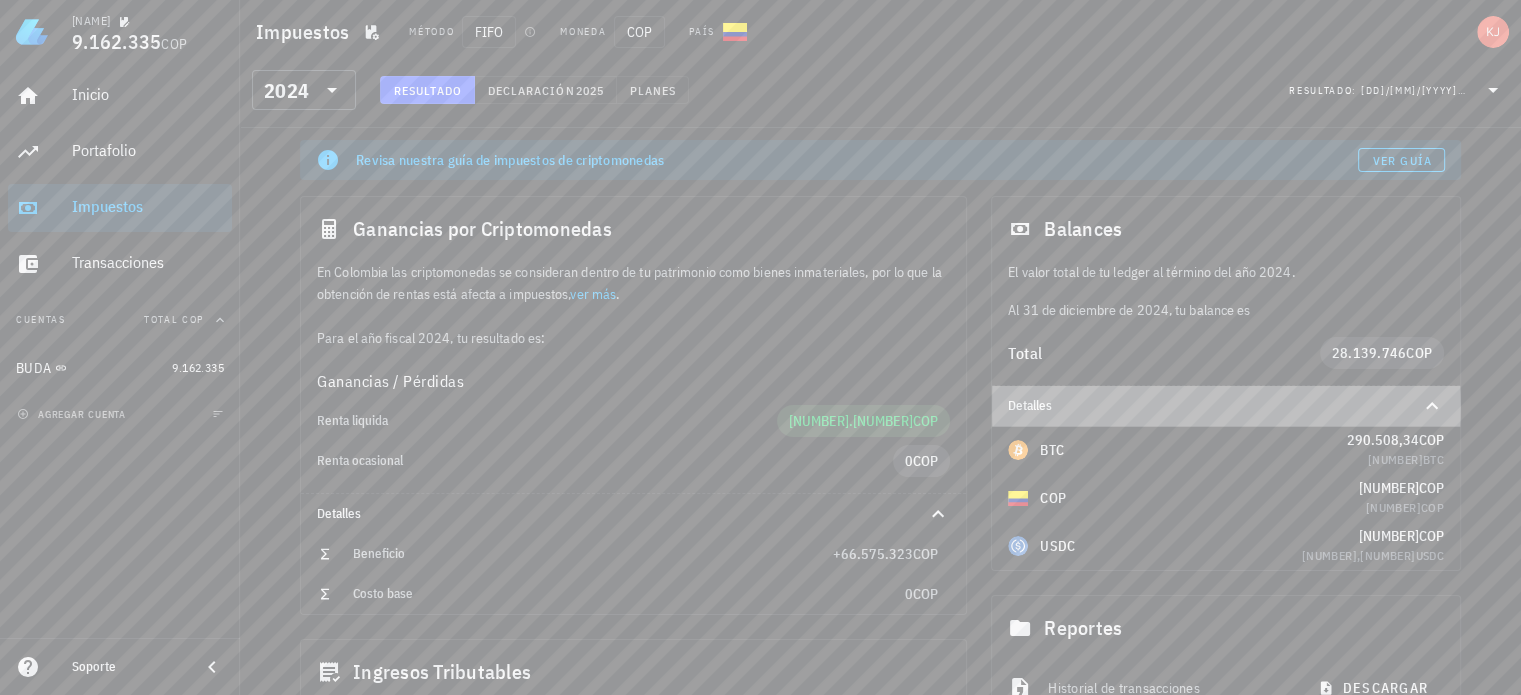 click 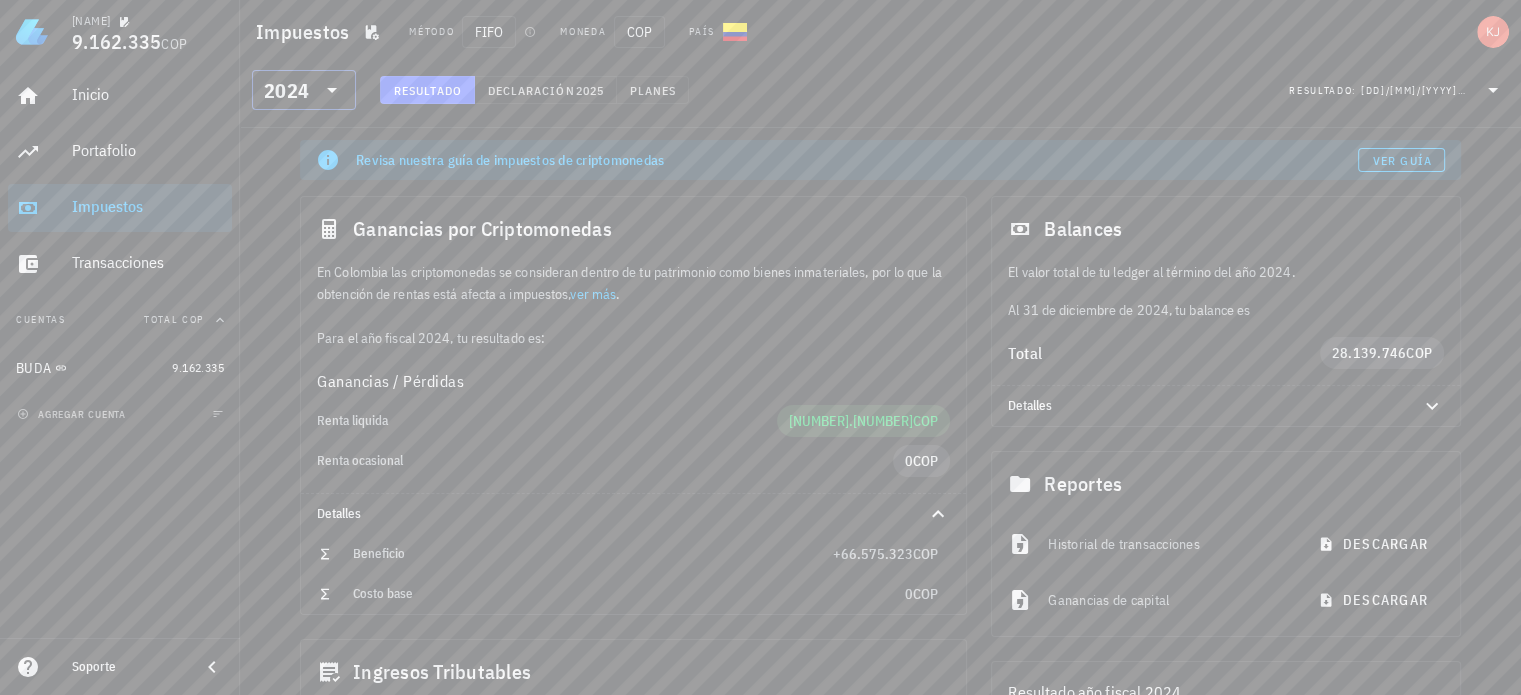 click on "2024" at bounding box center [286, 91] 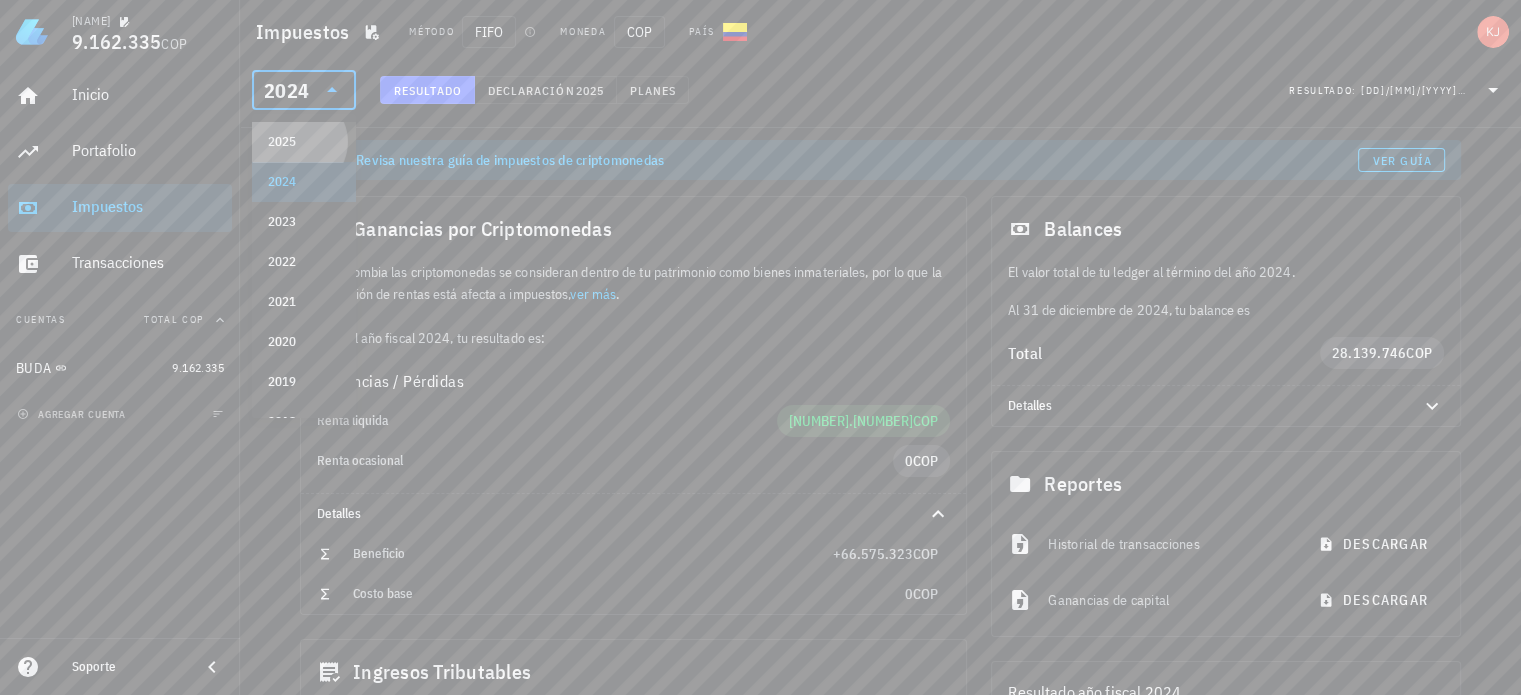 click on "2025" at bounding box center [304, 142] 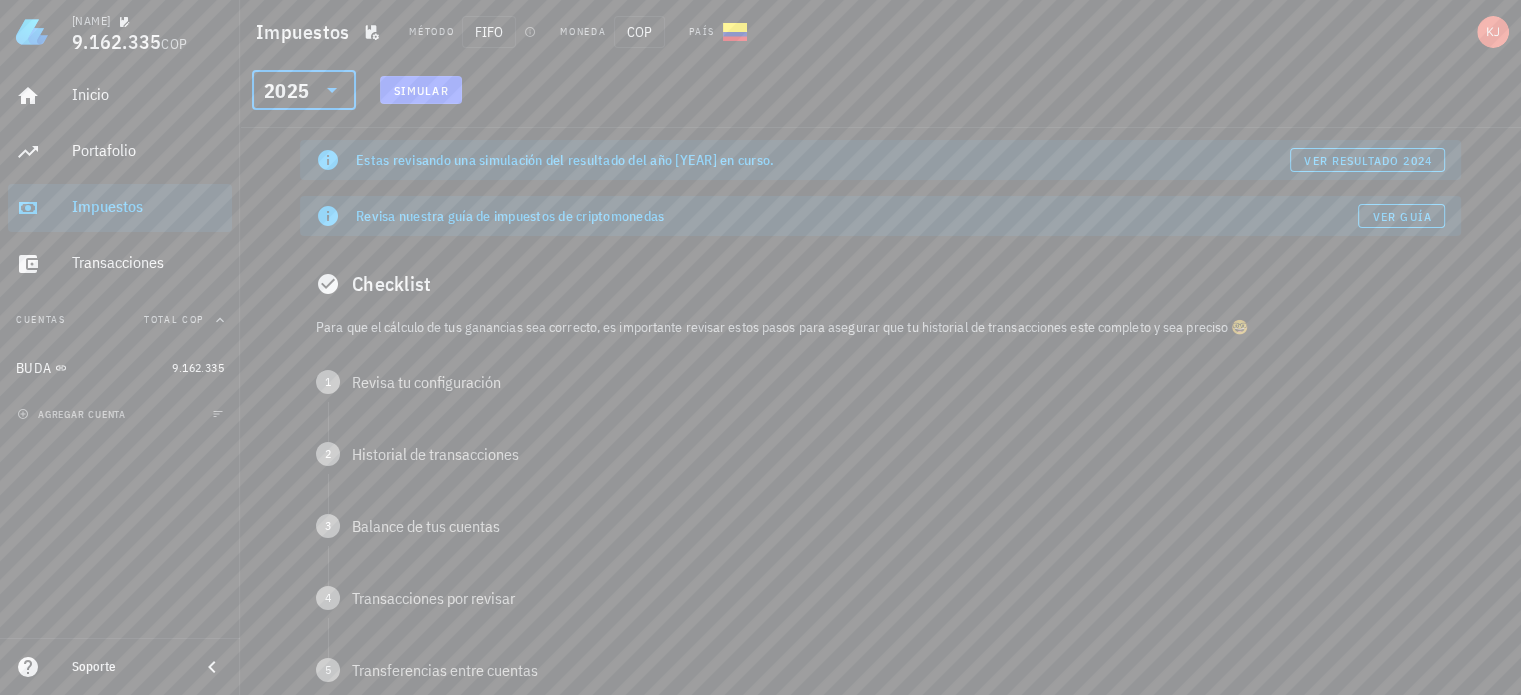 click on "Simular" at bounding box center [421, 90] 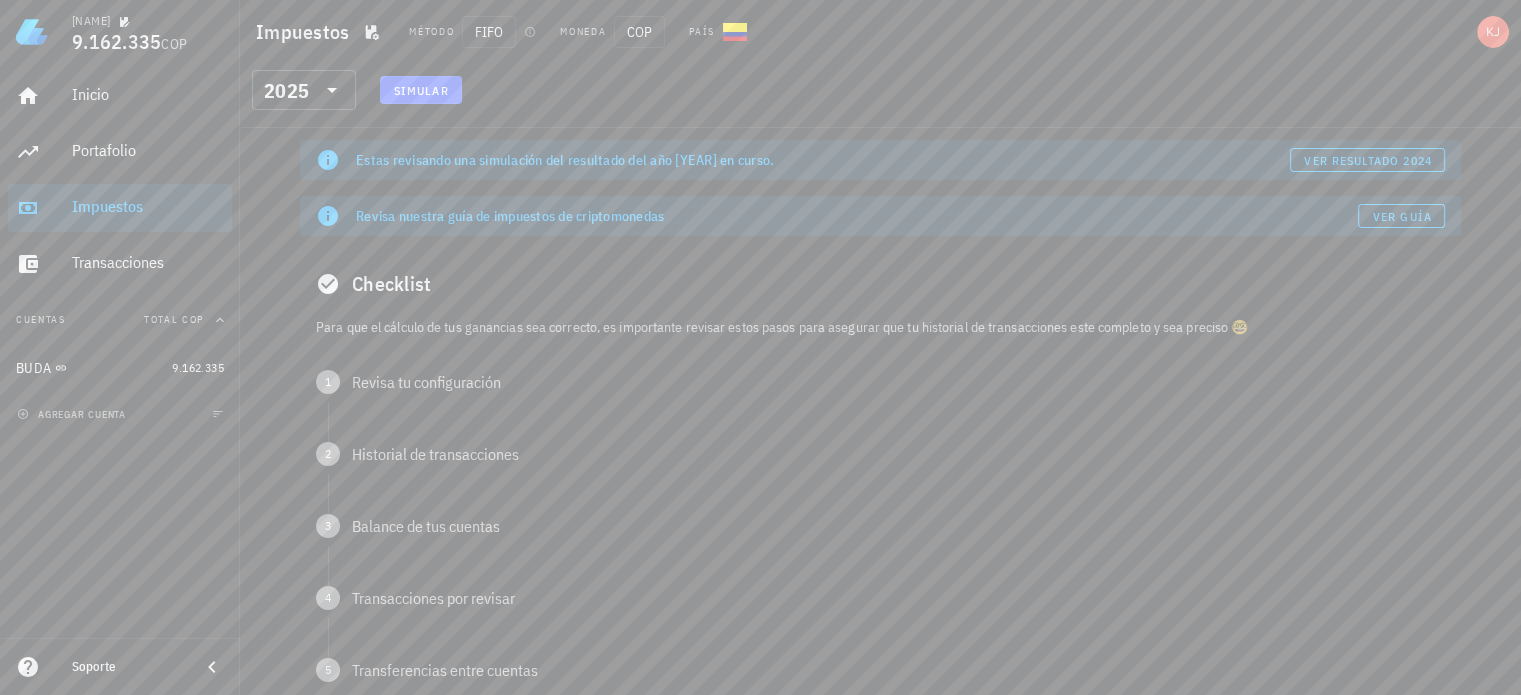 click on "Simular" at bounding box center (421, 90) 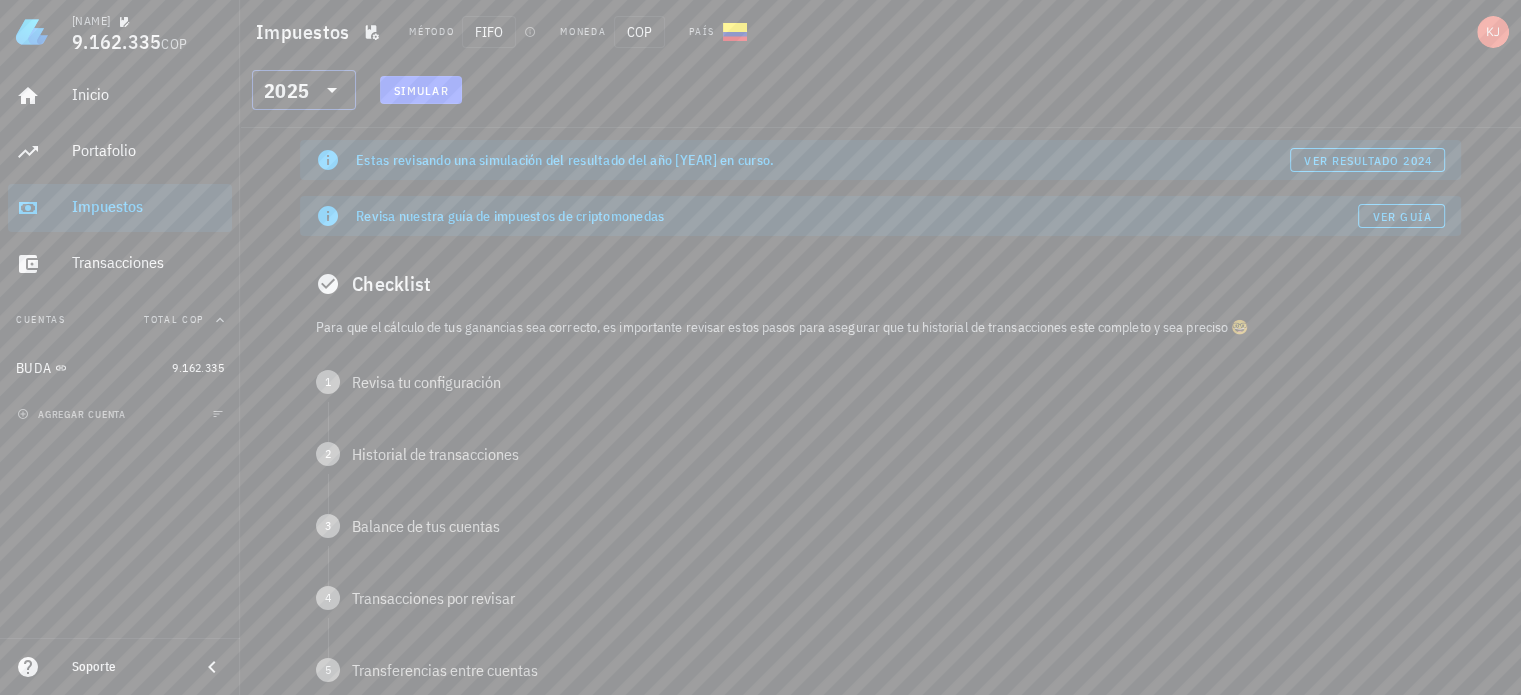 click 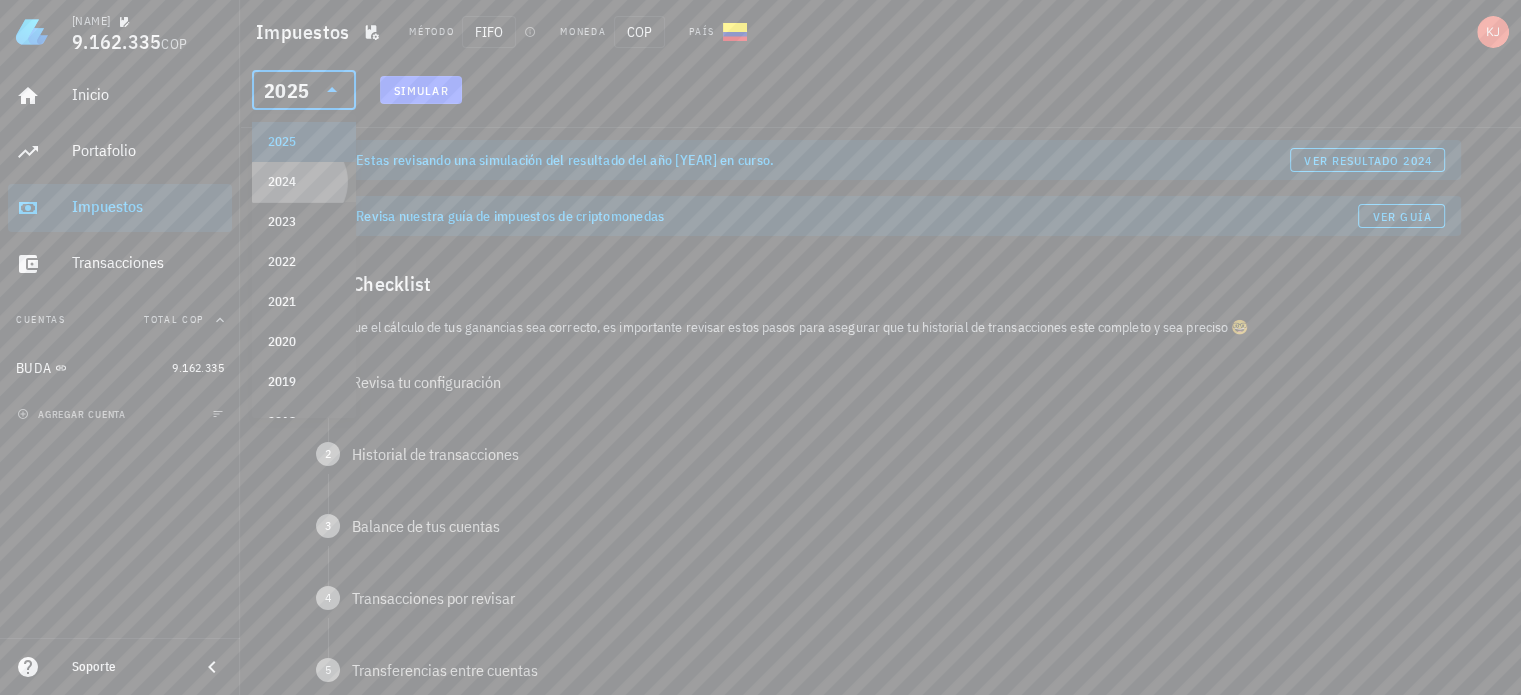 click on "2024" at bounding box center [304, 182] 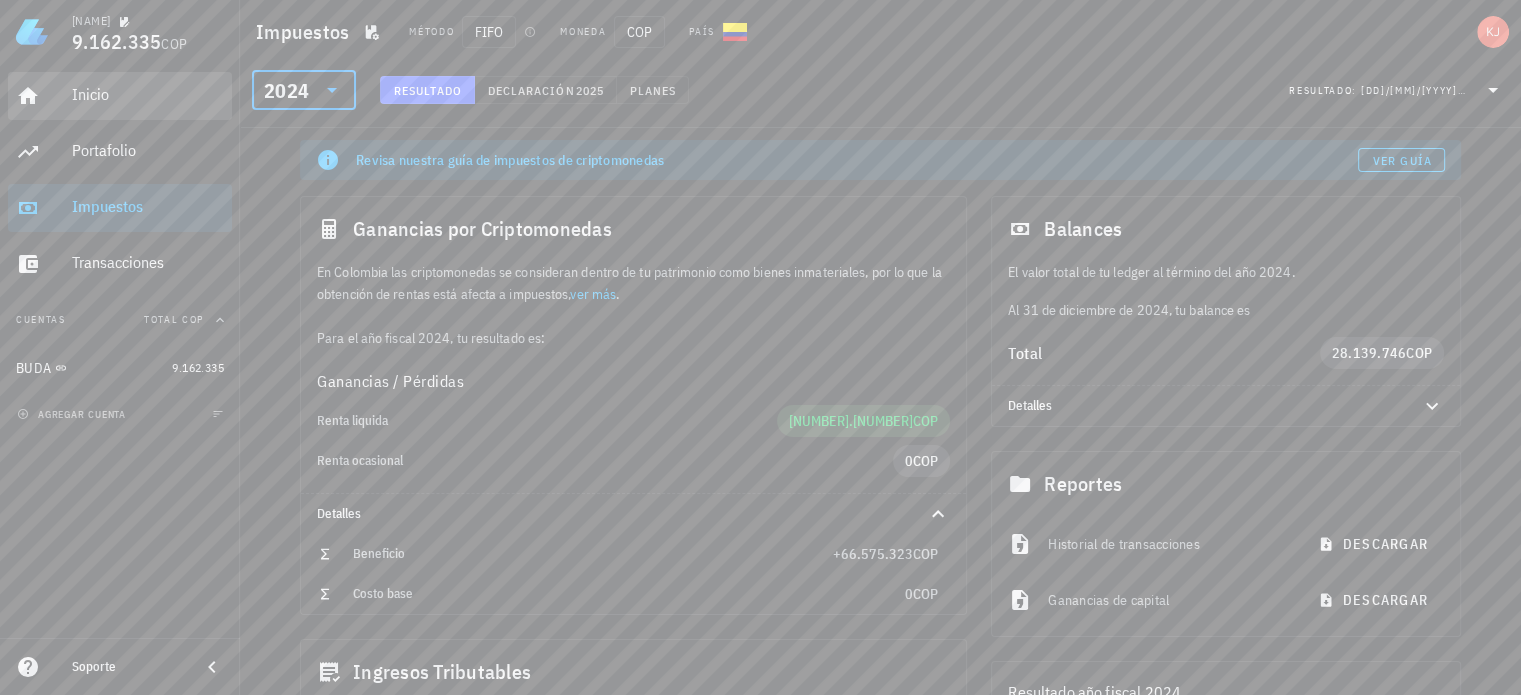 click on "Inicio" at bounding box center (148, 95) 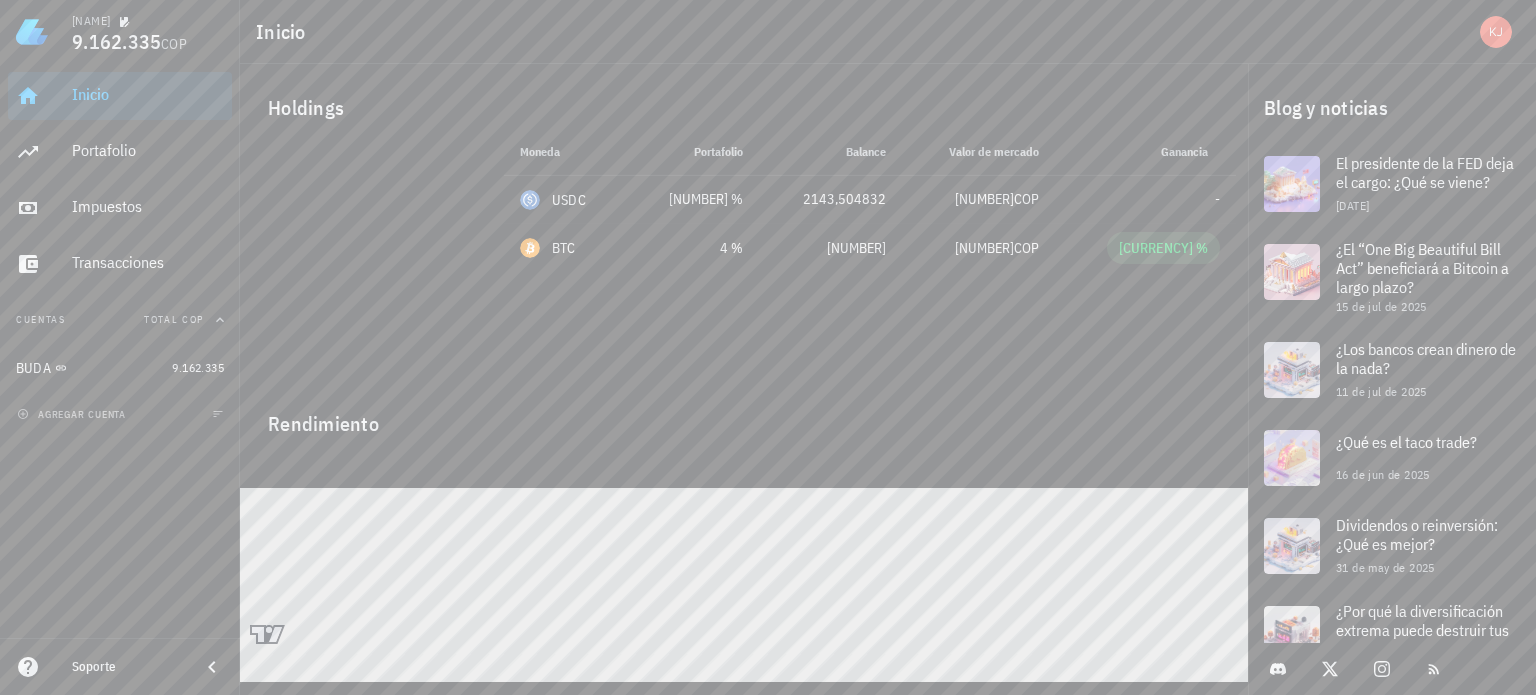 click at bounding box center (32, 32) 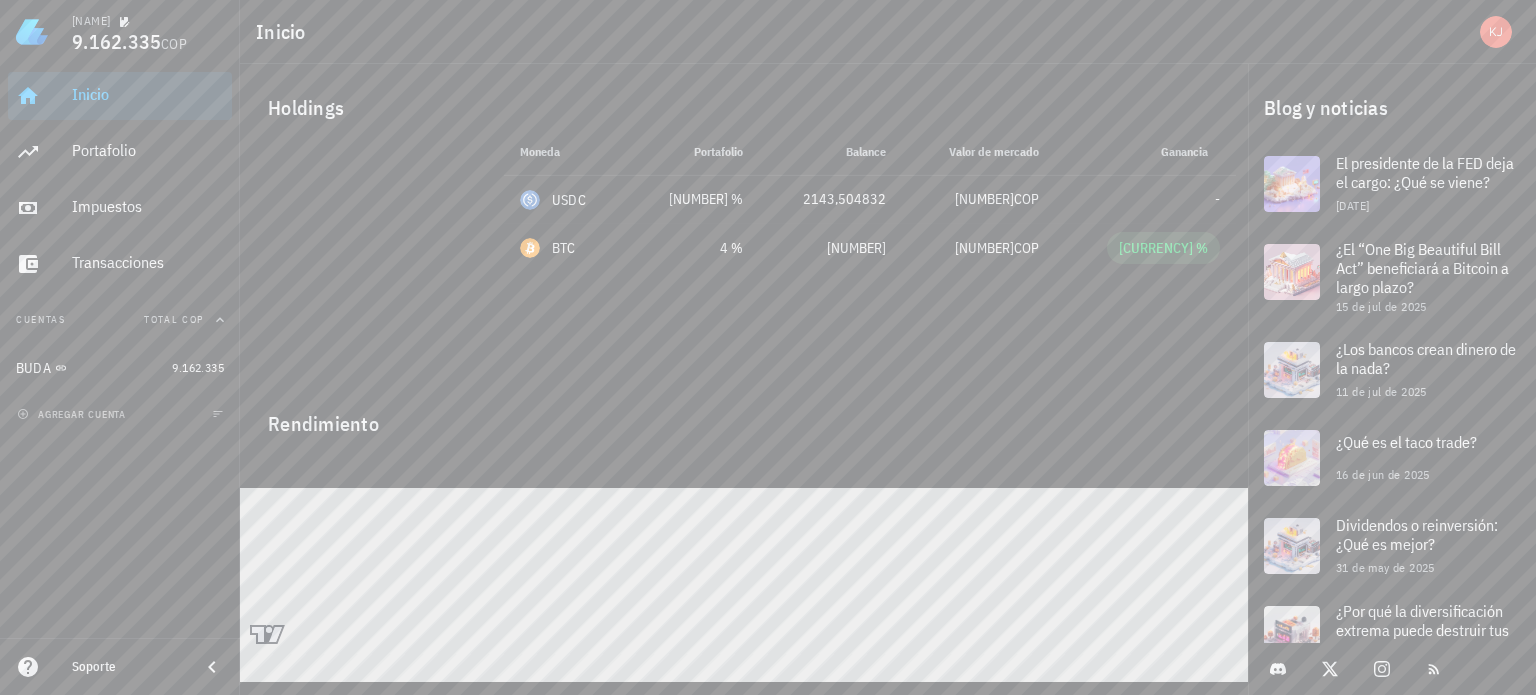 click on "Inicio" at bounding box center [888, 32] 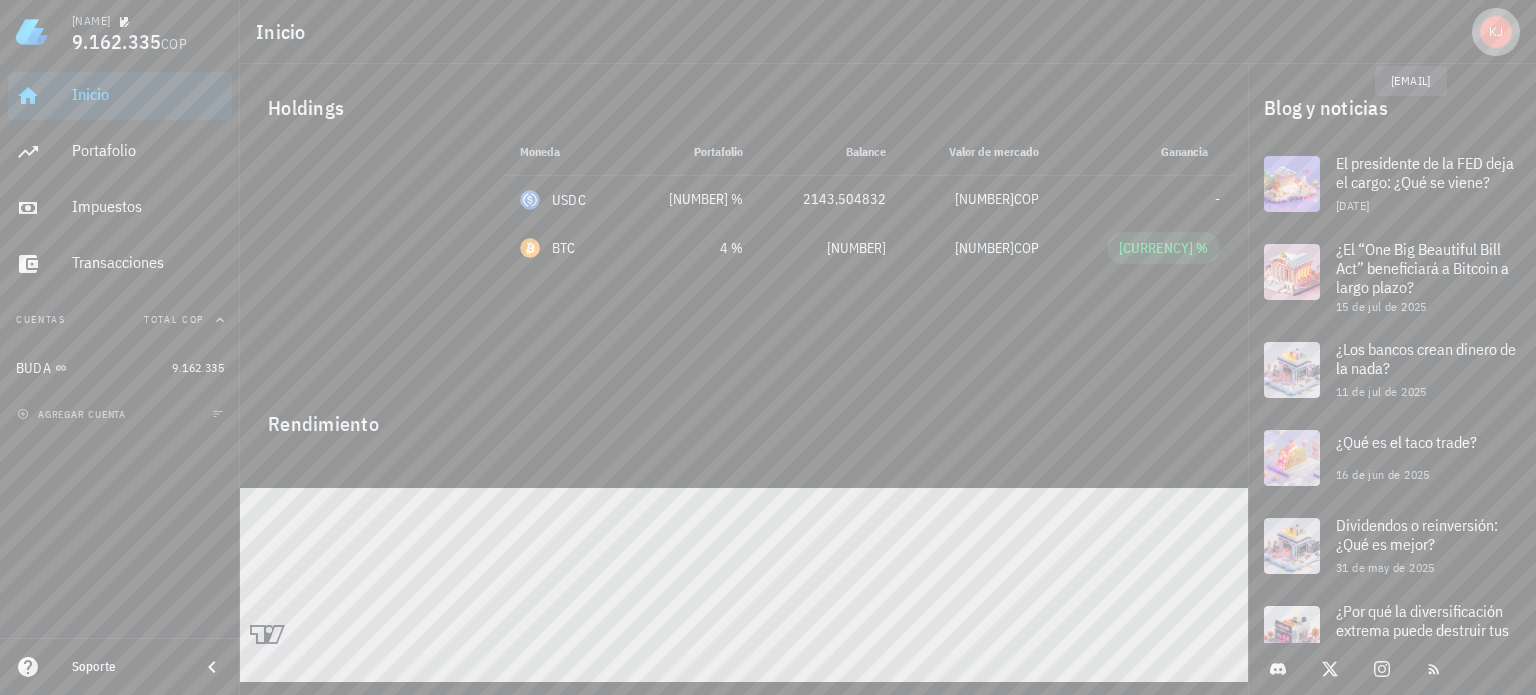 click at bounding box center [1496, 32] 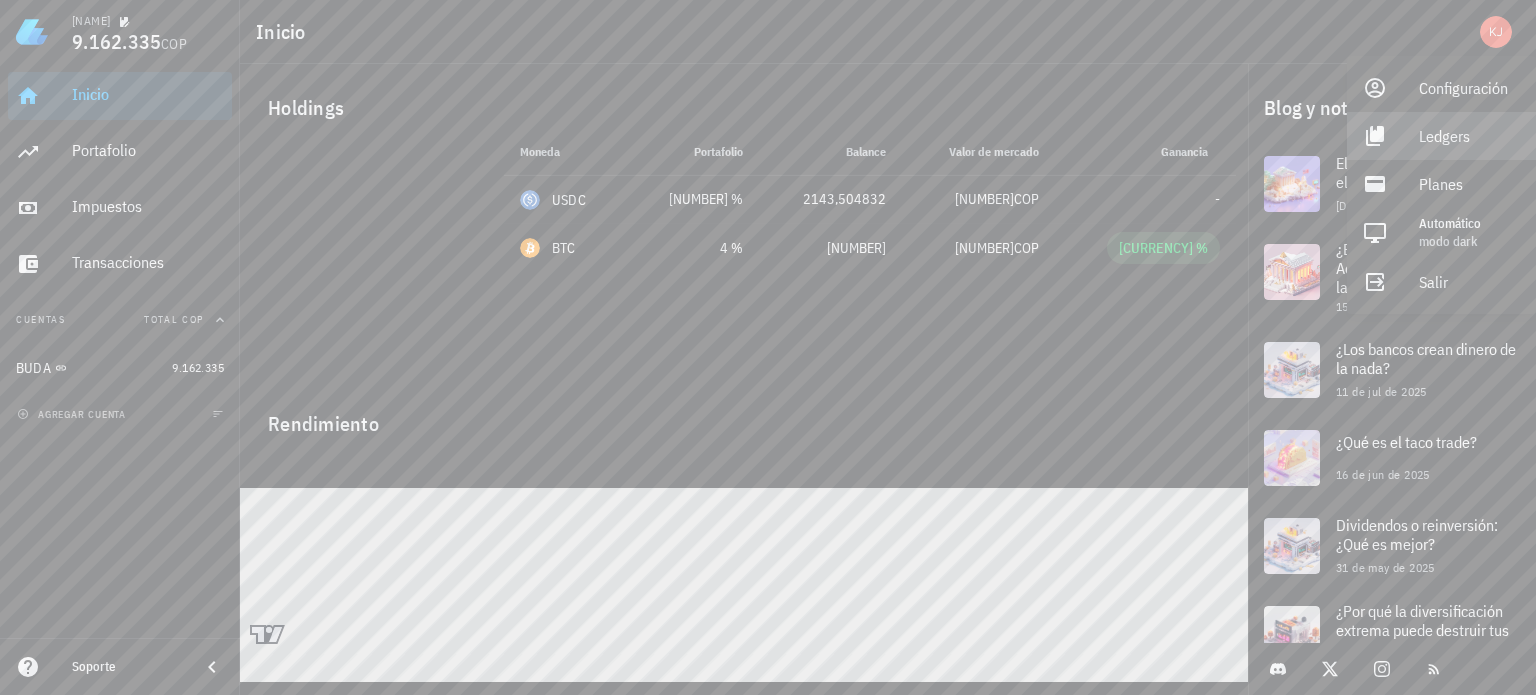 click on "Ledgers" at bounding box center (1469, 136) 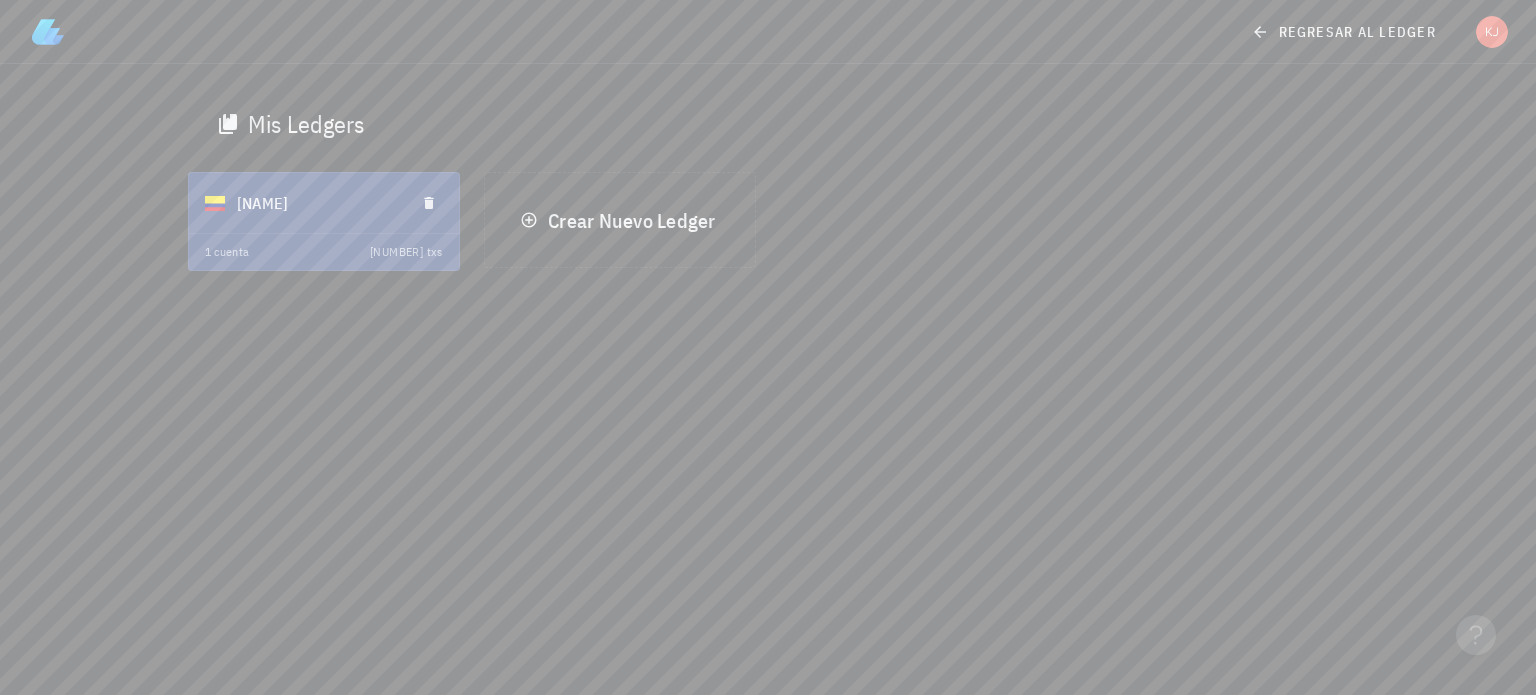 click on "[NAME]" at bounding box center [318, 203] 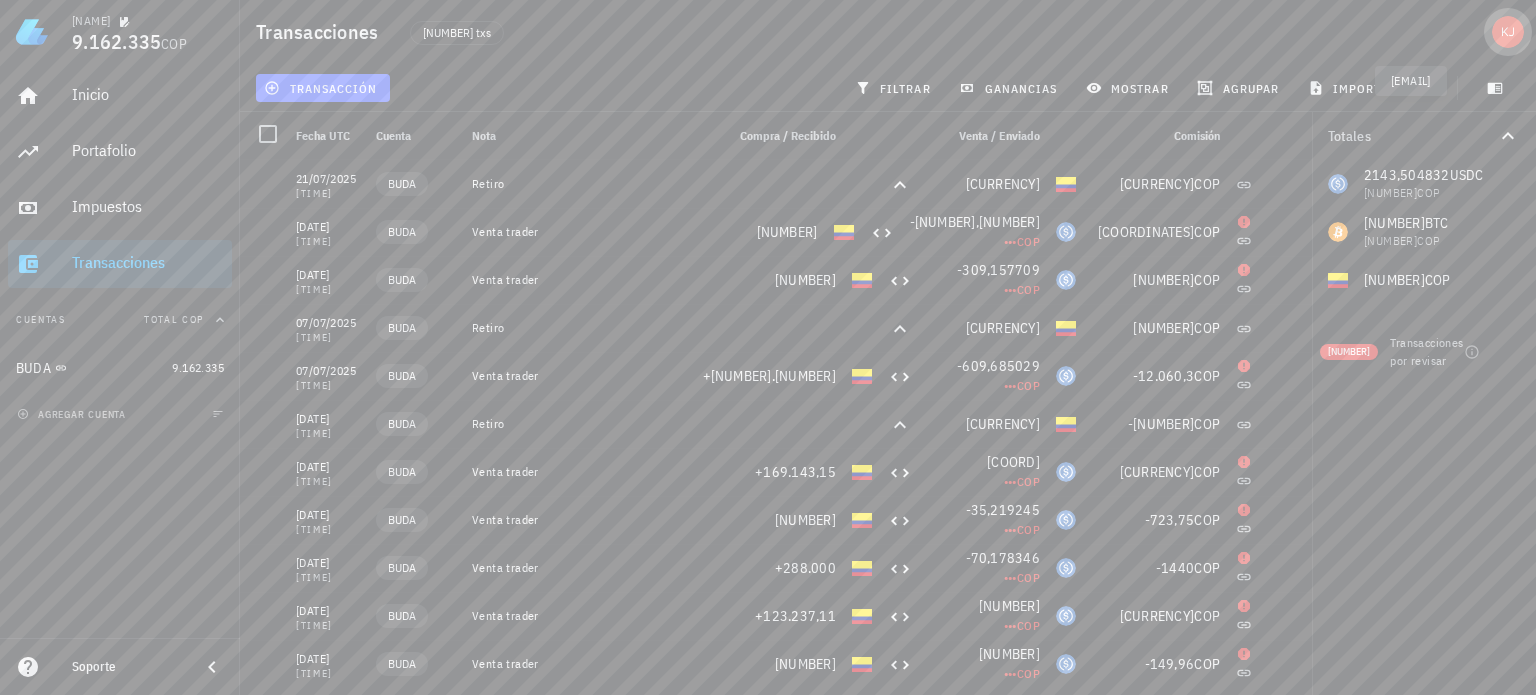 click at bounding box center (1508, 32) 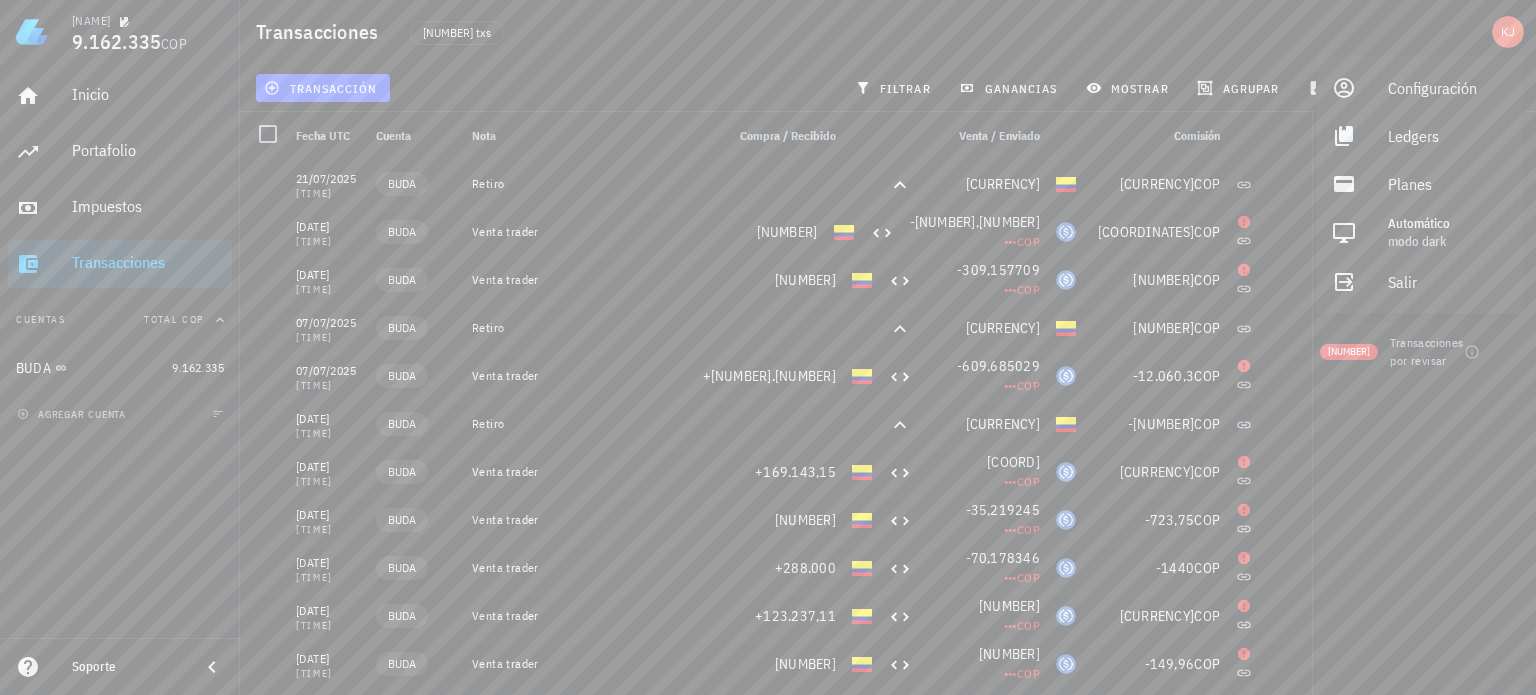 click on "[NUMBER] txs" at bounding box center (702, 32) 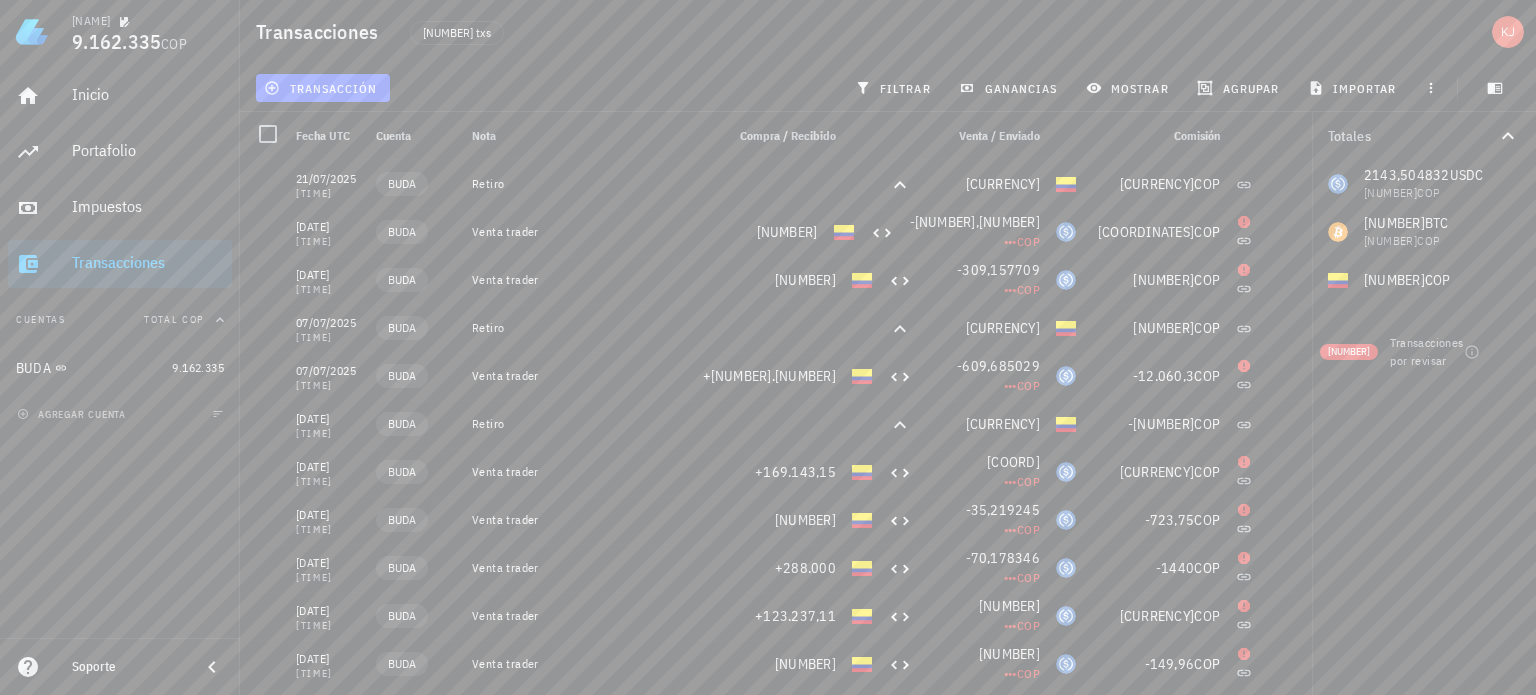 click on "[NAME]
[CURRENCY]" at bounding box center (120, 32) 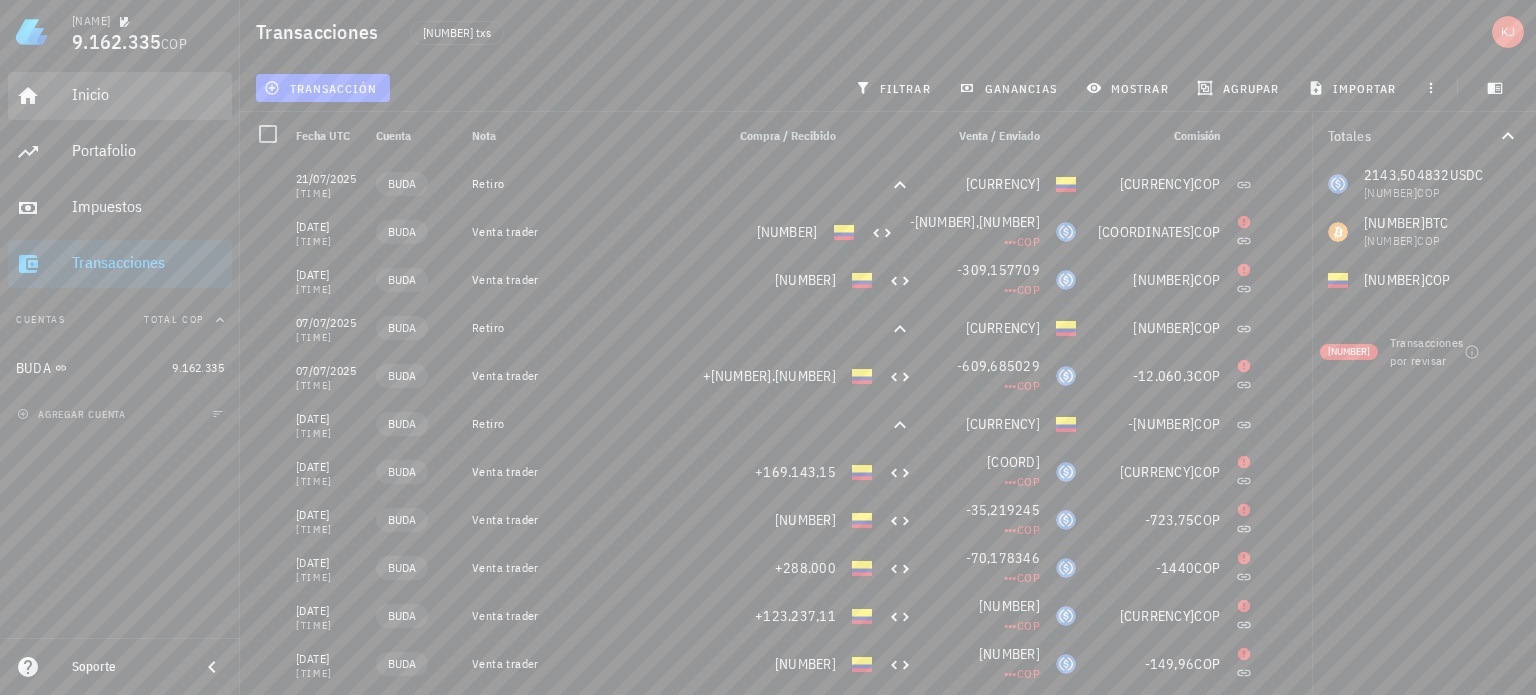 click on "Inicio" at bounding box center [148, 94] 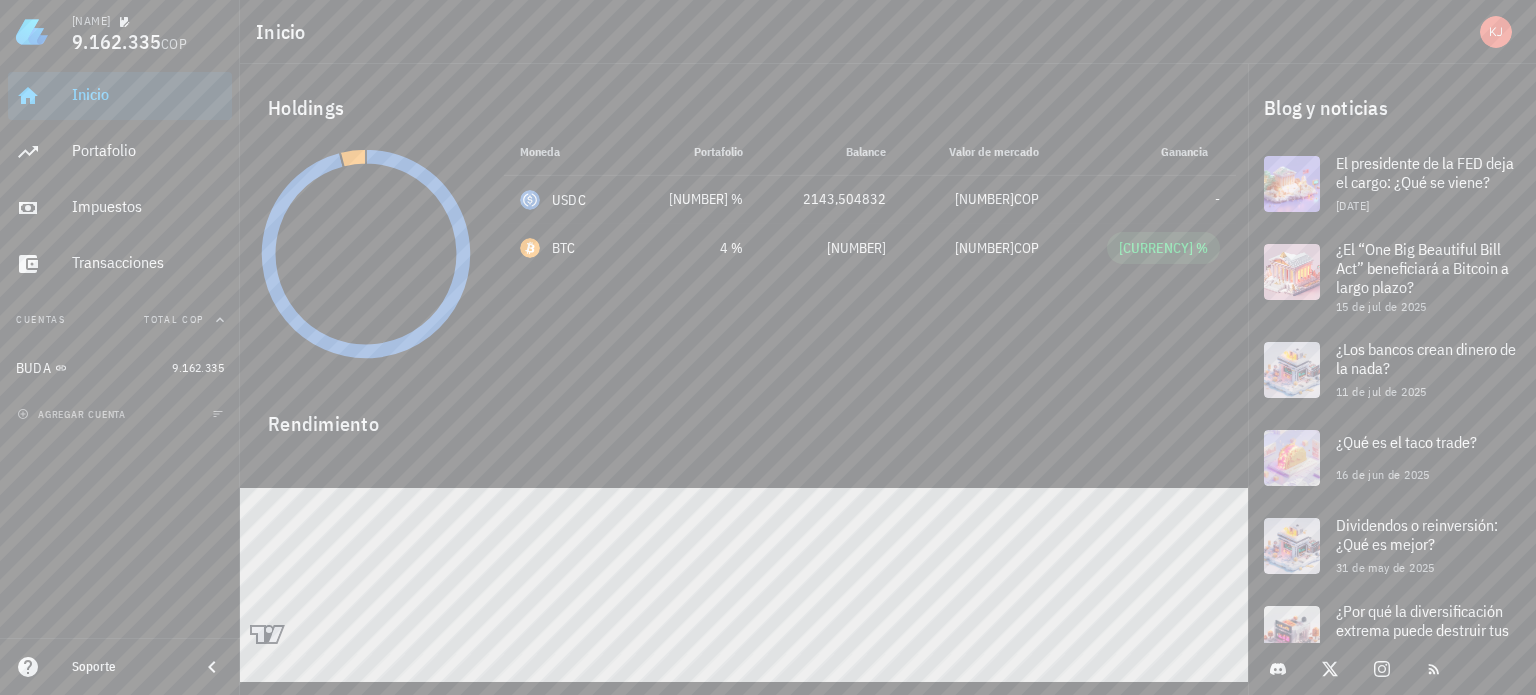 click on "Inicio" at bounding box center [285, 32] 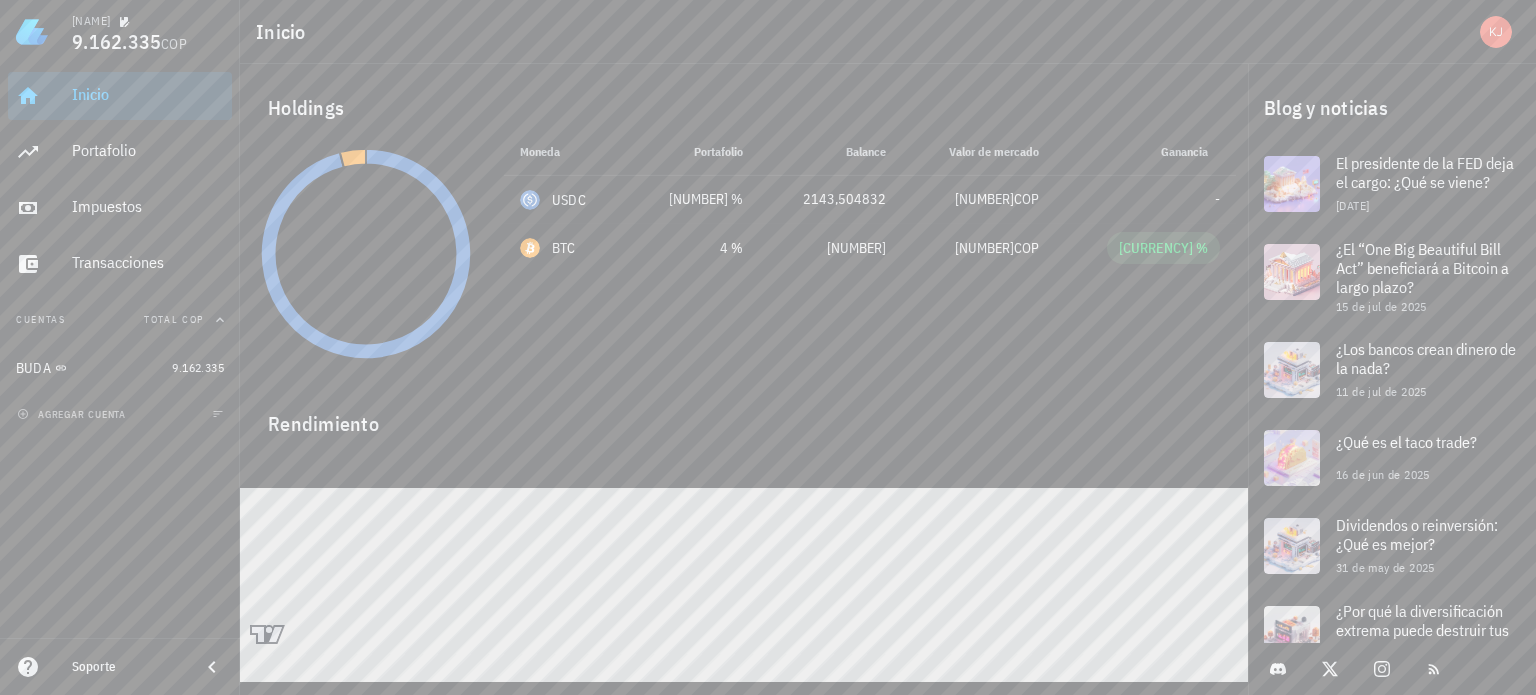 click on "Inicio" at bounding box center [148, 95] 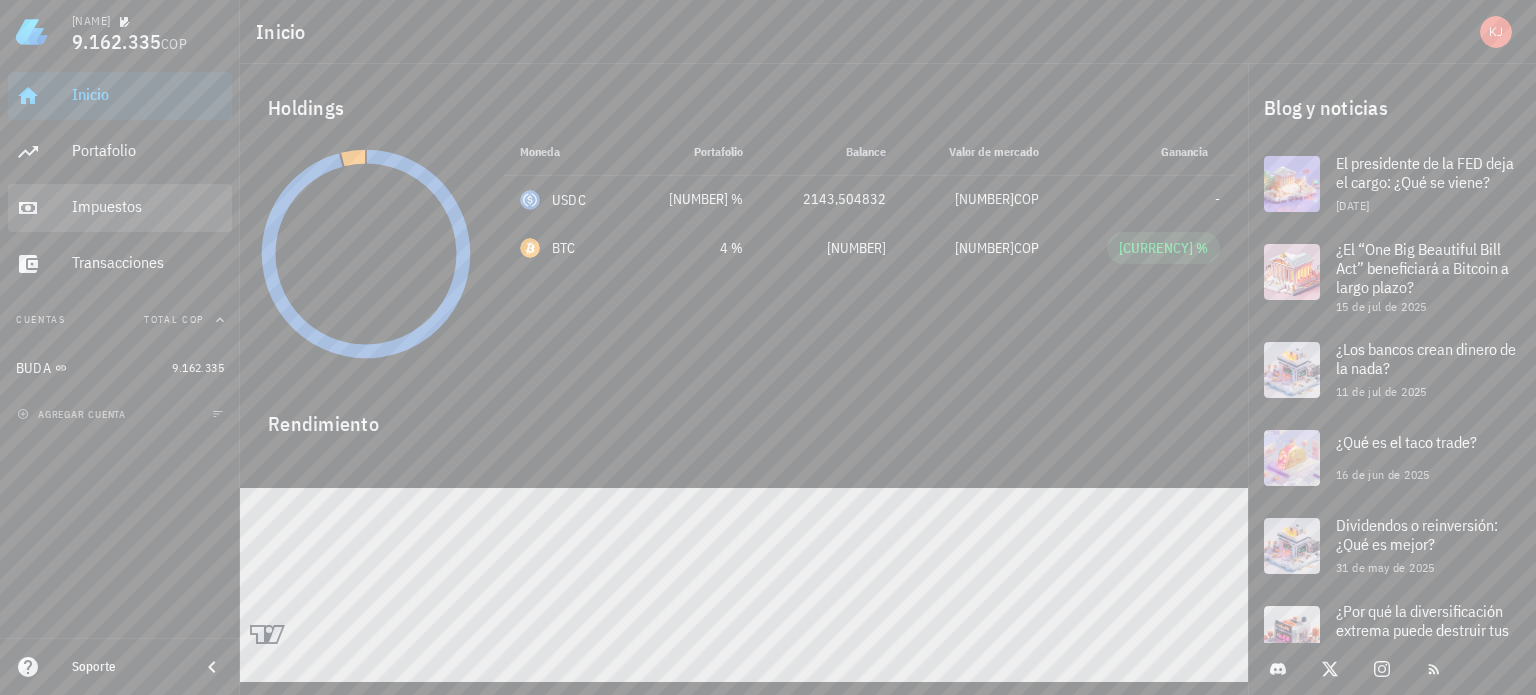 click on "Impuestos" at bounding box center (148, 206) 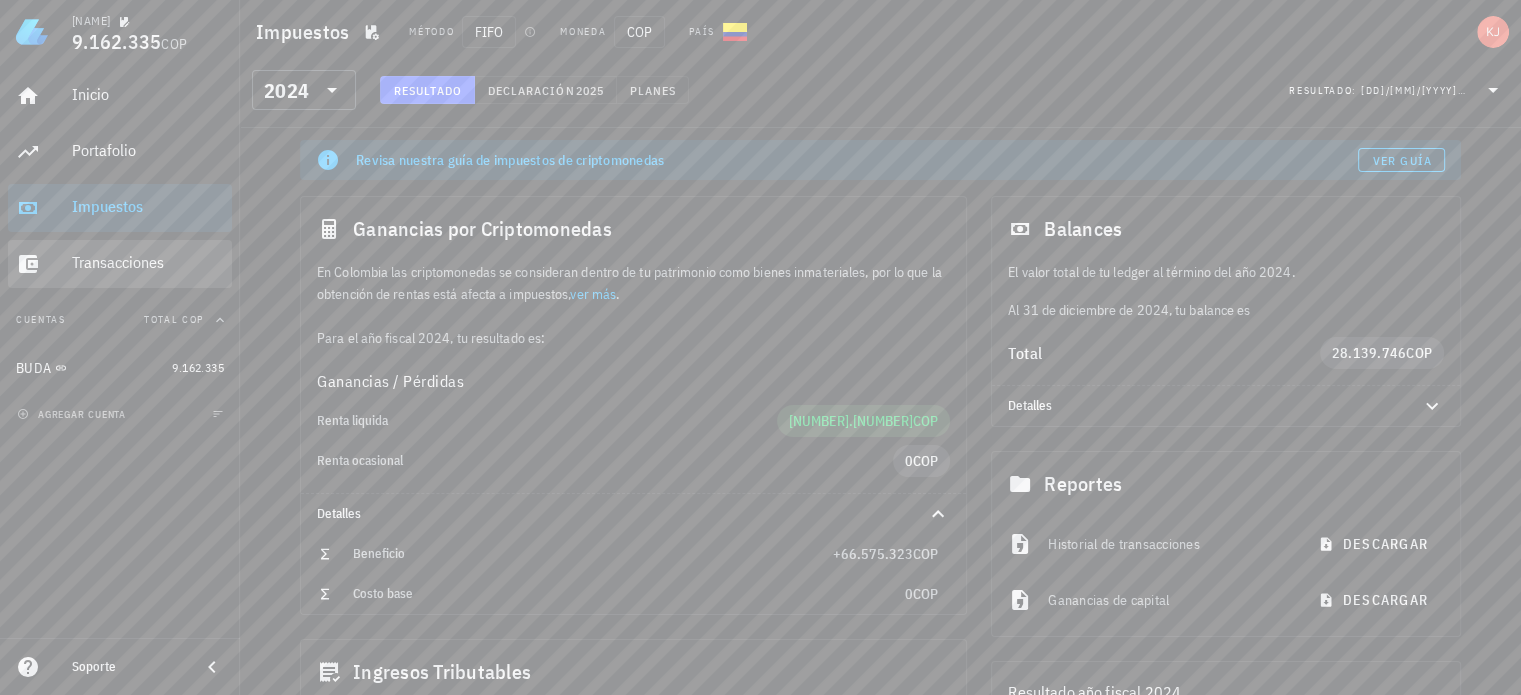 click on "Transacciones" at bounding box center [148, 263] 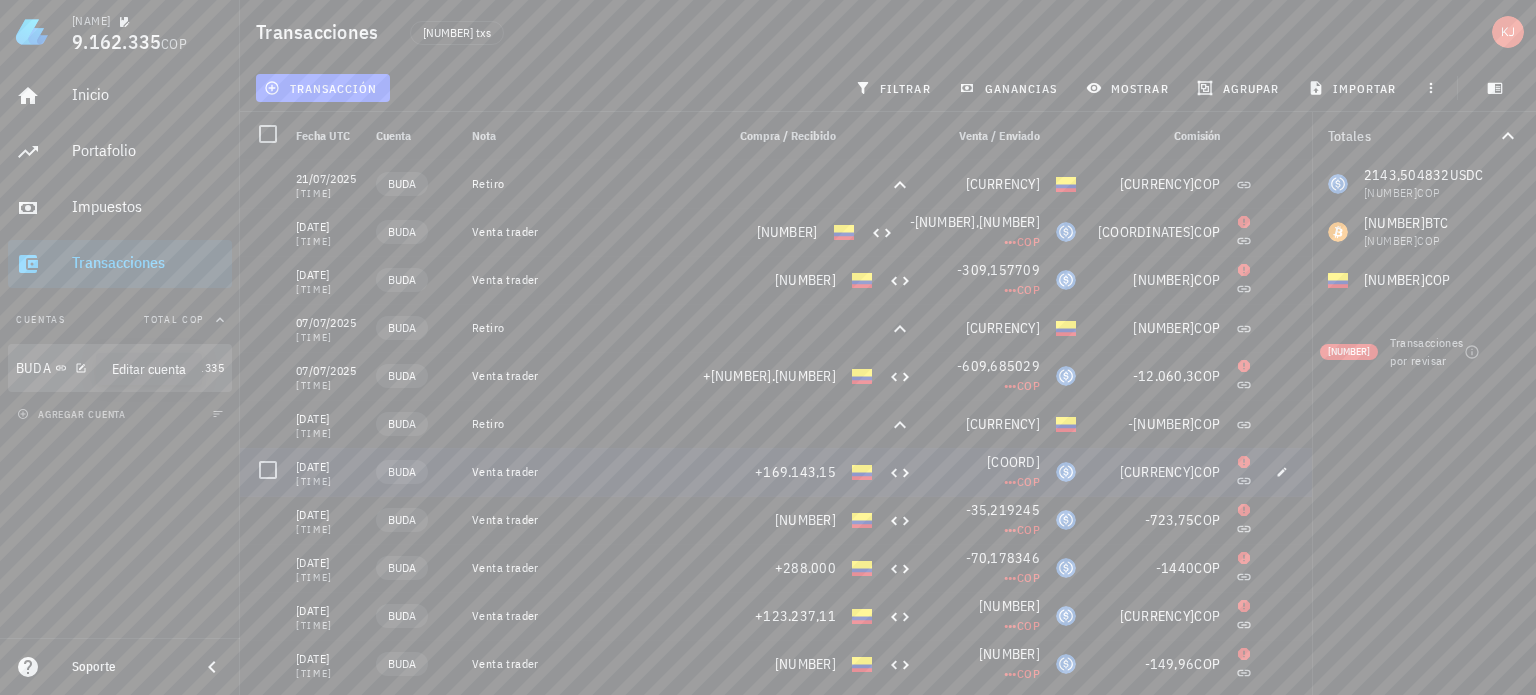 click on "BUDA" at bounding box center (90, 368) 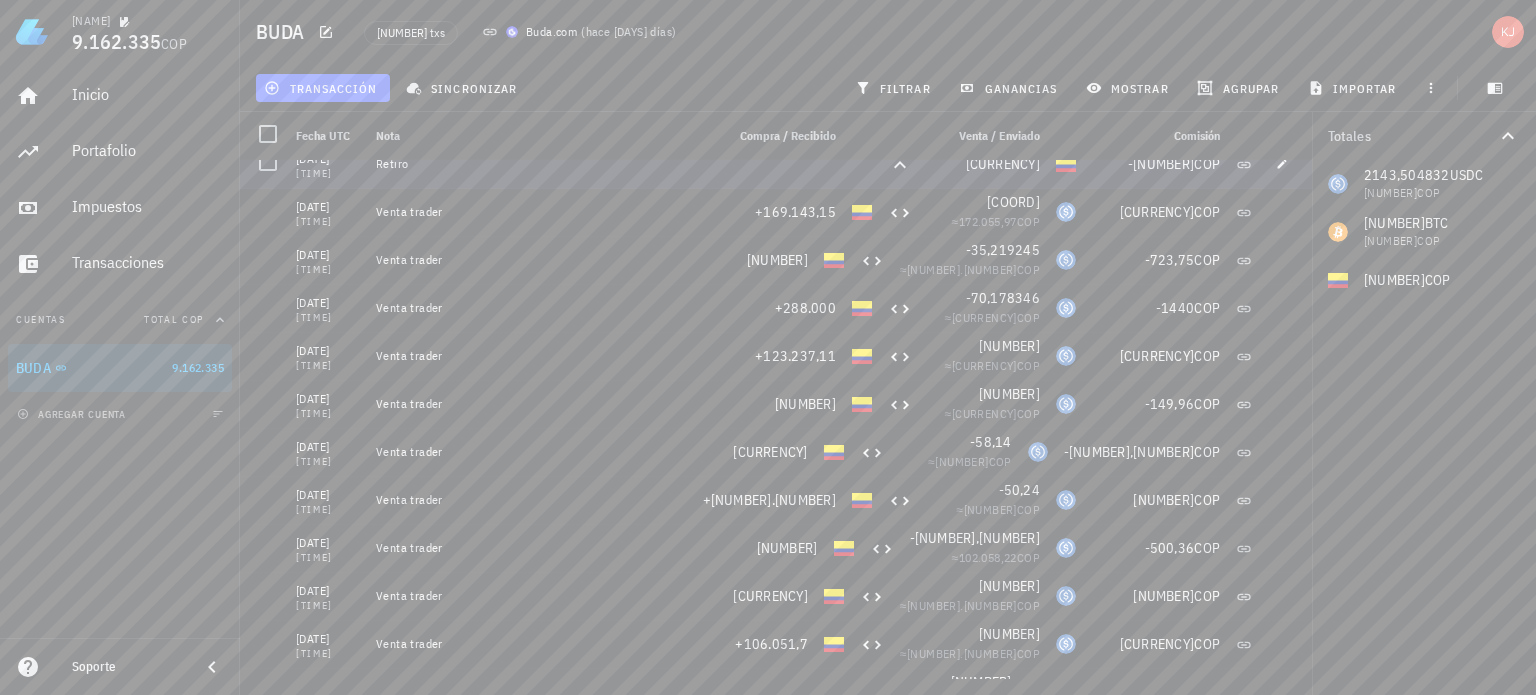 scroll, scrollTop: 100, scrollLeft: 0, axis: vertical 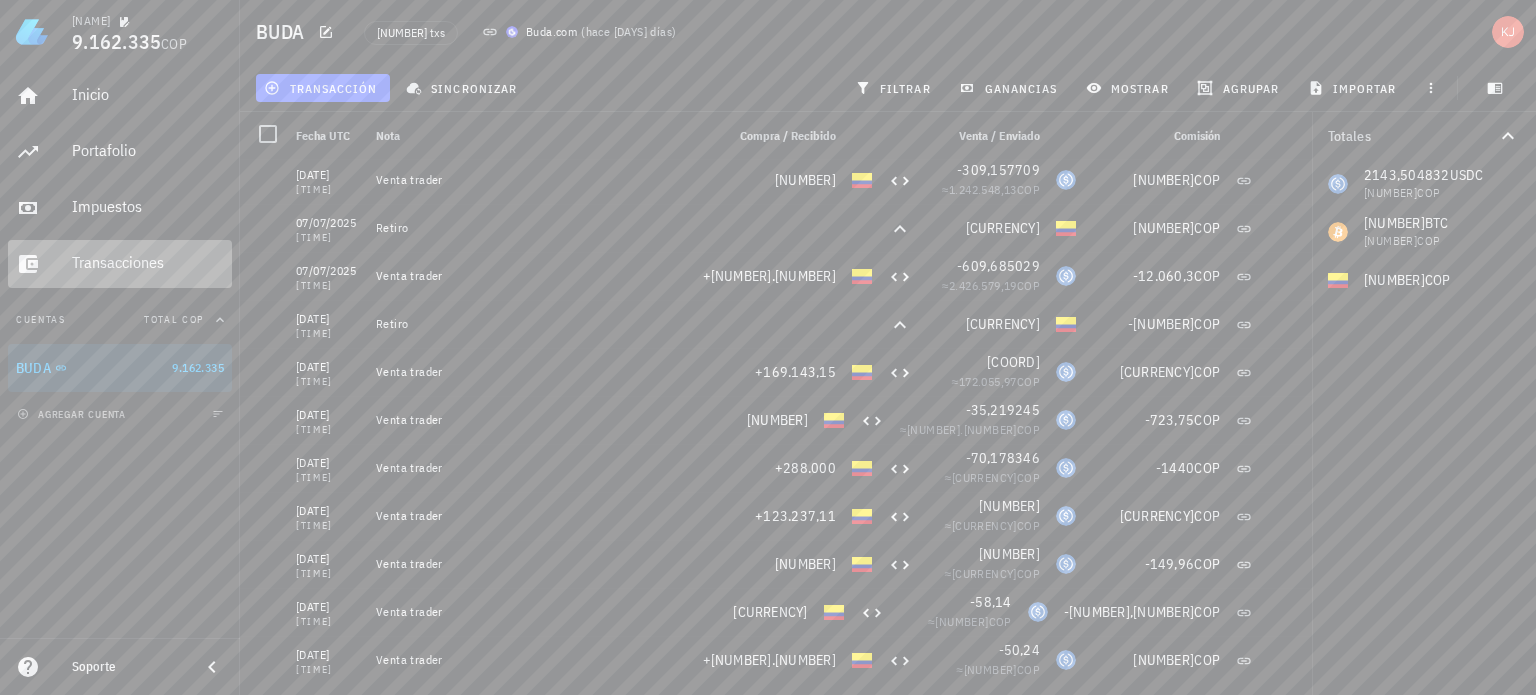 click on "Transacciones" at bounding box center (148, 262) 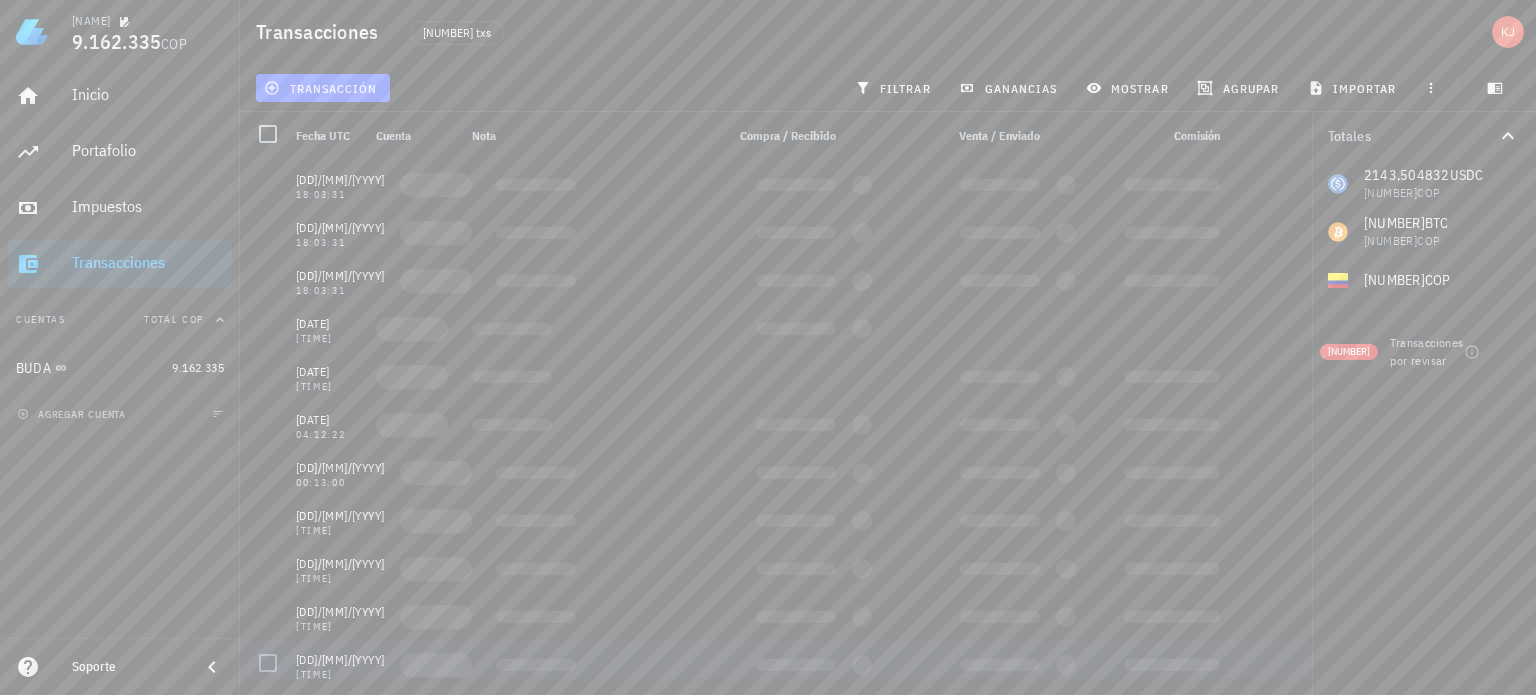 scroll, scrollTop: 5100, scrollLeft: 0, axis: vertical 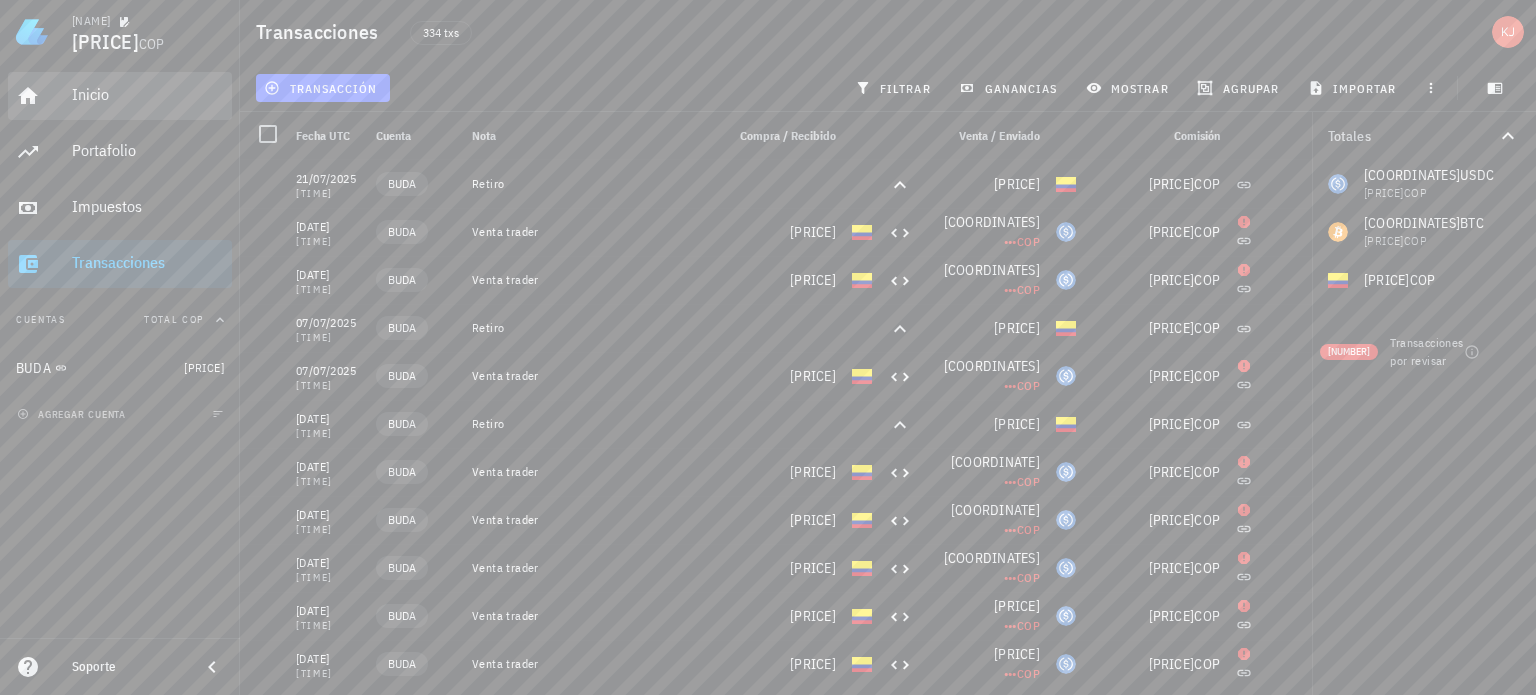 click on "Inicio" at bounding box center (148, 95) 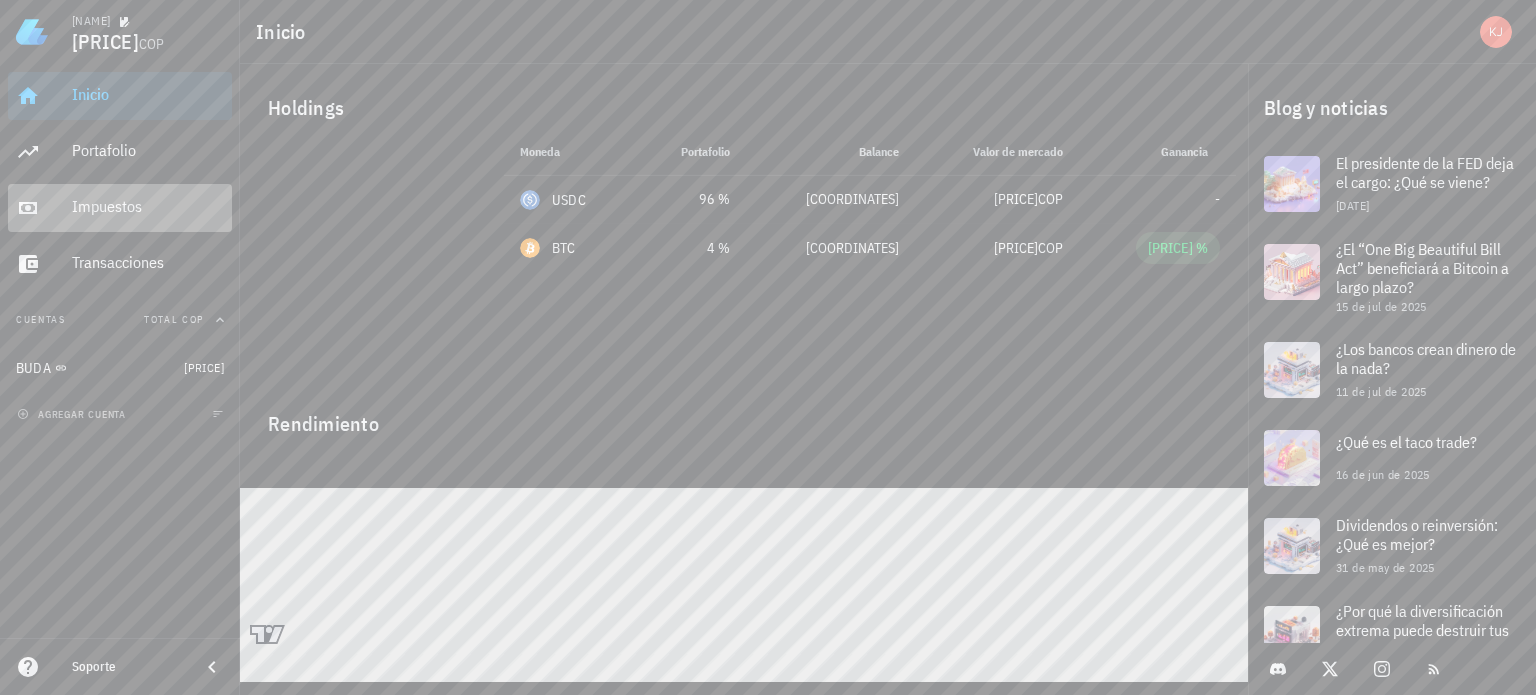 click on "Impuestos" at bounding box center (148, 207) 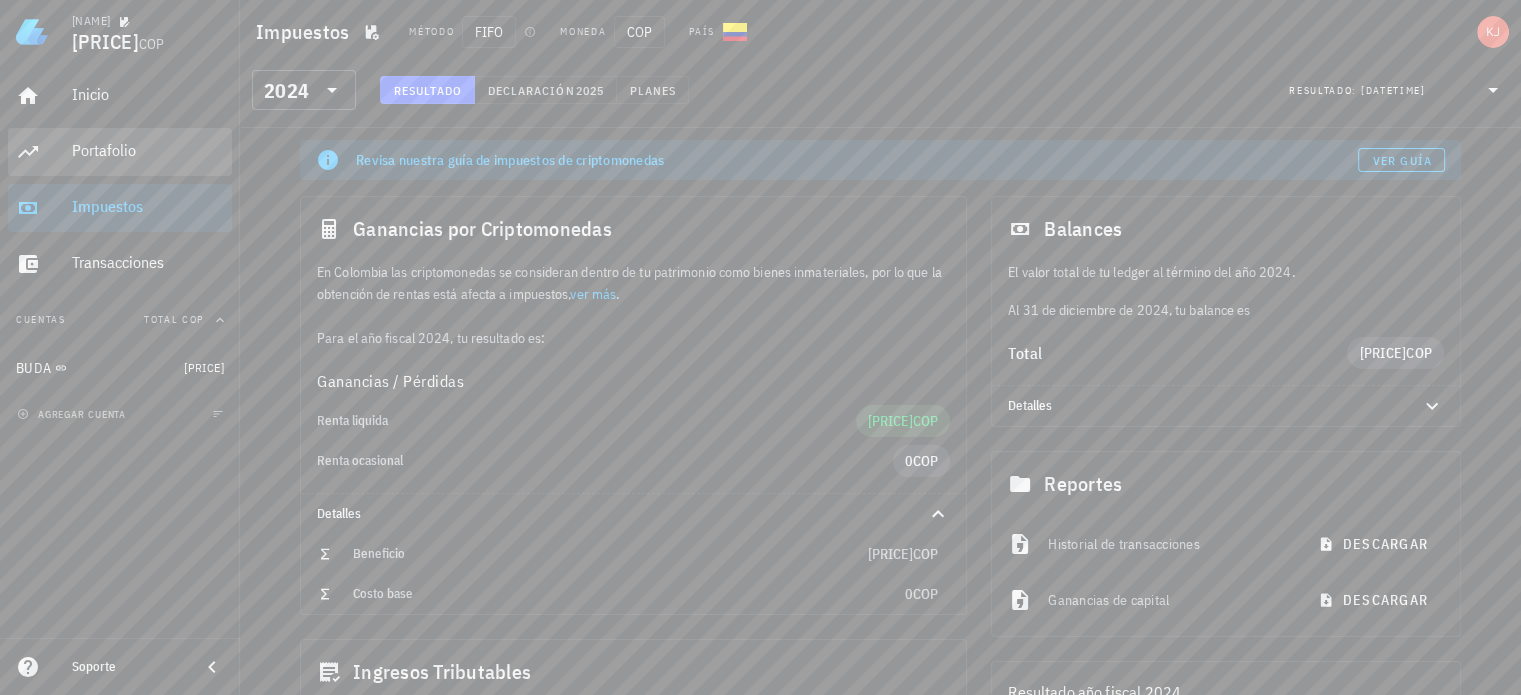 click on "Portafolio" at bounding box center (148, 150) 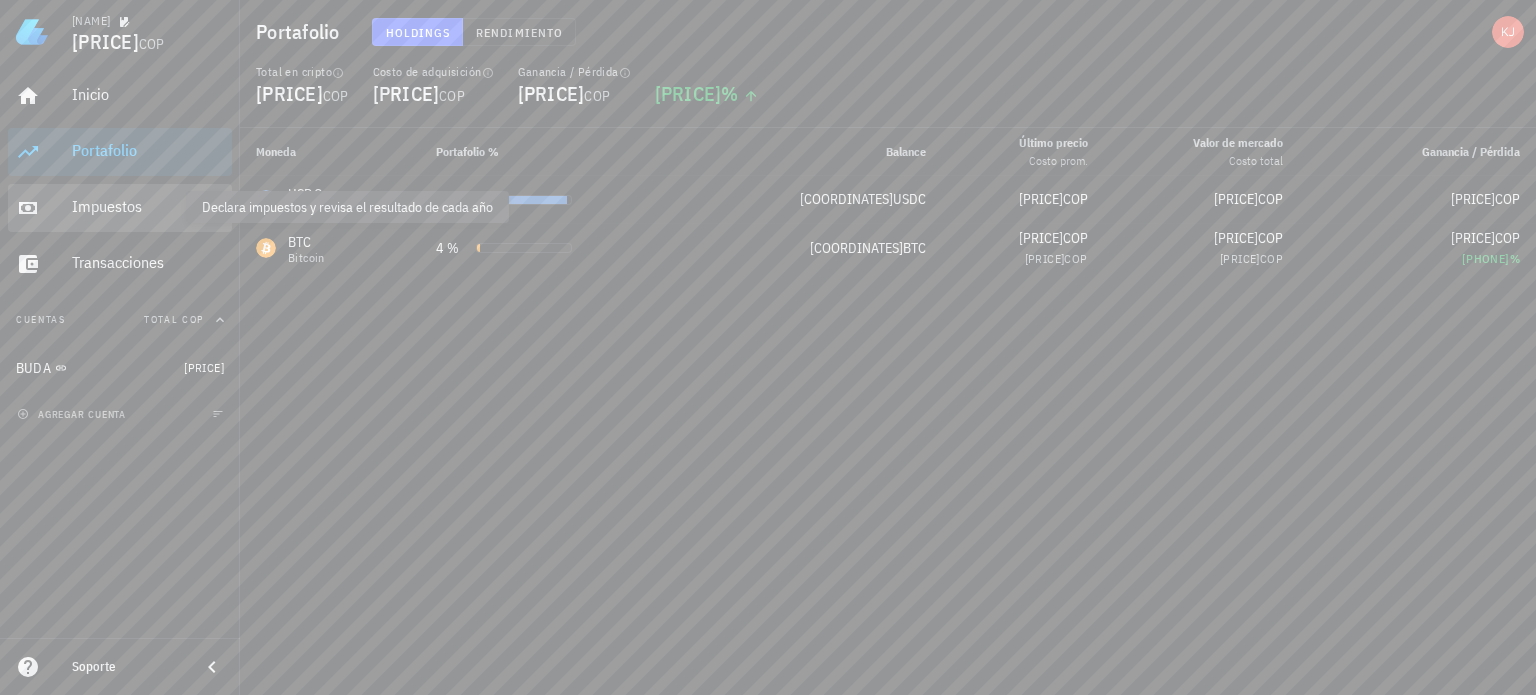 click on "Impuestos" at bounding box center [148, 206] 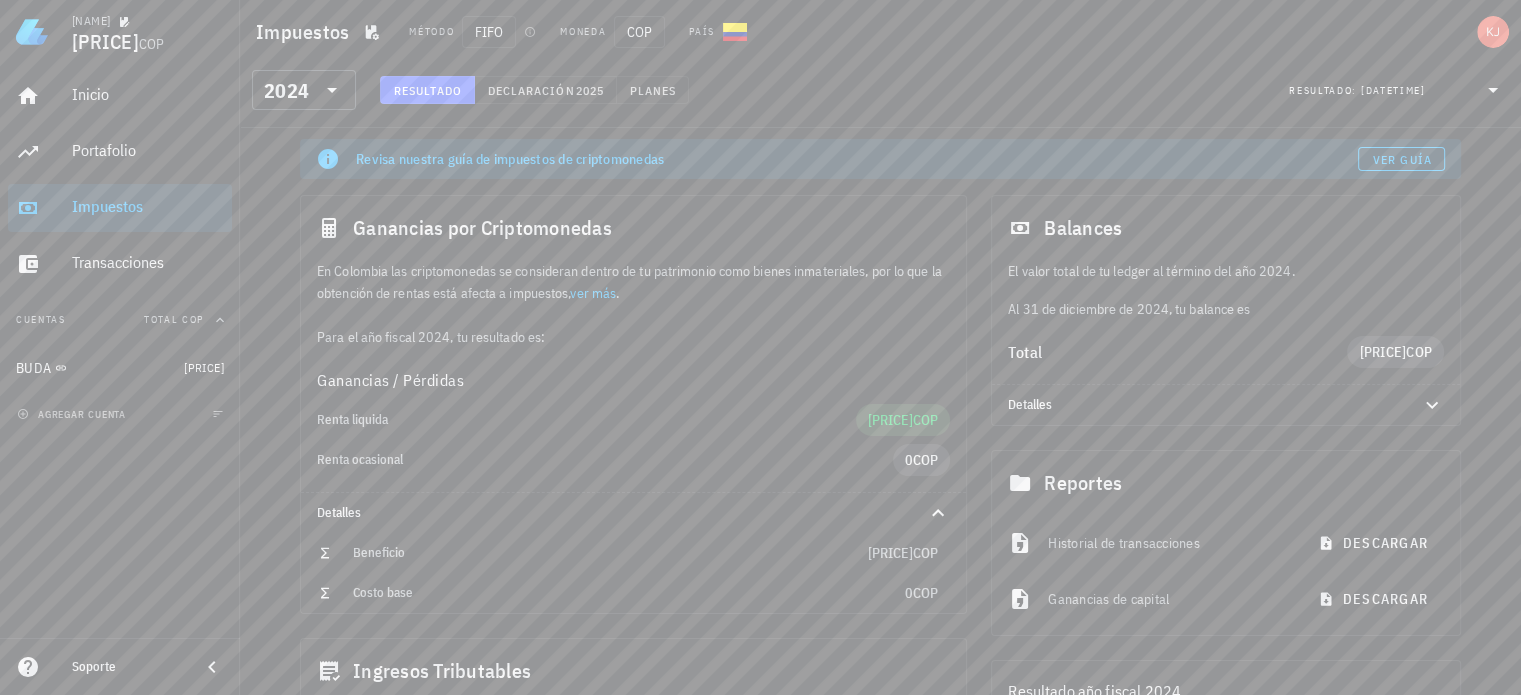 scroll, scrollTop: 0, scrollLeft: 0, axis: both 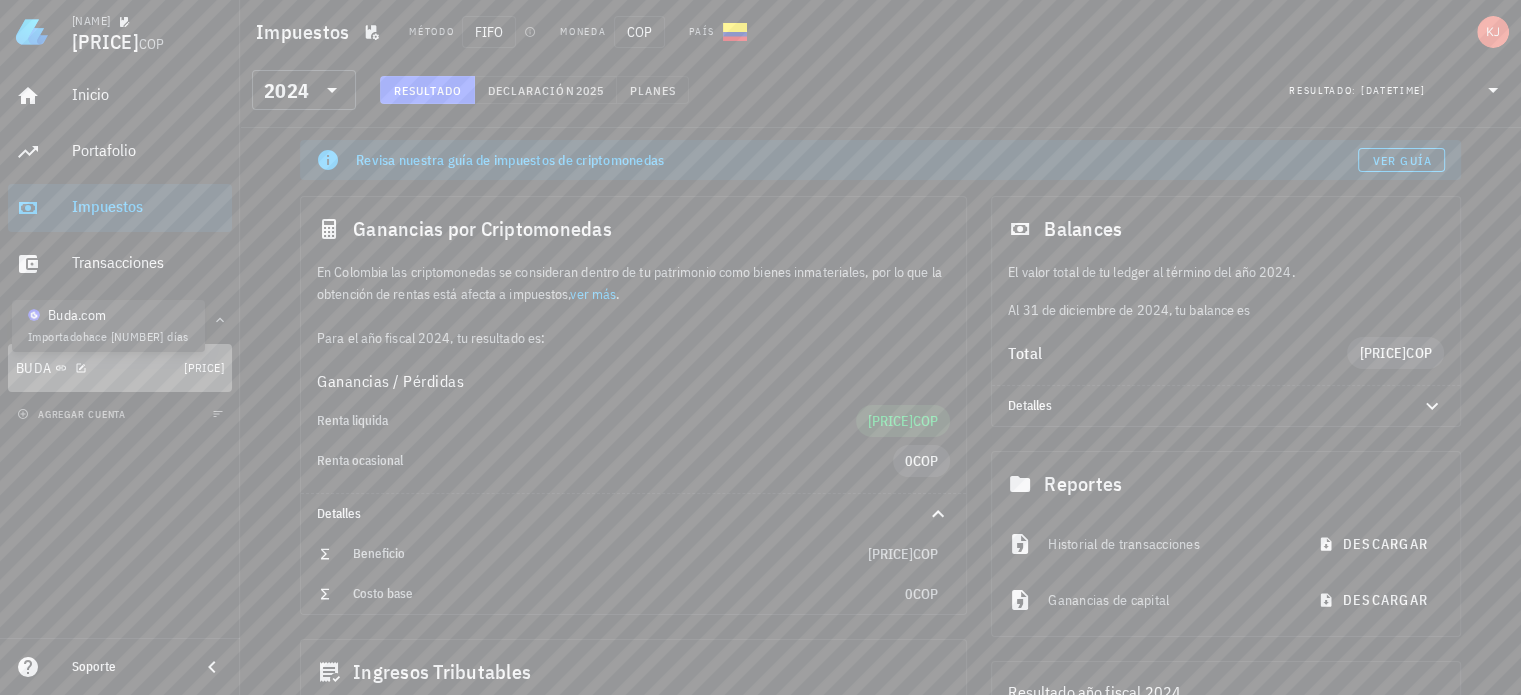 click 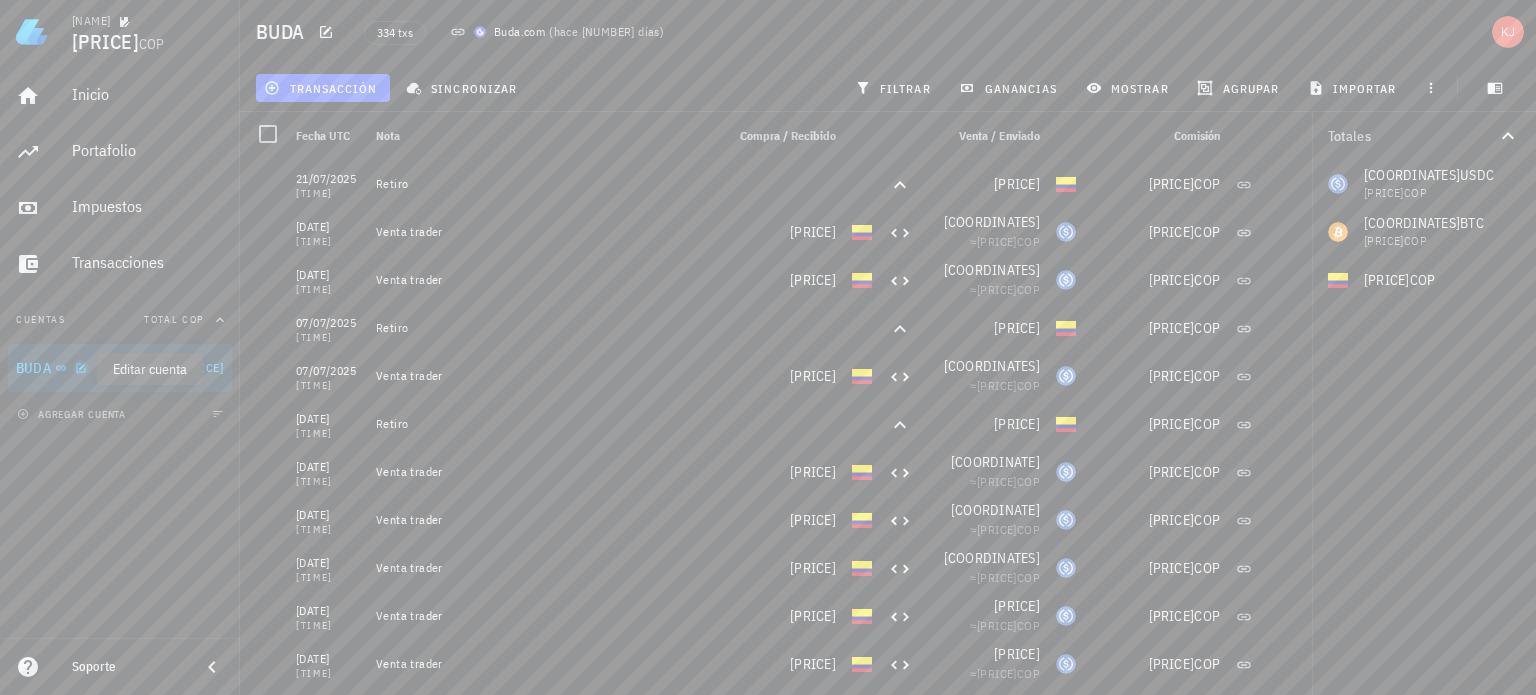 click 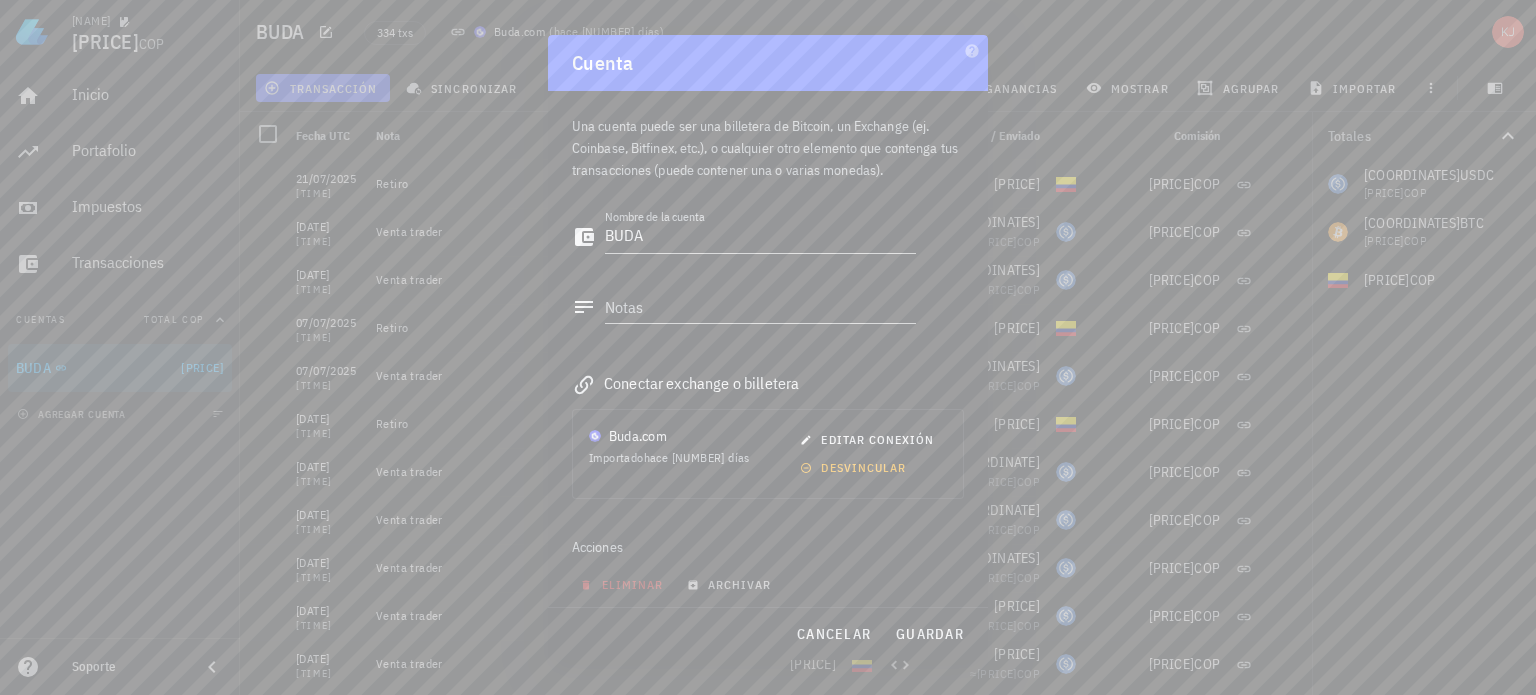 click at bounding box center (768, 347) 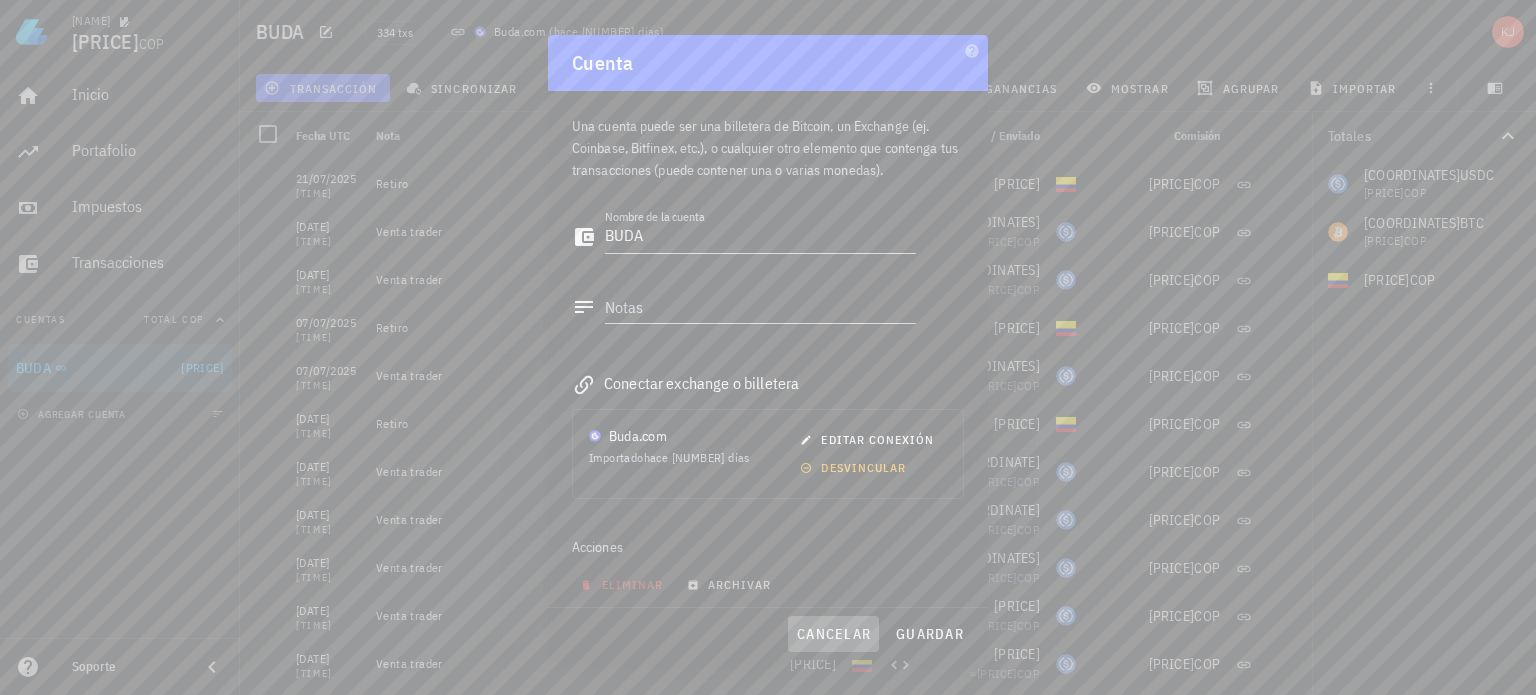 click on "cancelar" at bounding box center (833, 634) 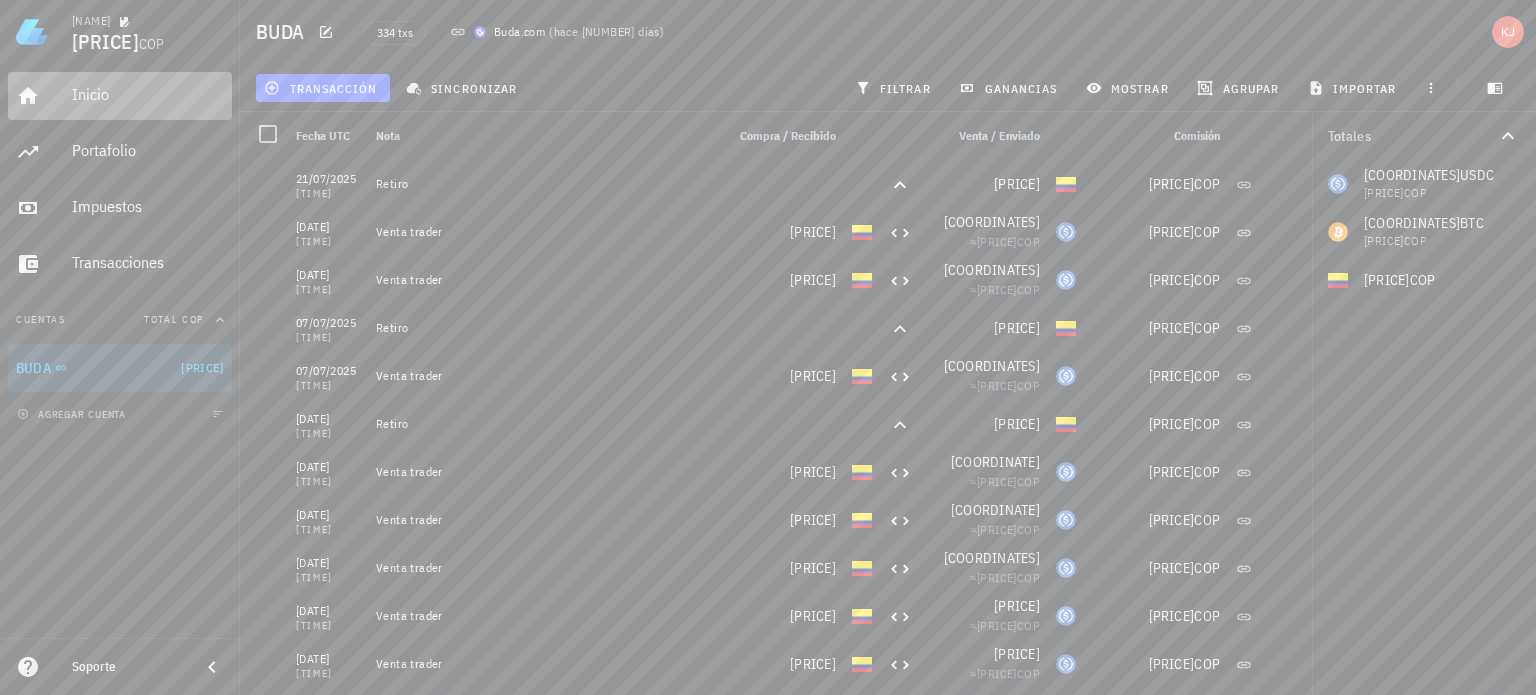 click on "Inicio" at bounding box center [148, 94] 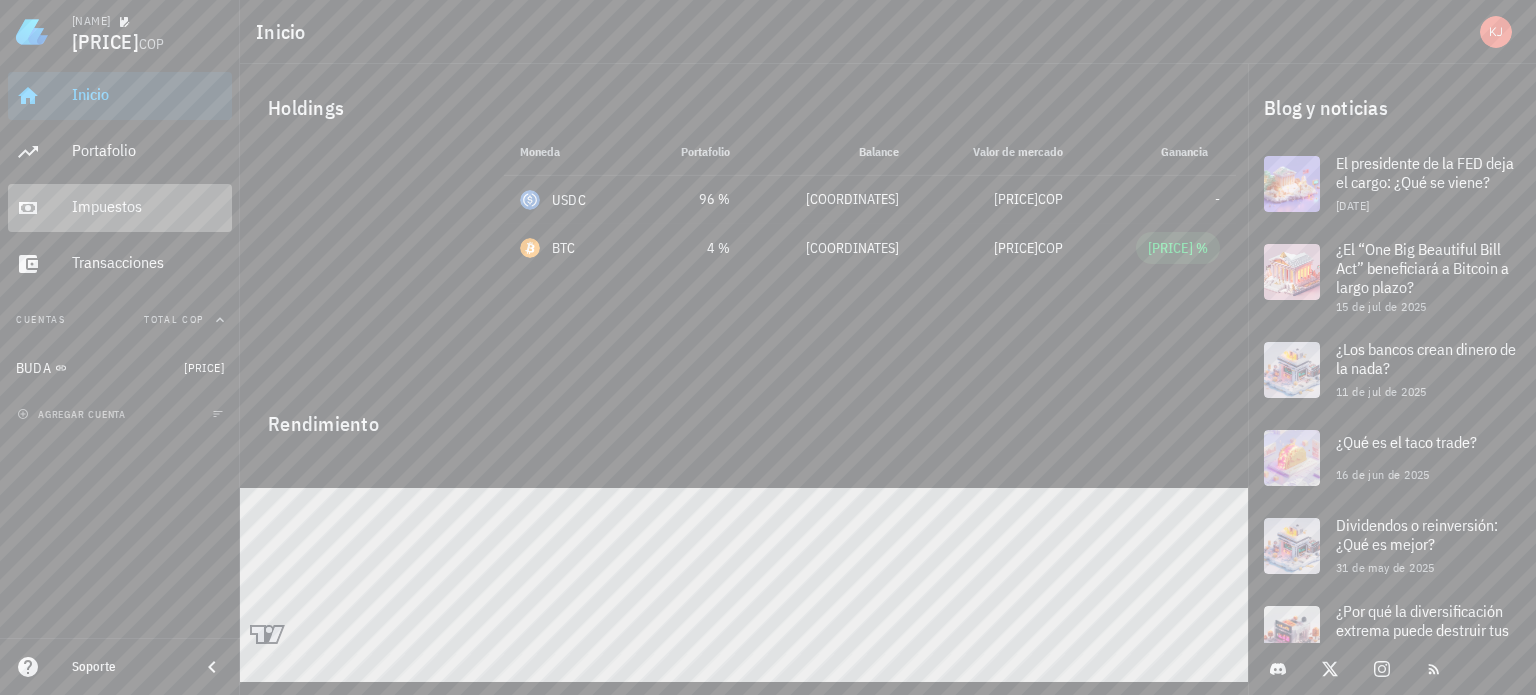 click on "Impuestos" at bounding box center (148, 207) 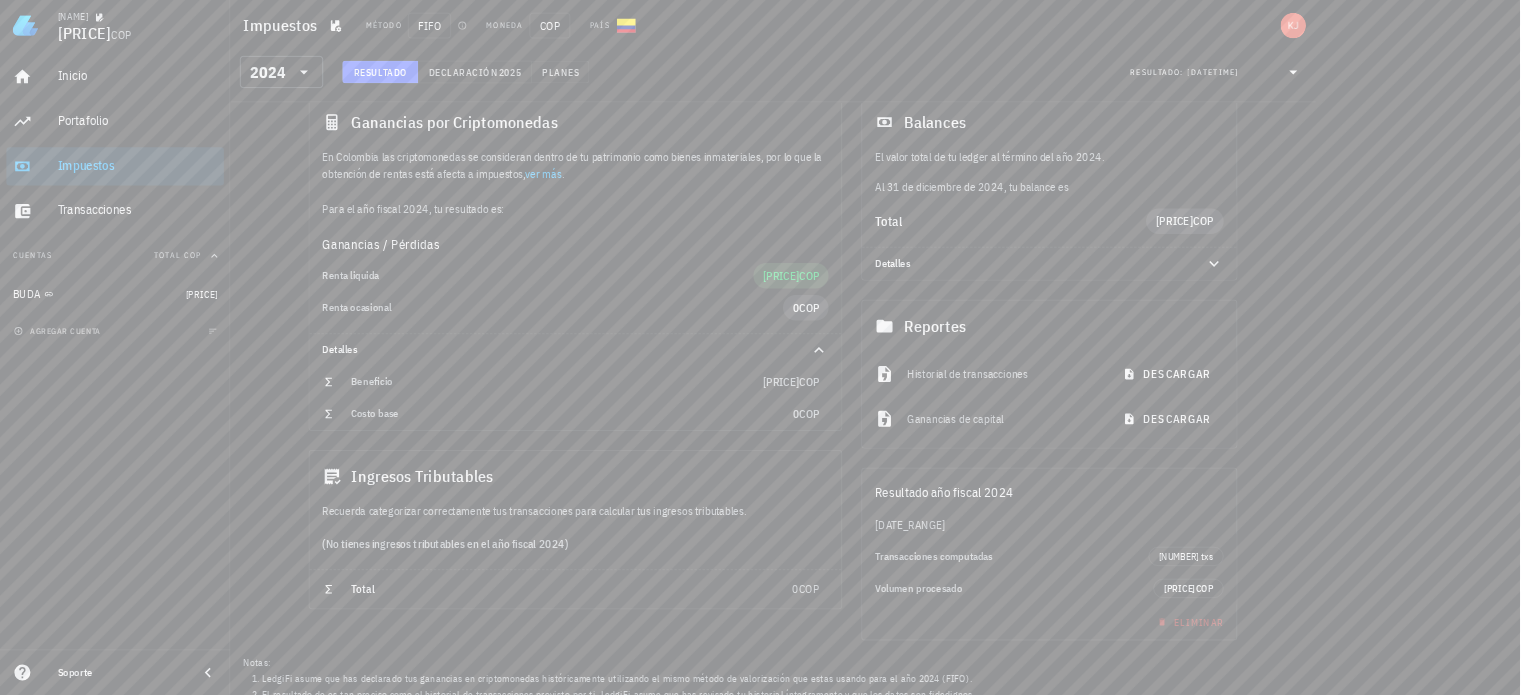 scroll, scrollTop: 0, scrollLeft: 0, axis: both 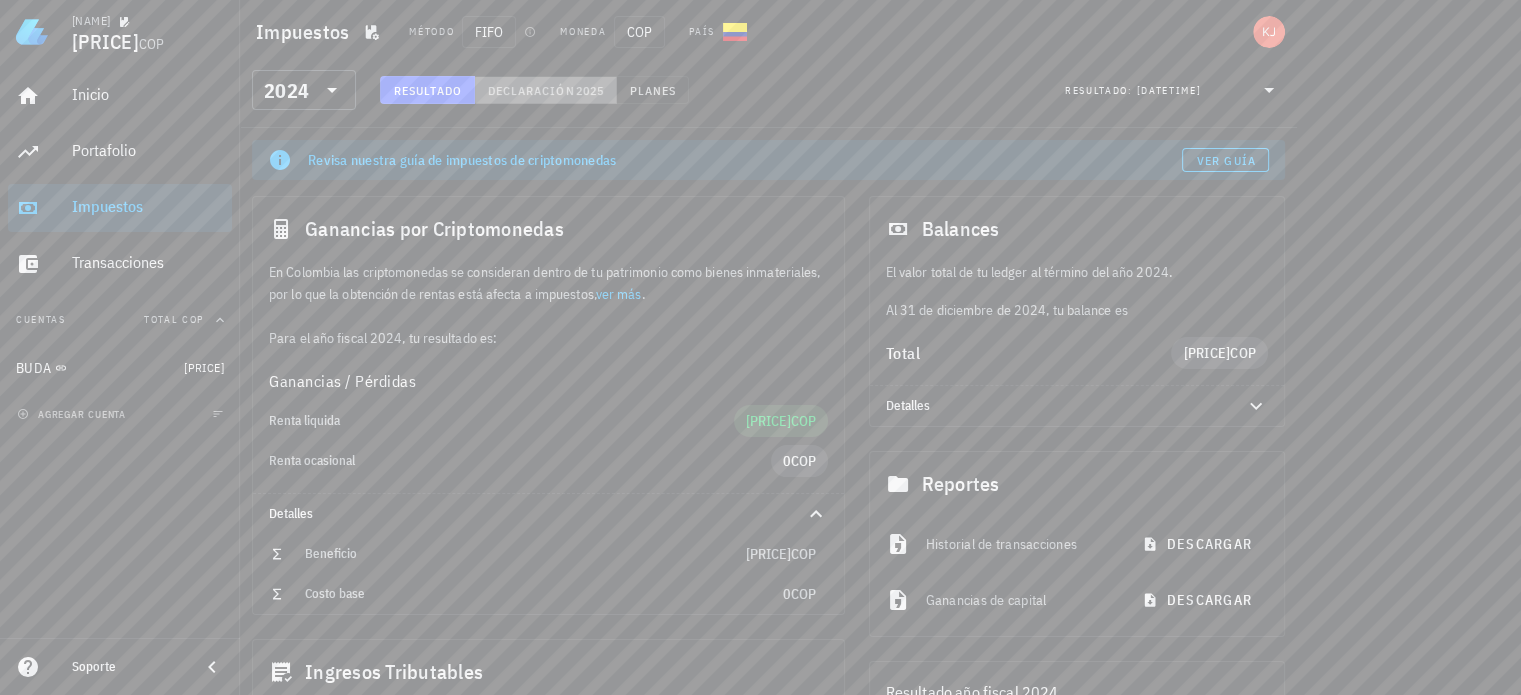 click on "Declaración" at bounding box center (531, 90) 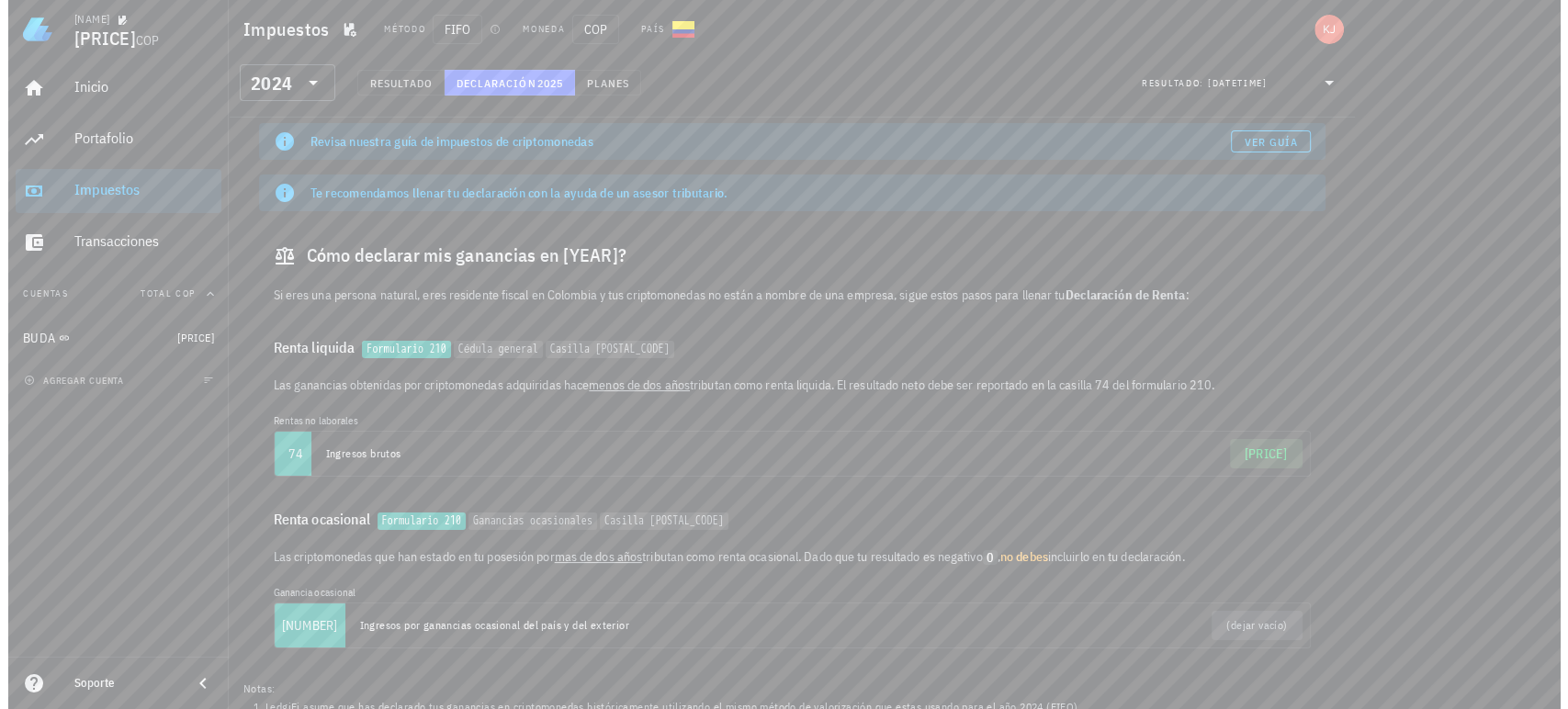 scroll, scrollTop: 0, scrollLeft: 0, axis: both 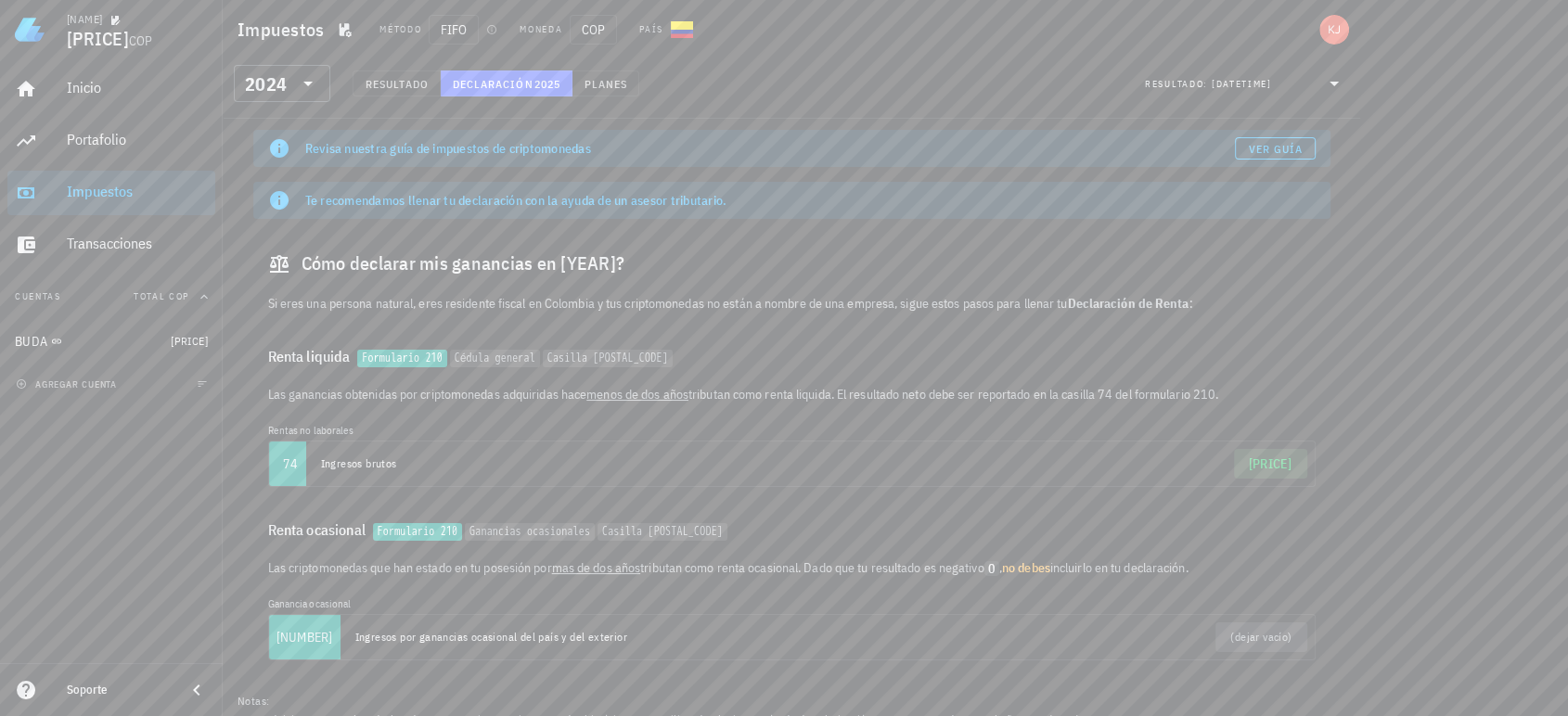 click on "Impuestos
Método
FIFO
Moneda
COP
País" at bounding box center (791, 30) 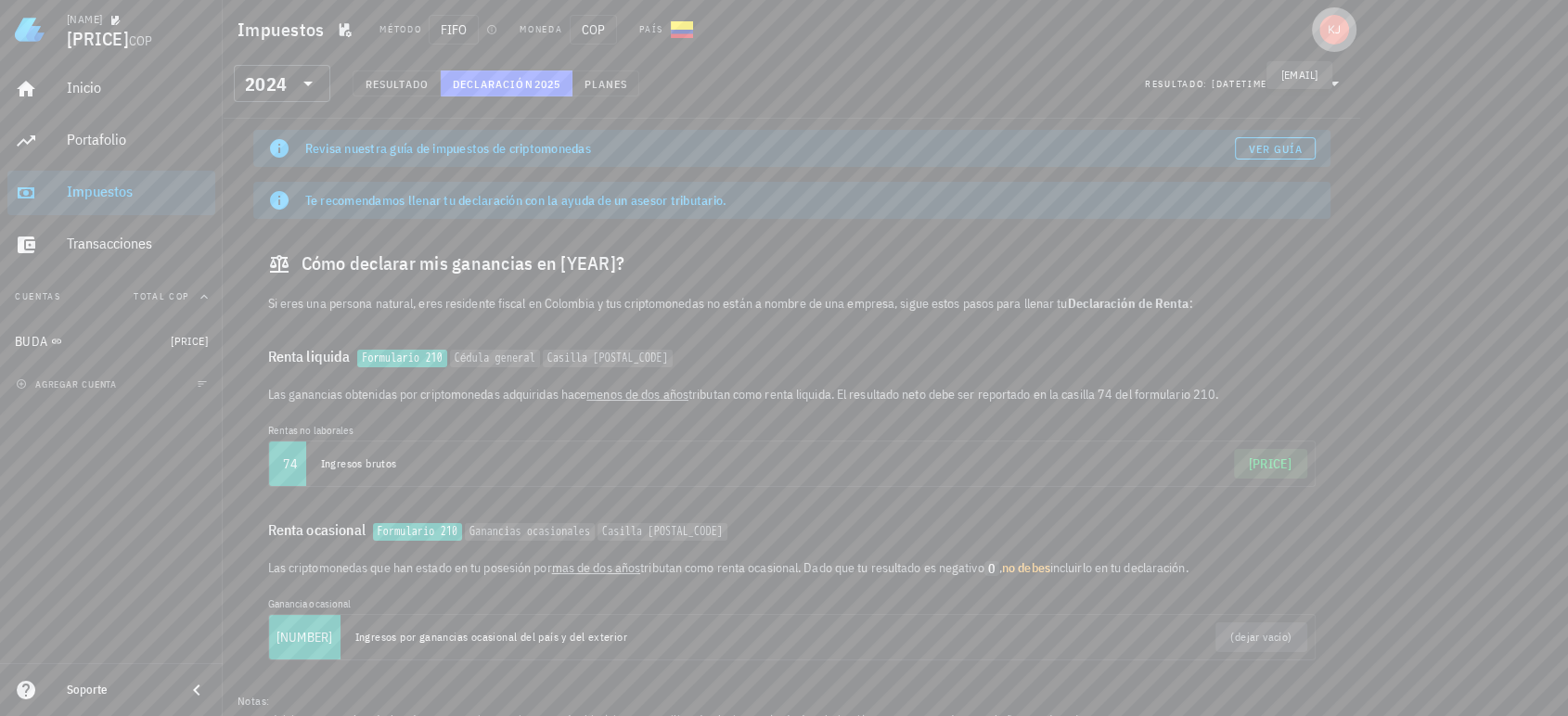click at bounding box center (1334, 30) 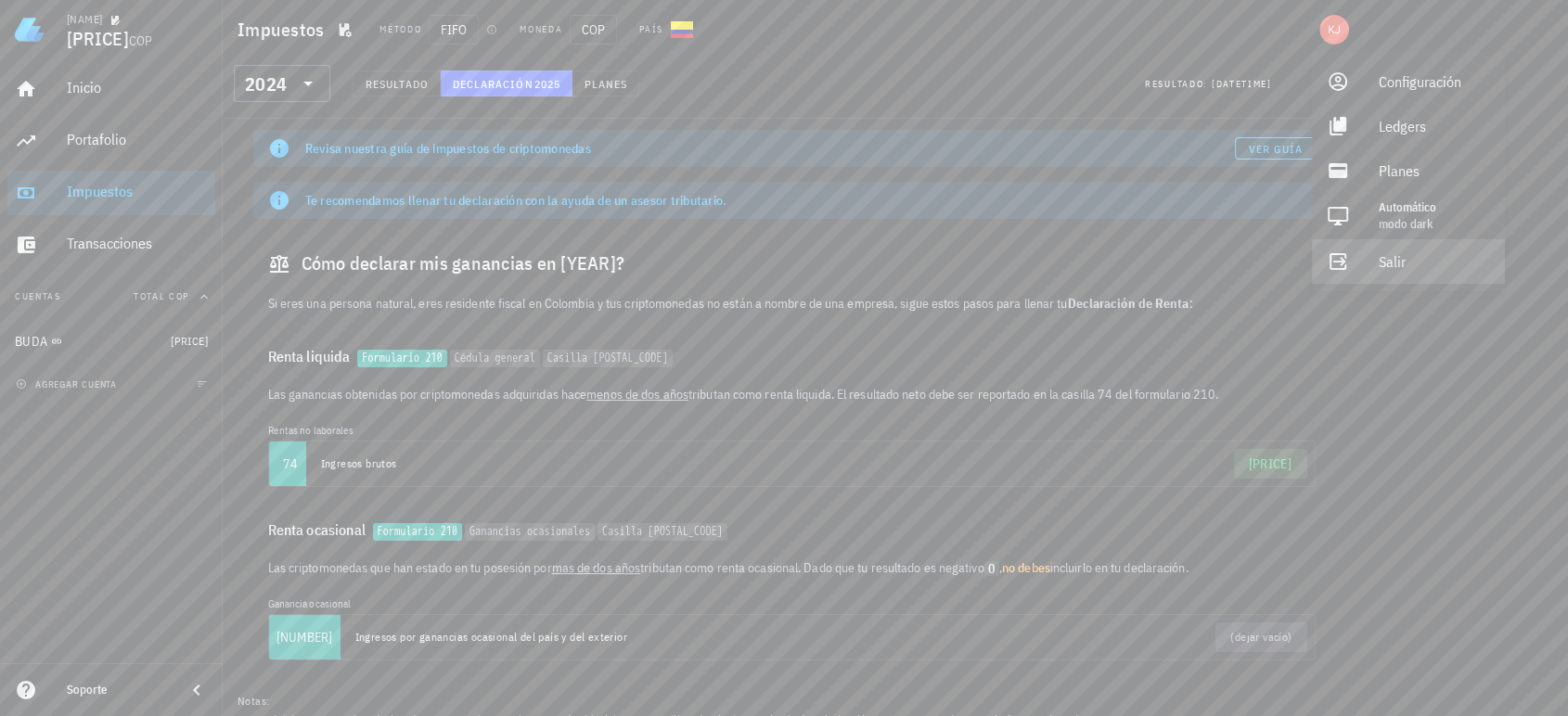 click on "Salir" at bounding box center [1434, 262] 